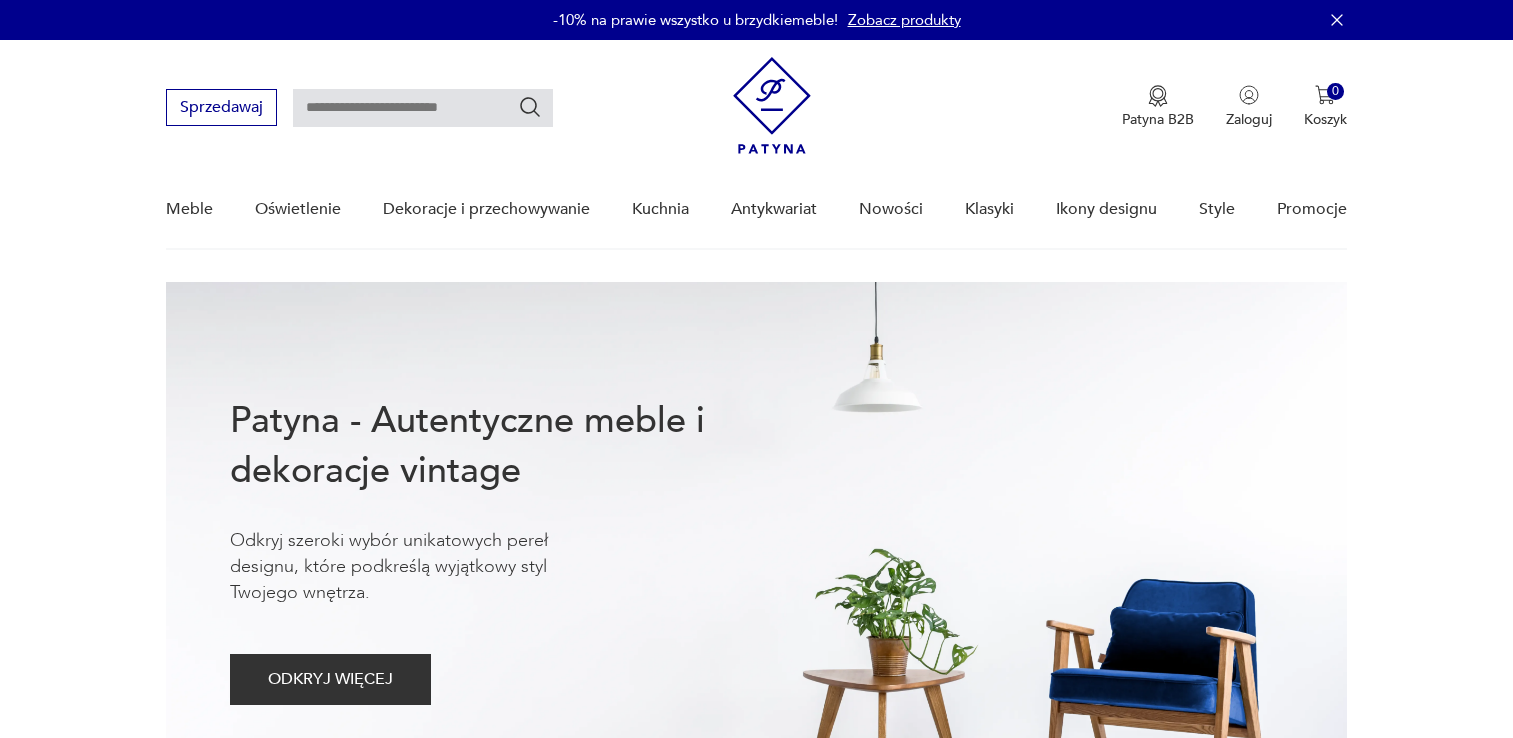 scroll, scrollTop: 0, scrollLeft: 0, axis: both 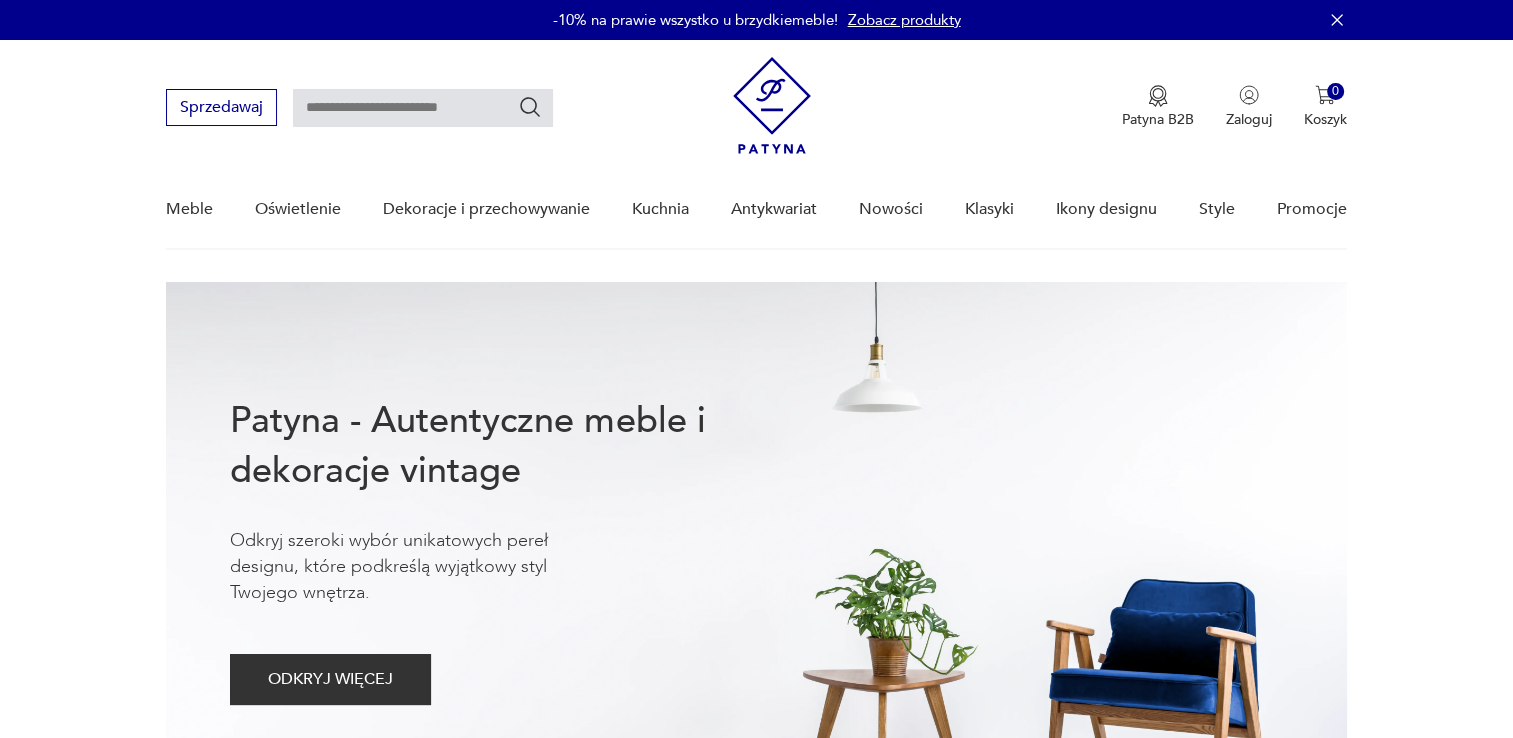 click at bounding box center [423, 108] 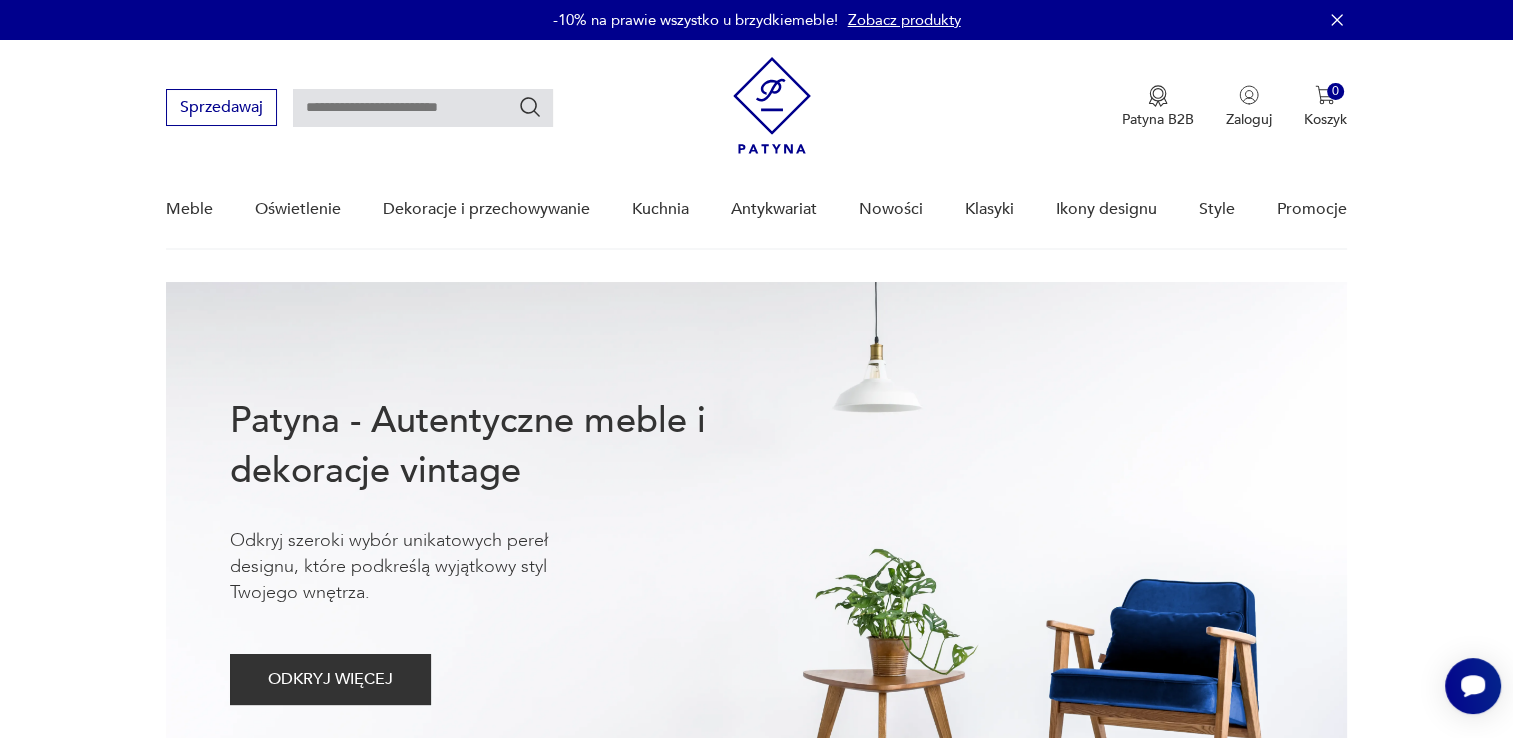 scroll, scrollTop: 0, scrollLeft: 0, axis: both 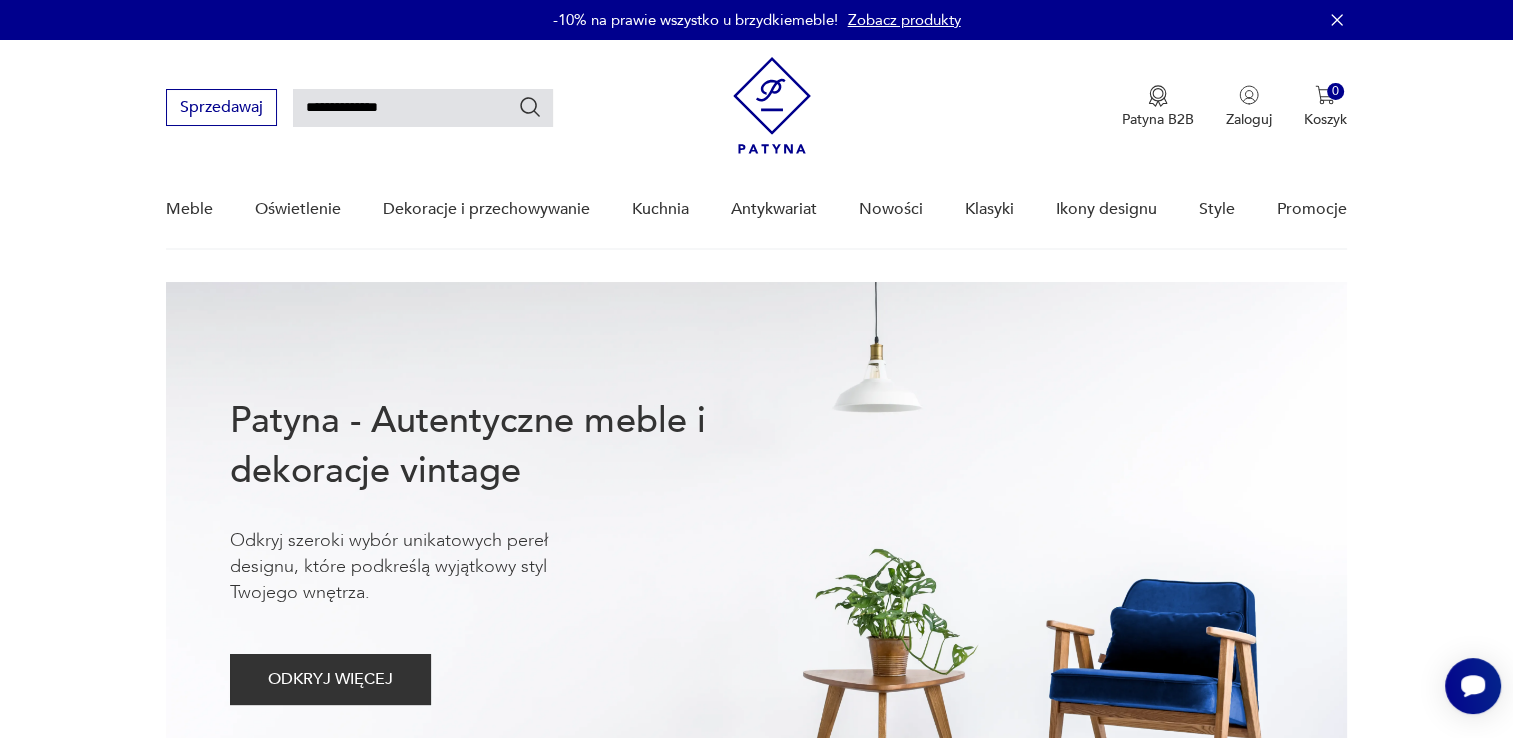 type on "**********" 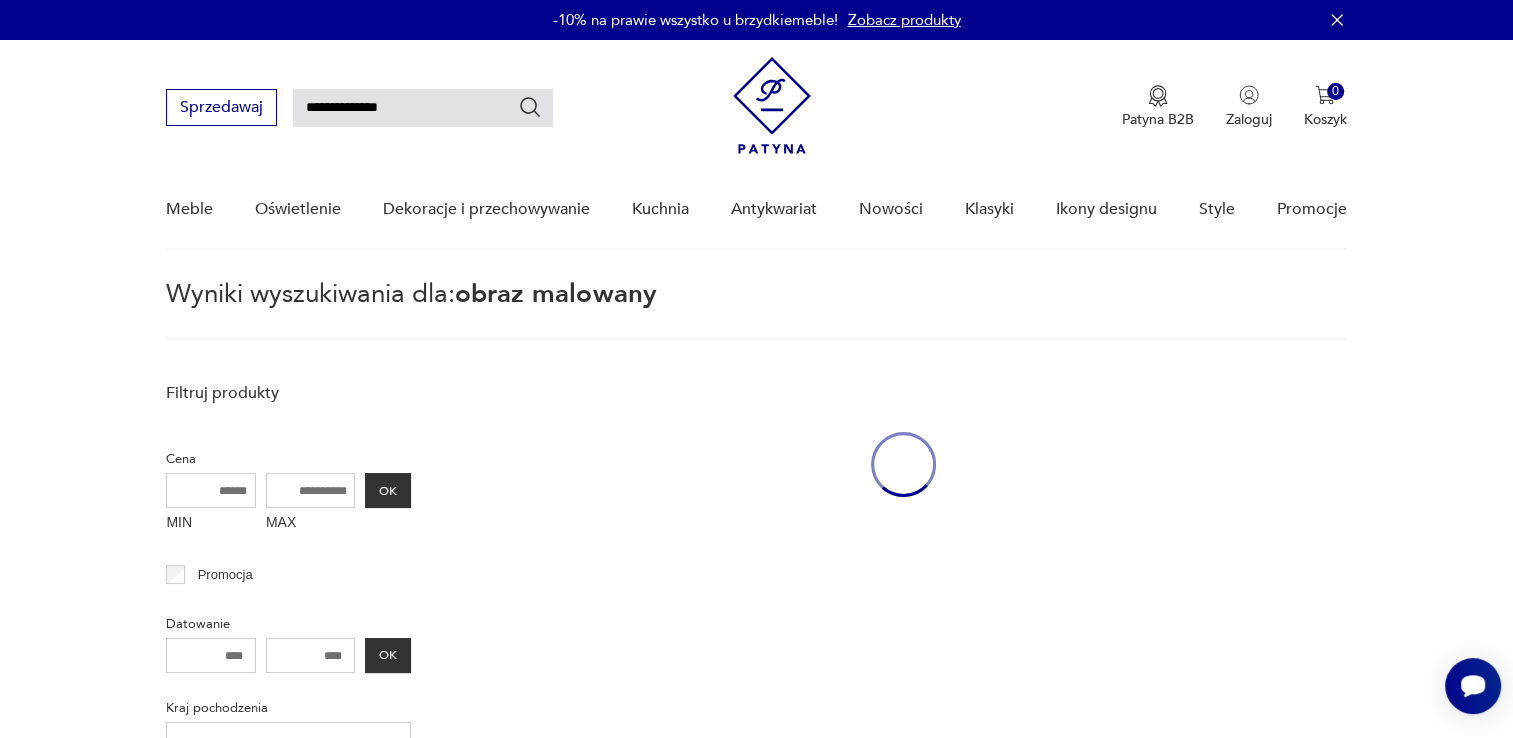 scroll, scrollTop: 71, scrollLeft: 0, axis: vertical 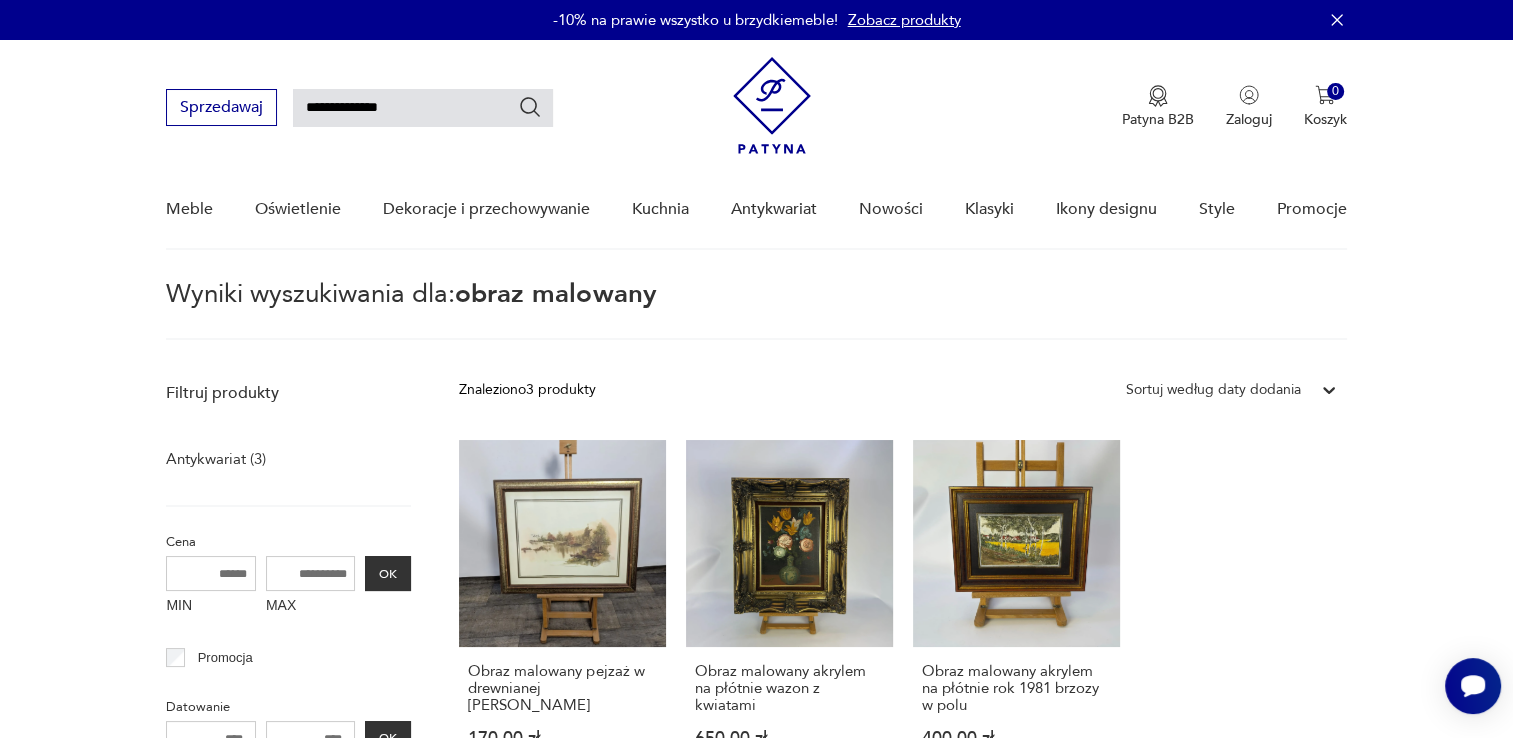 click on "**********" at bounding box center (423, 108) 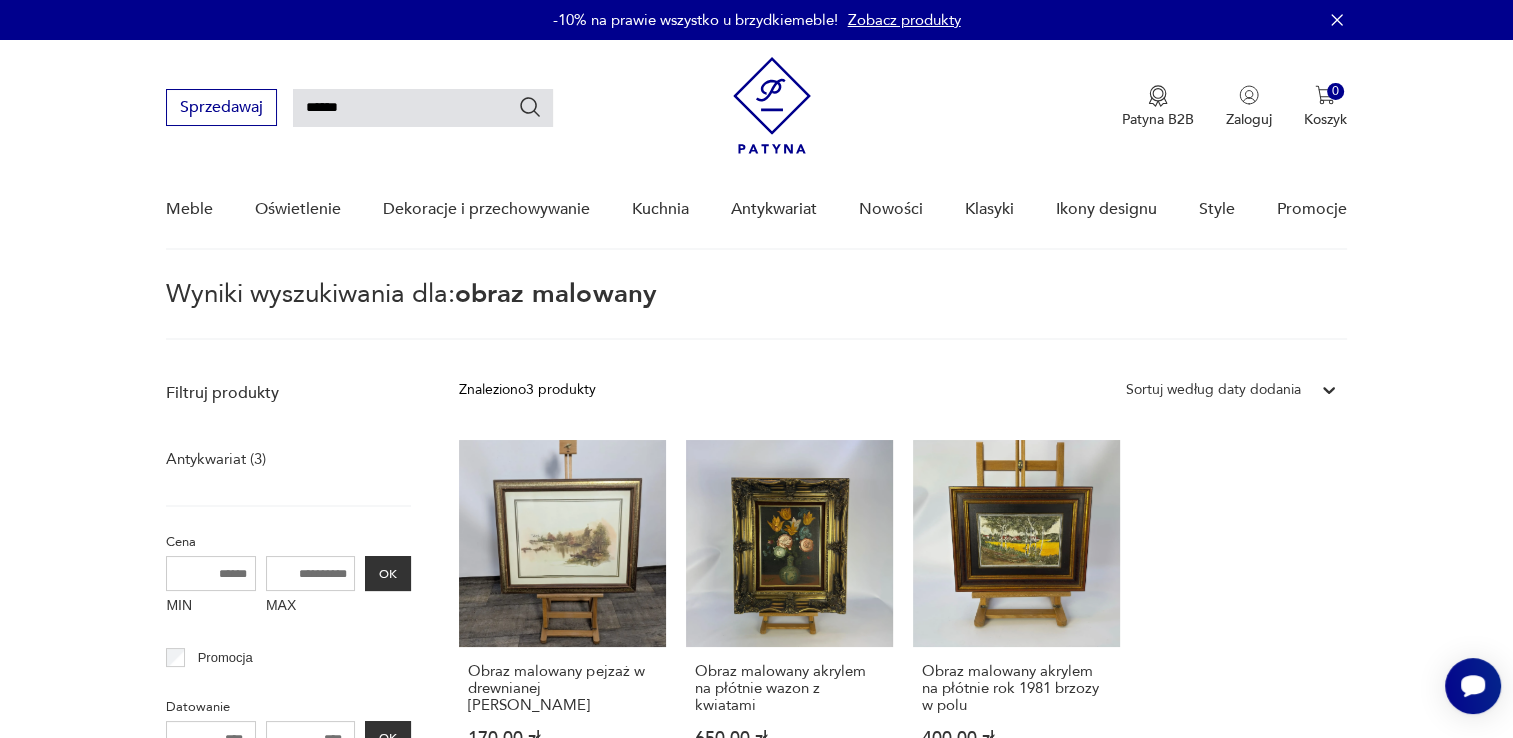 type on "*****" 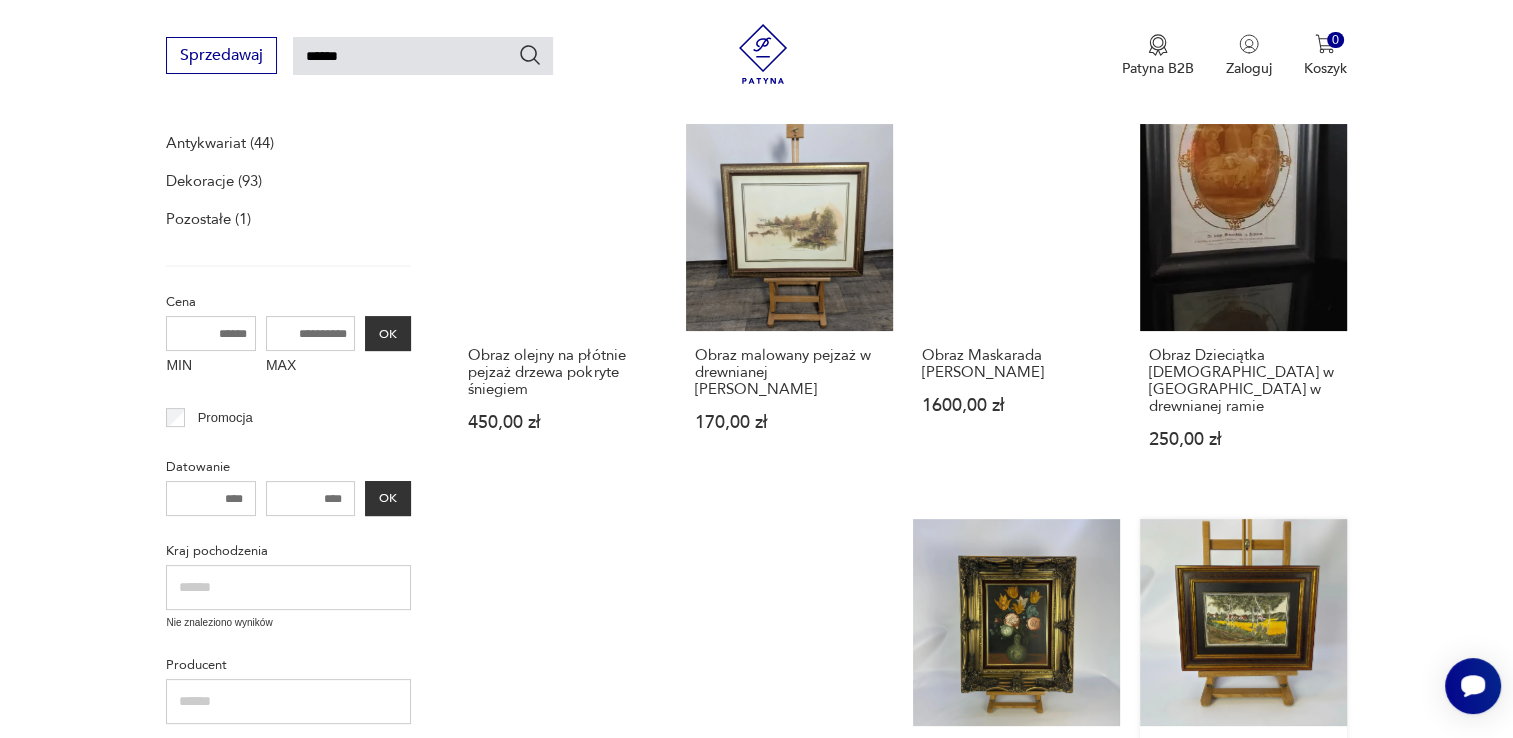 scroll, scrollTop: 171, scrollLeft: 0, axis: vertical 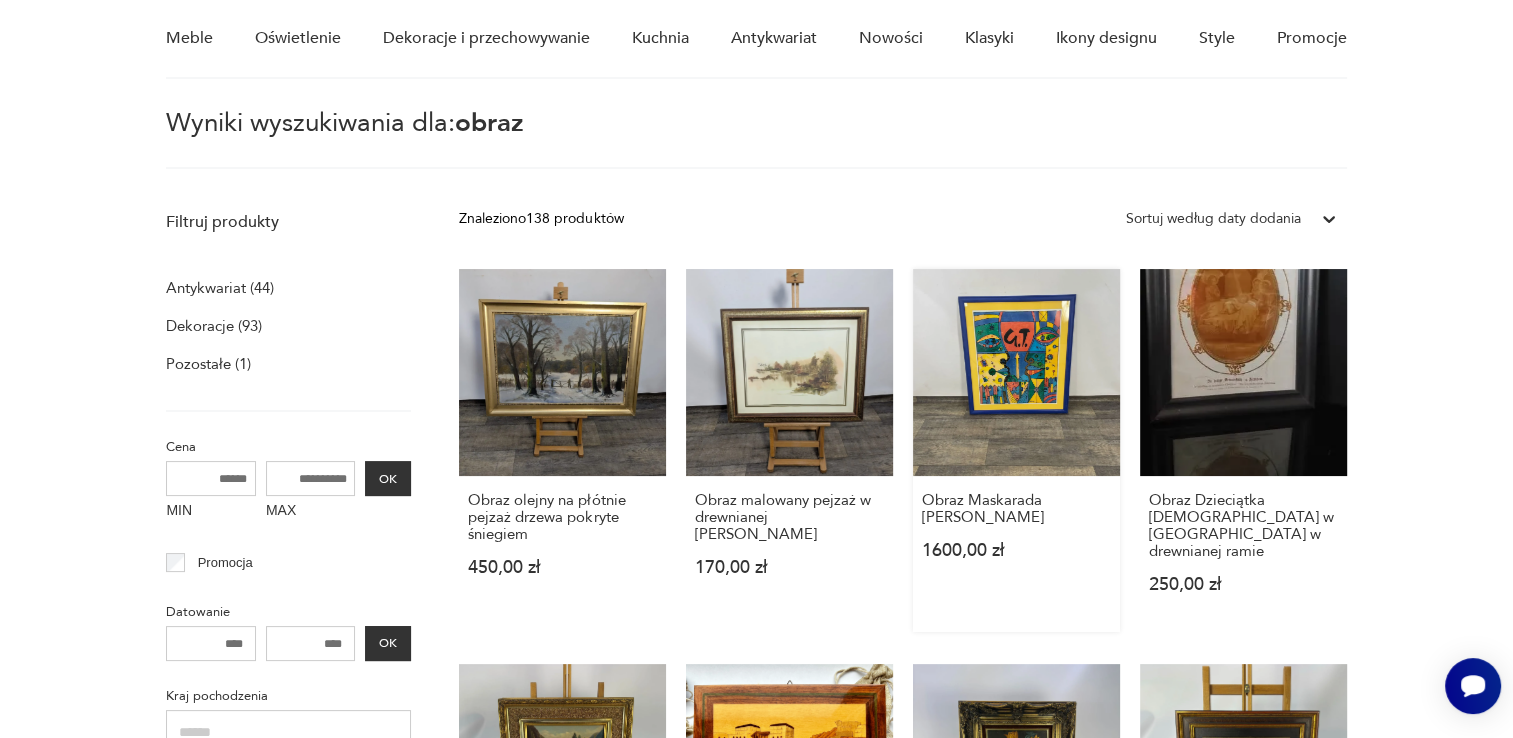 click on "Obraz Maskarada Horsta Kordesa 1600,00 zł" at bounding box center [1016, 450] 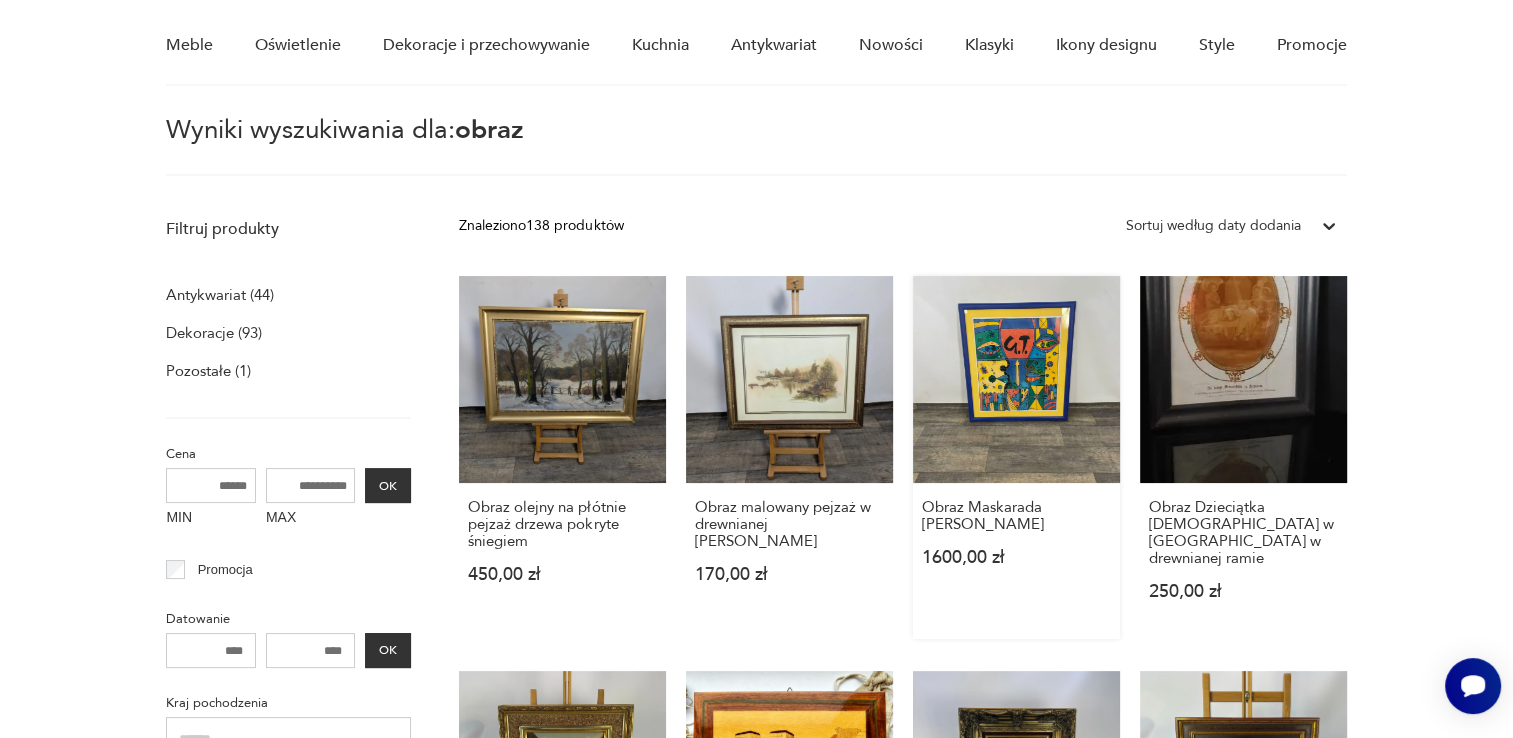 type 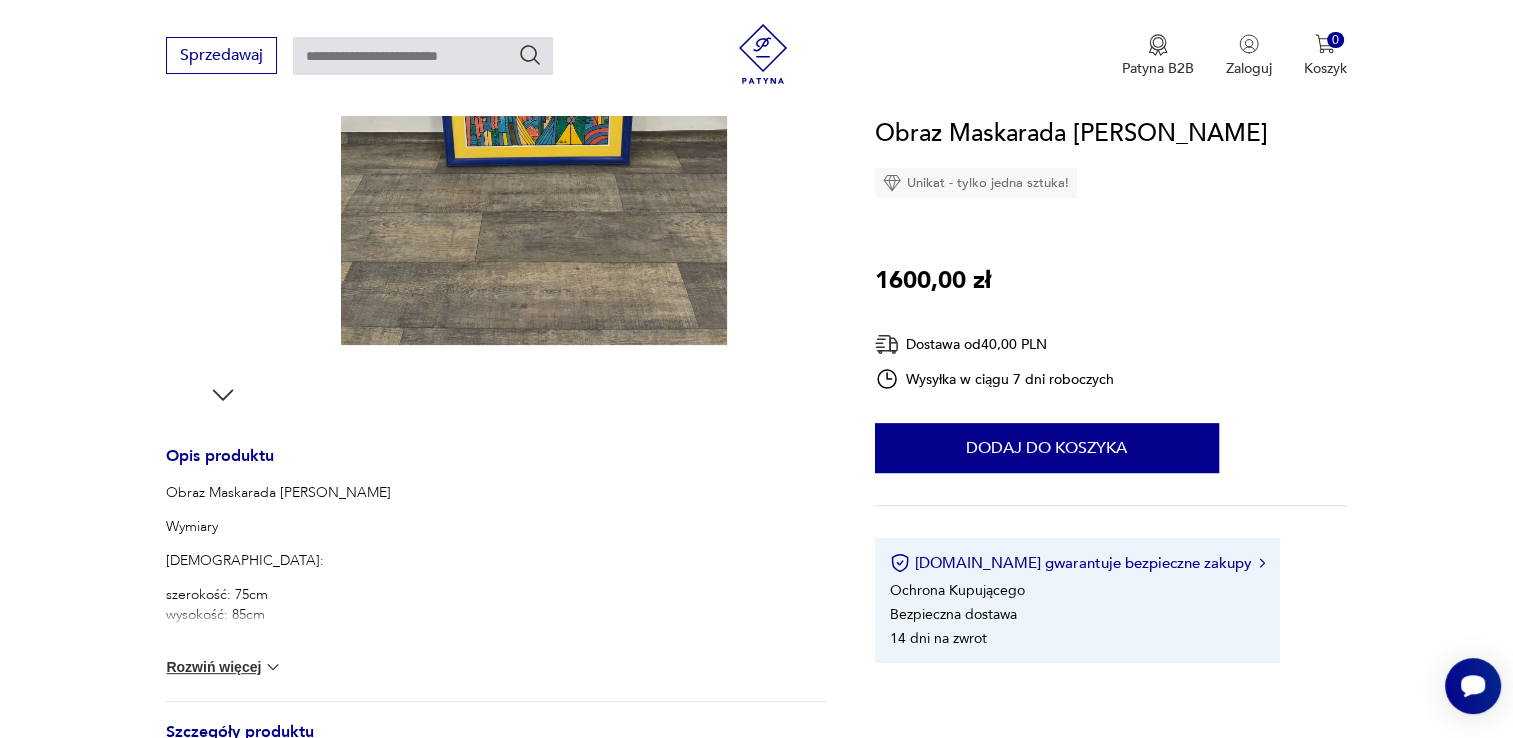 scroll, scrollTop: 1000, scrollLeft: 0, axis: vertical 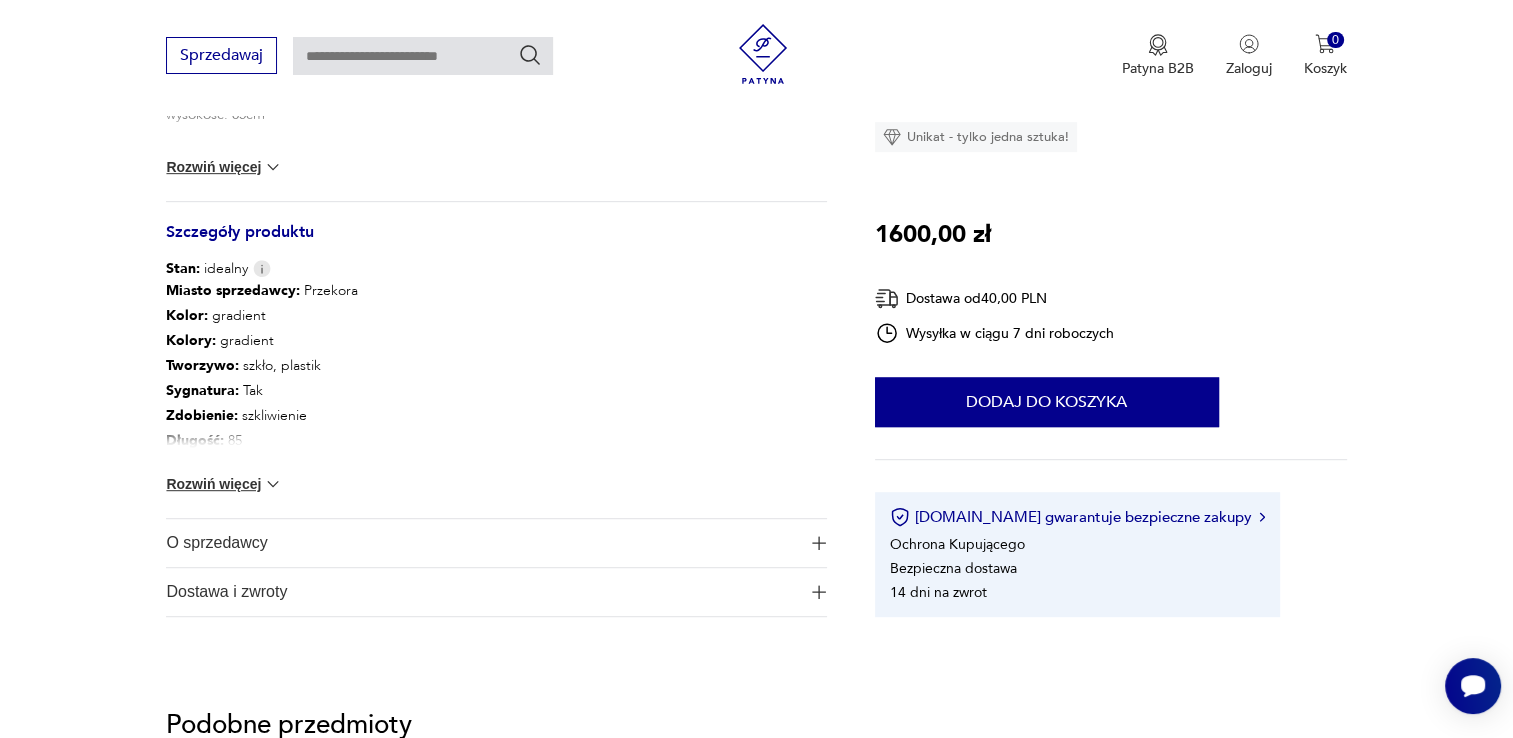 type on "*****" 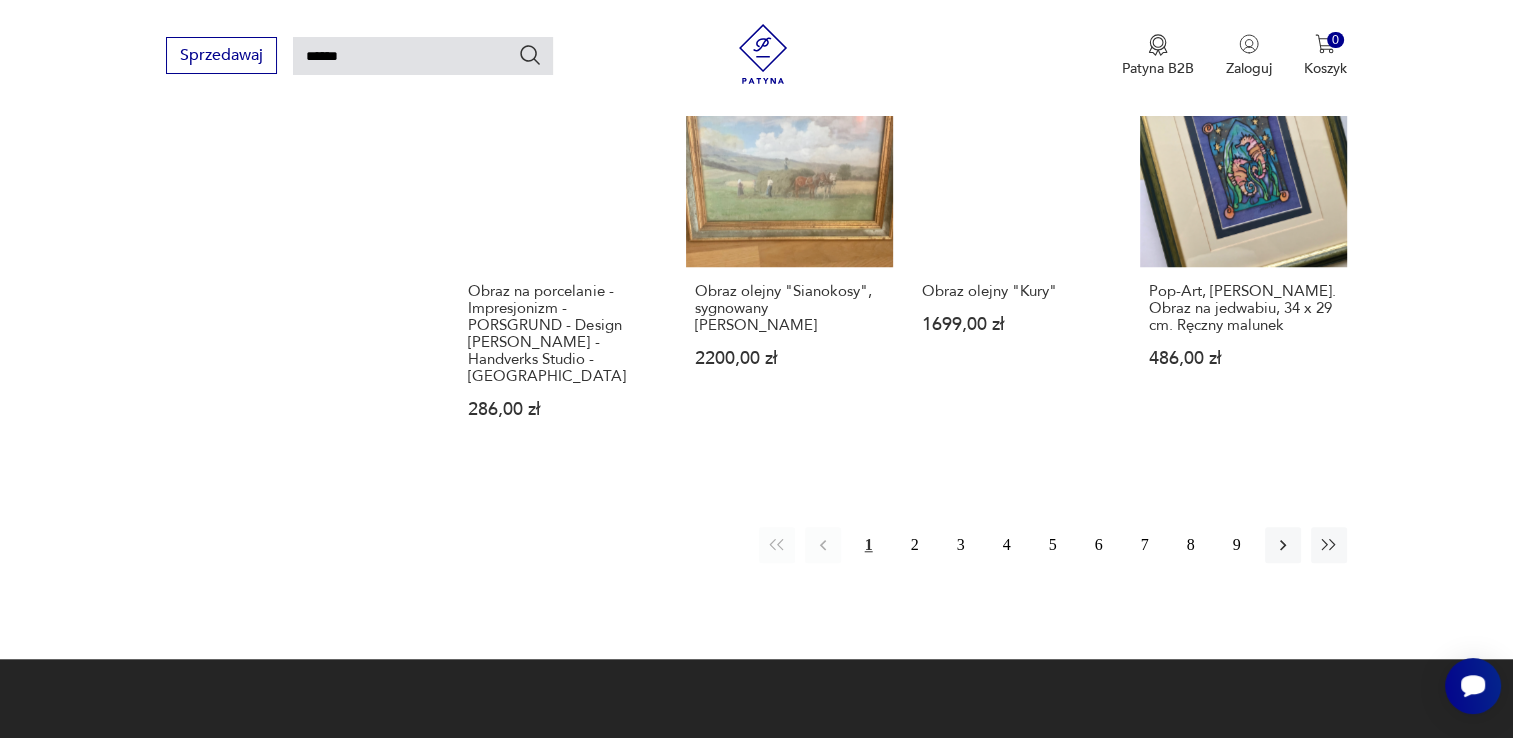 scroll, scrollTop: 1469, scrollLeft: 0, axis: vertical 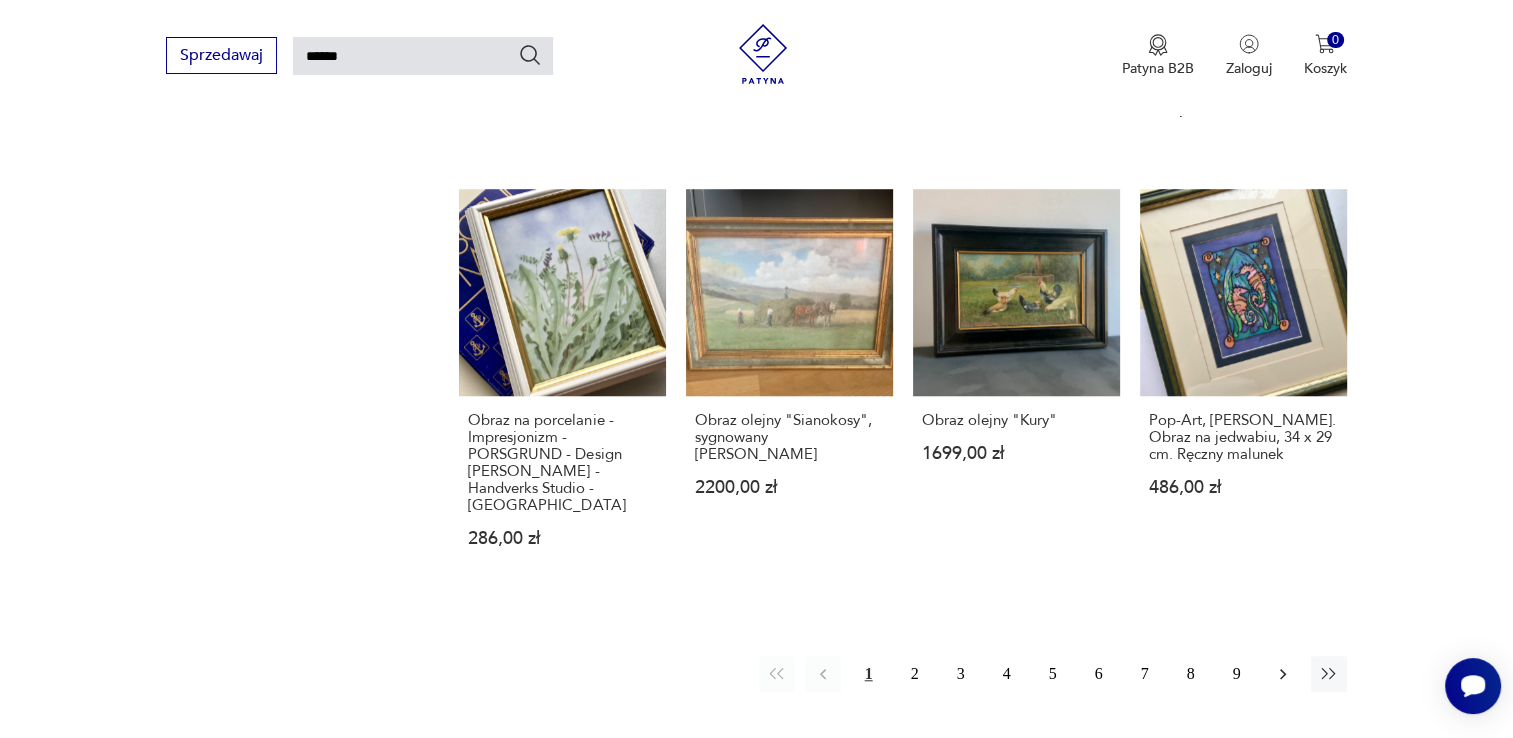 click at bounding box center (1283, 674) 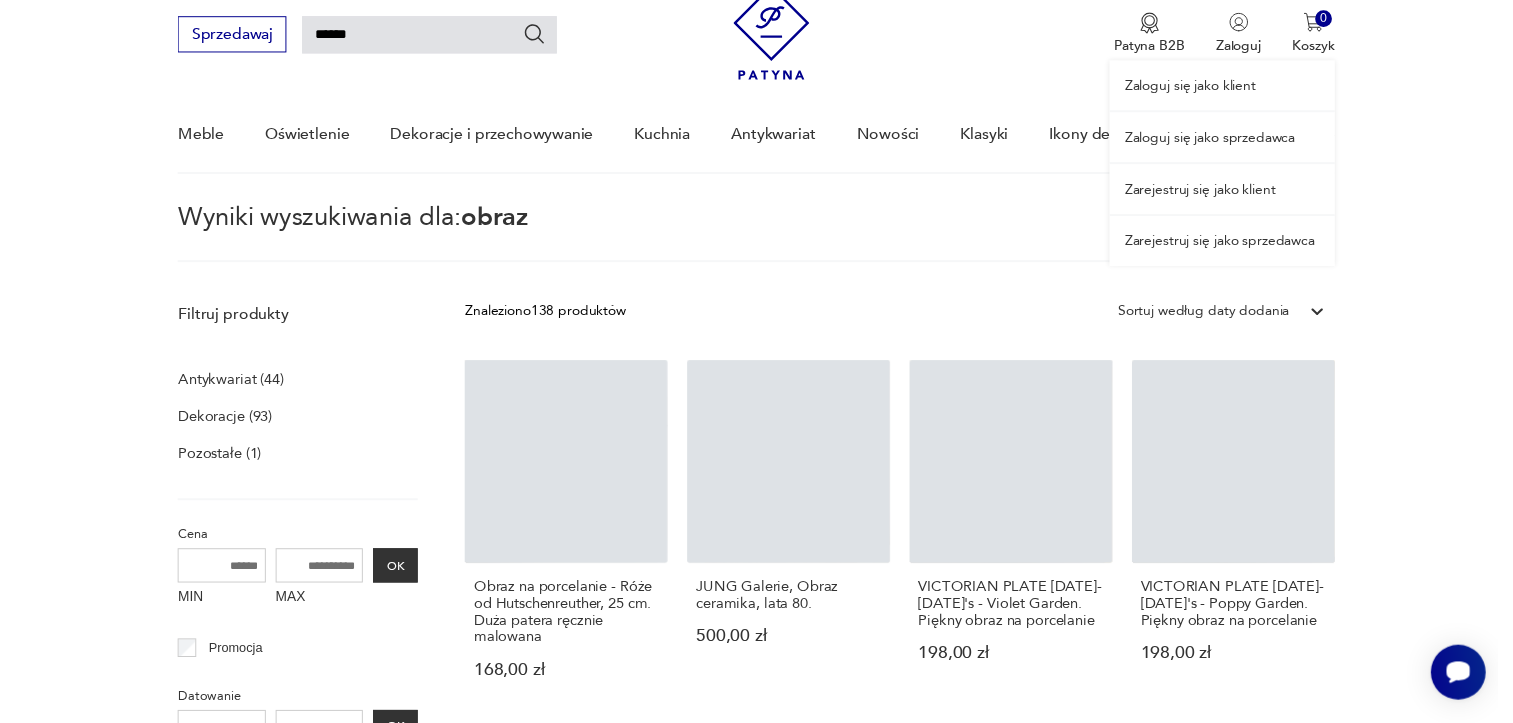 scroll, scrollTop: 71, scrollLeft: 0, axis: vertical 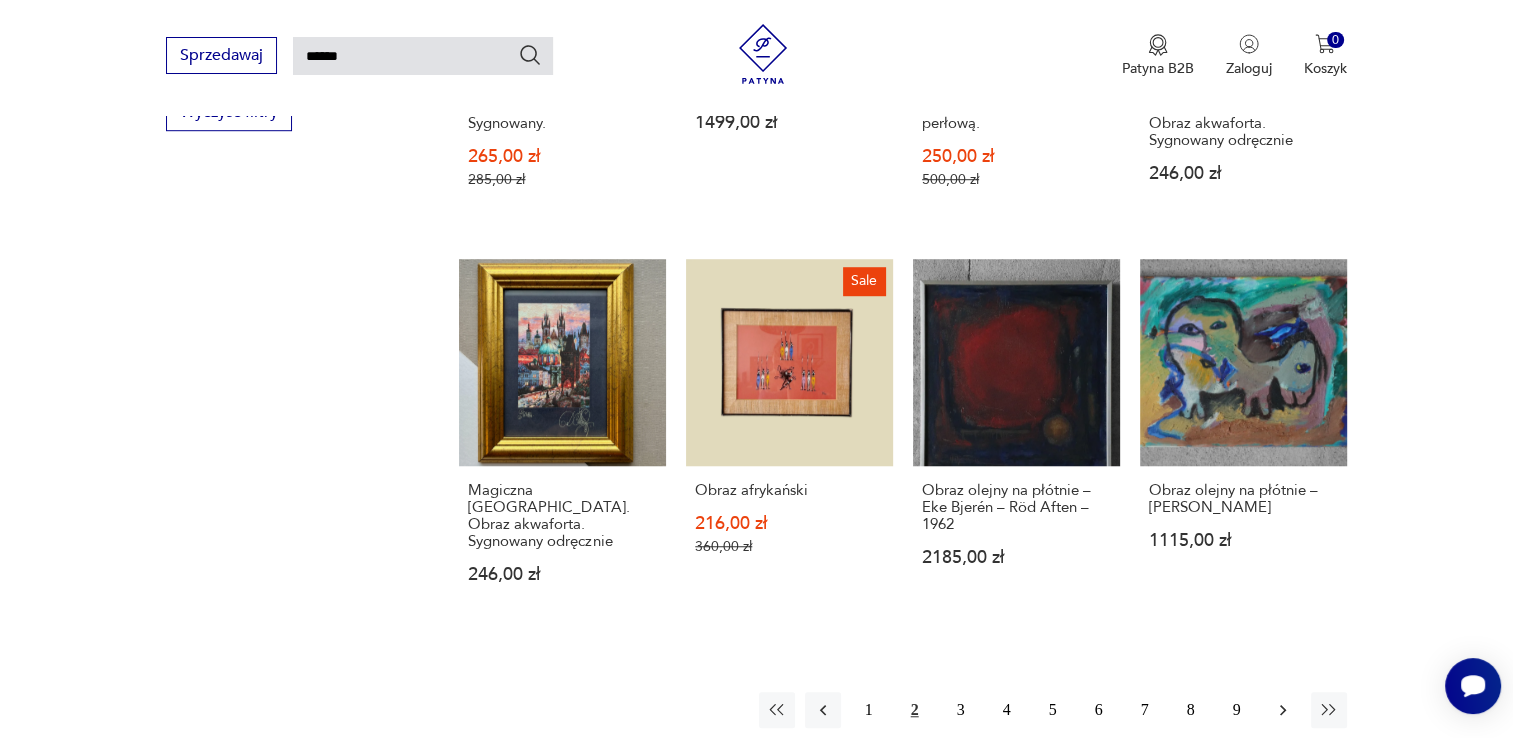 click 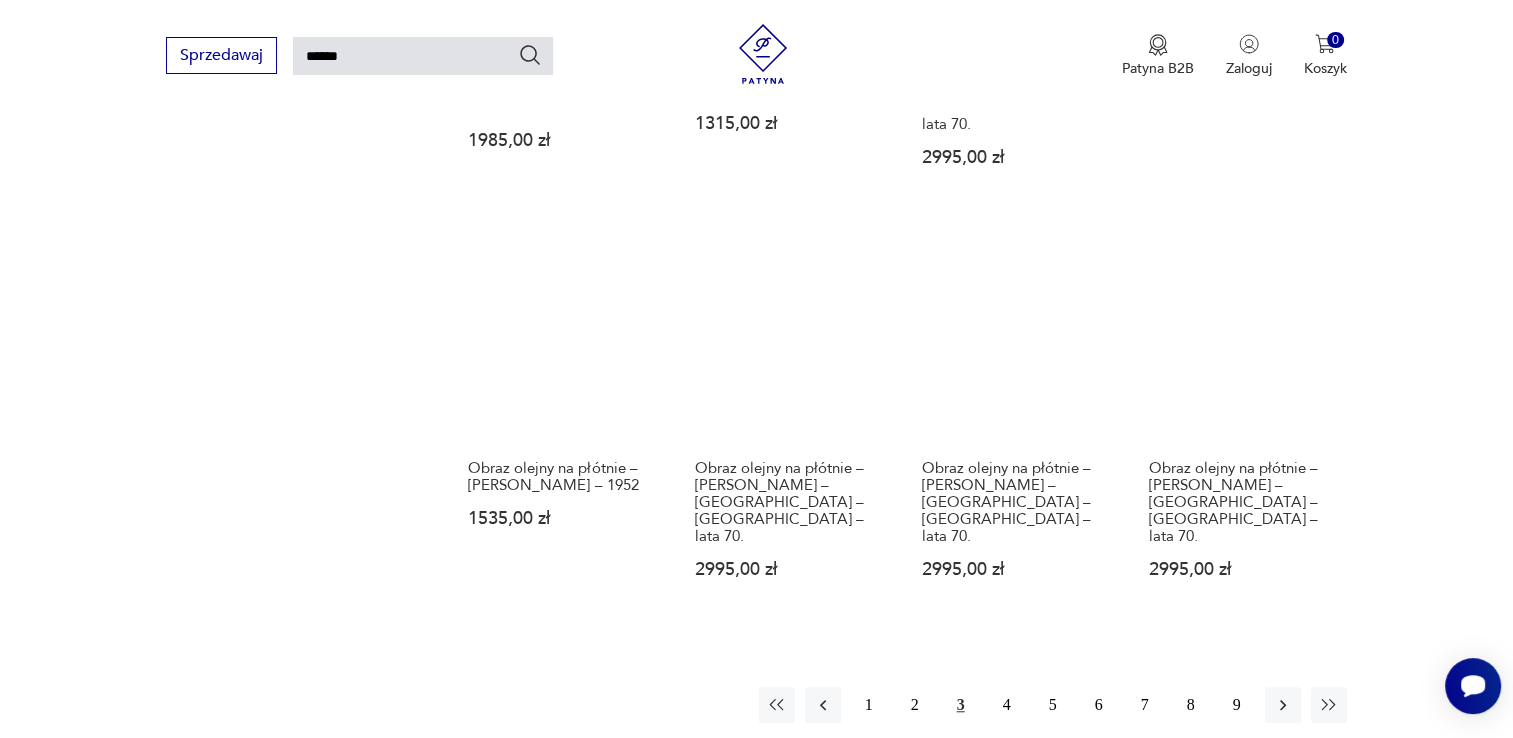 scroll, scrollTop: 1571, scrollLeft: 0, axis: vertical 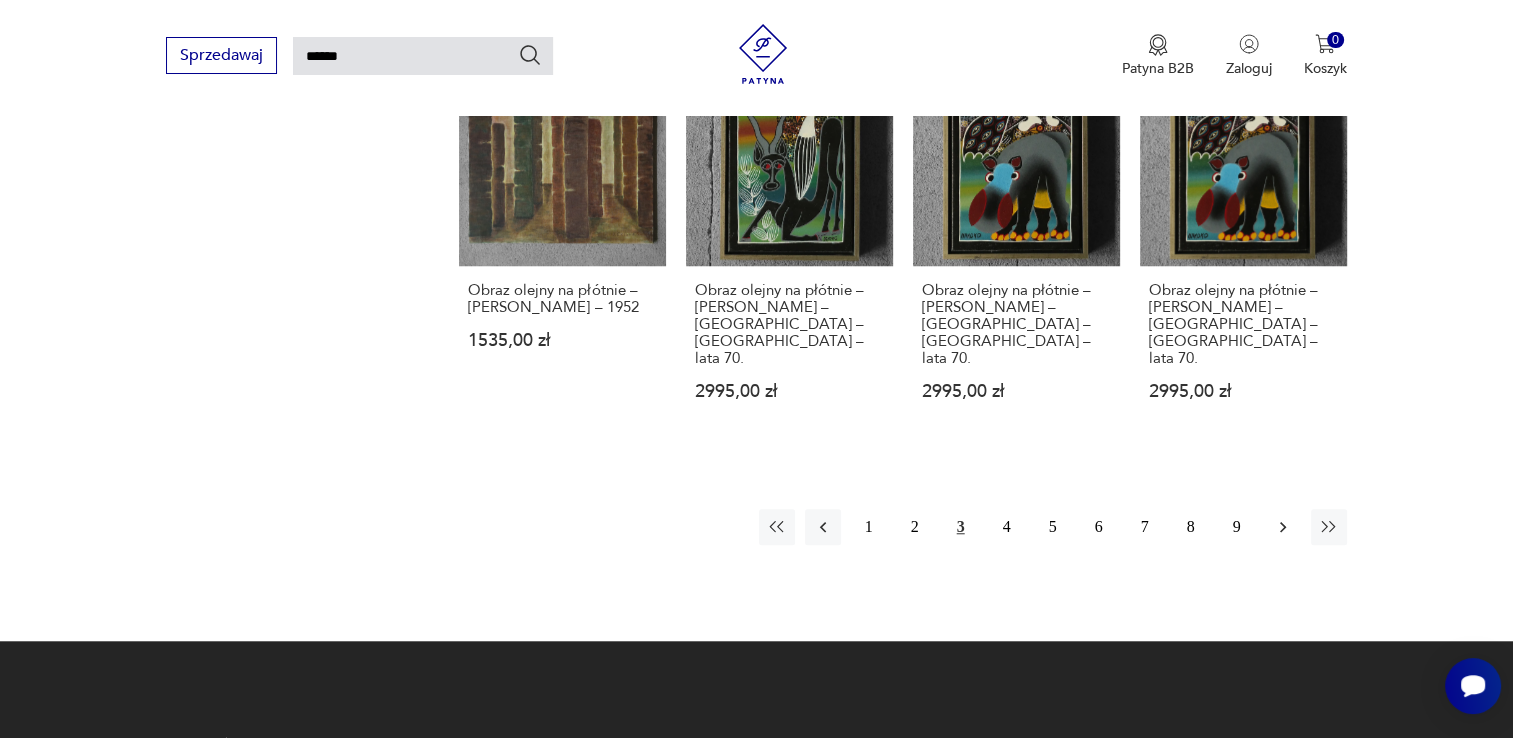 click 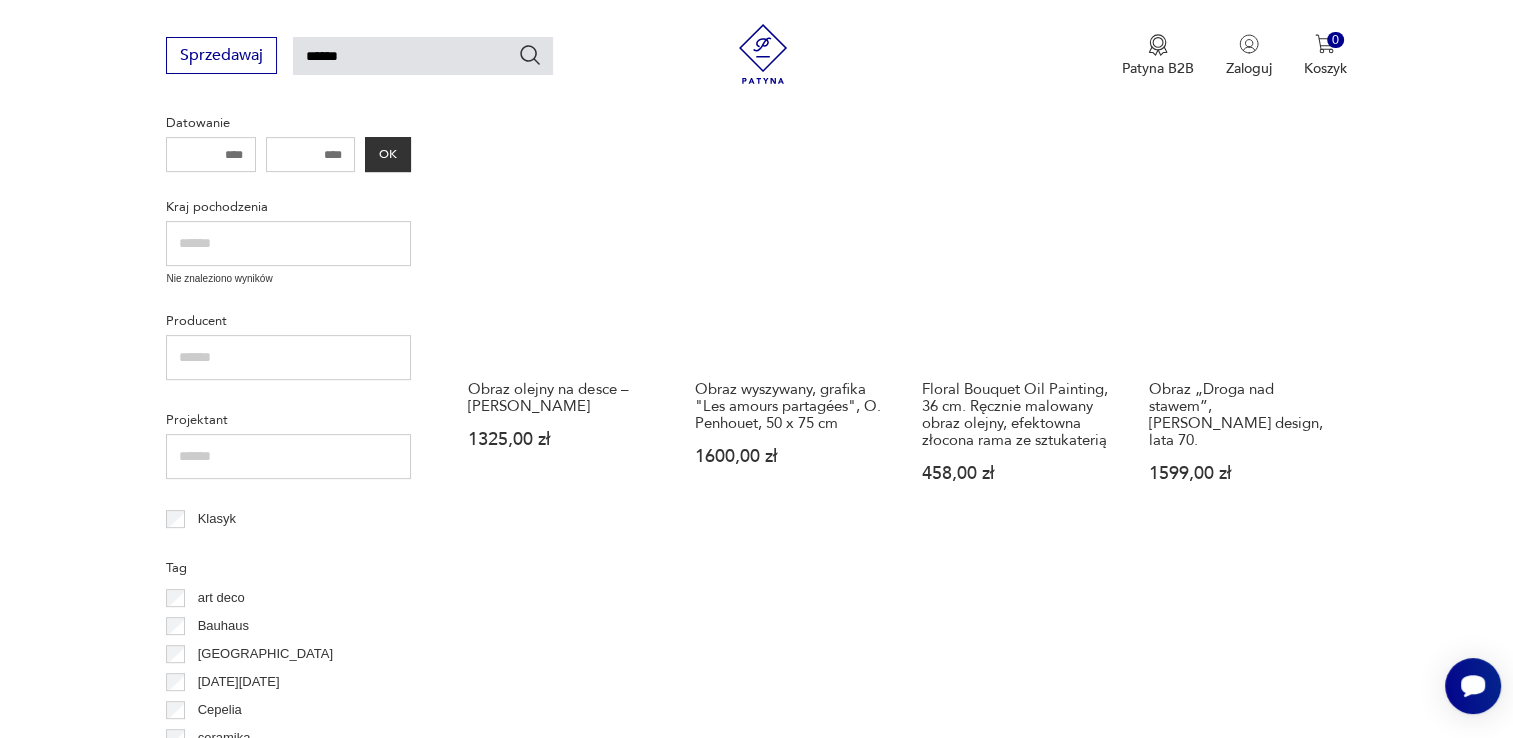 scroll, scrollTop: 671, scrollLeft: 0, axis: vertical 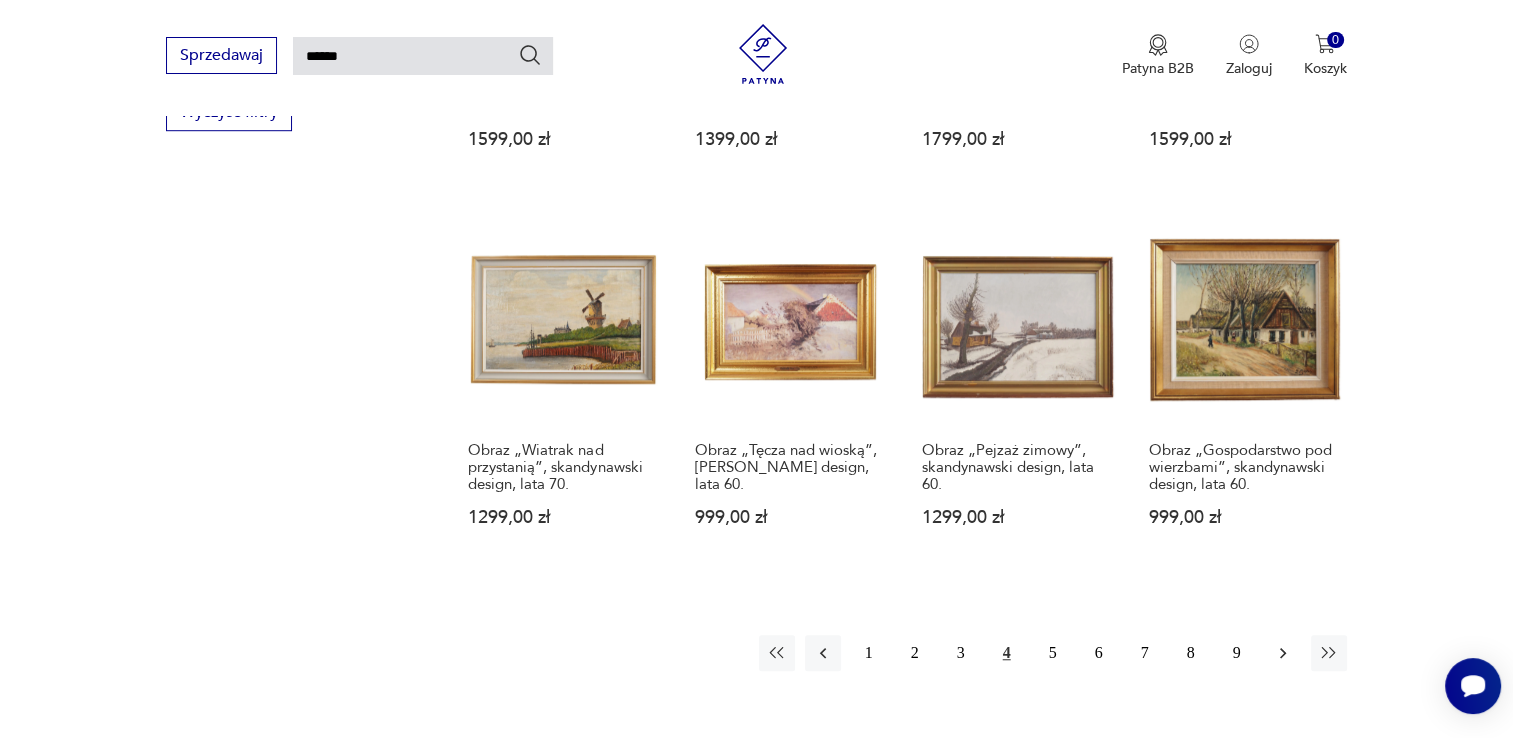 click 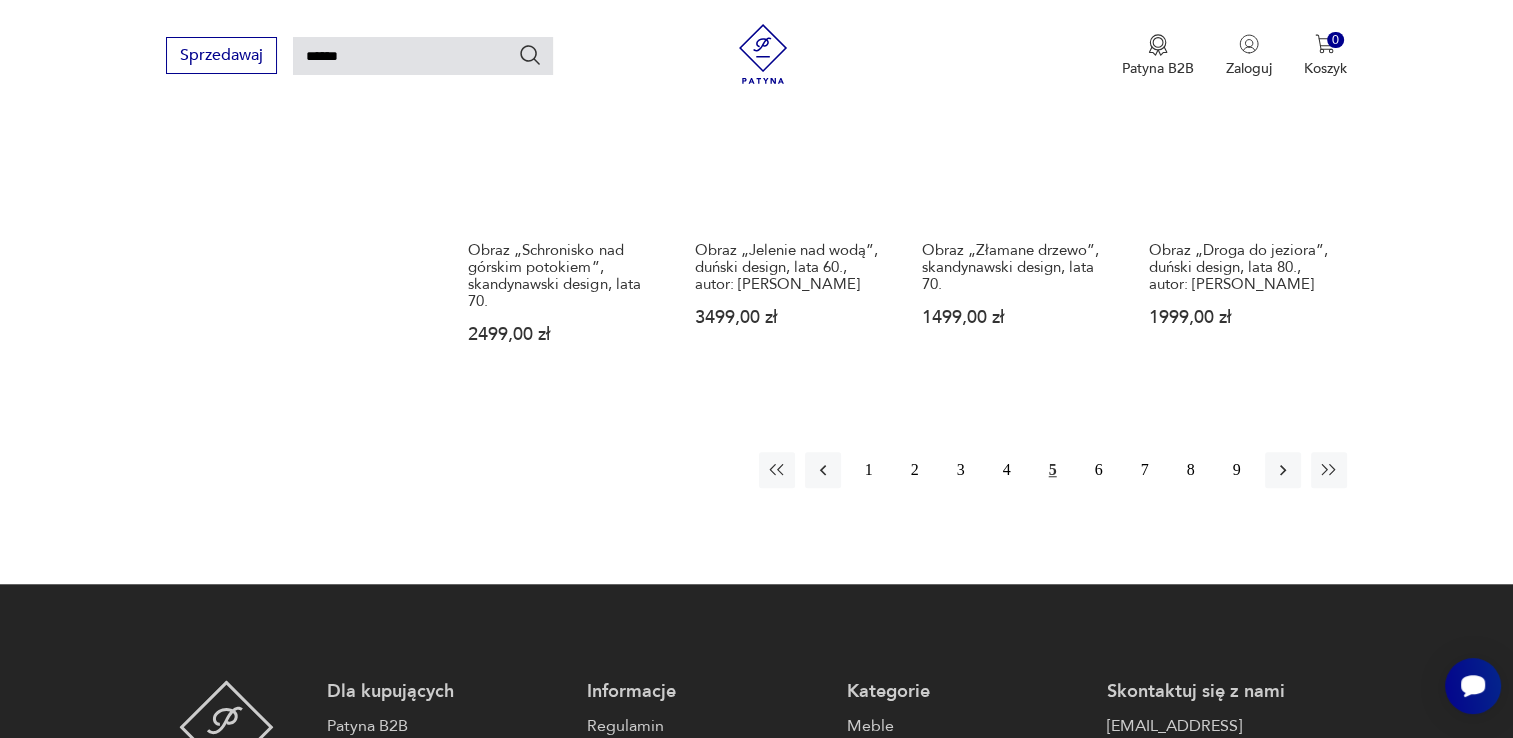 scroll, scrollTop: 1571, scrollLeft: 0, axis: vertical 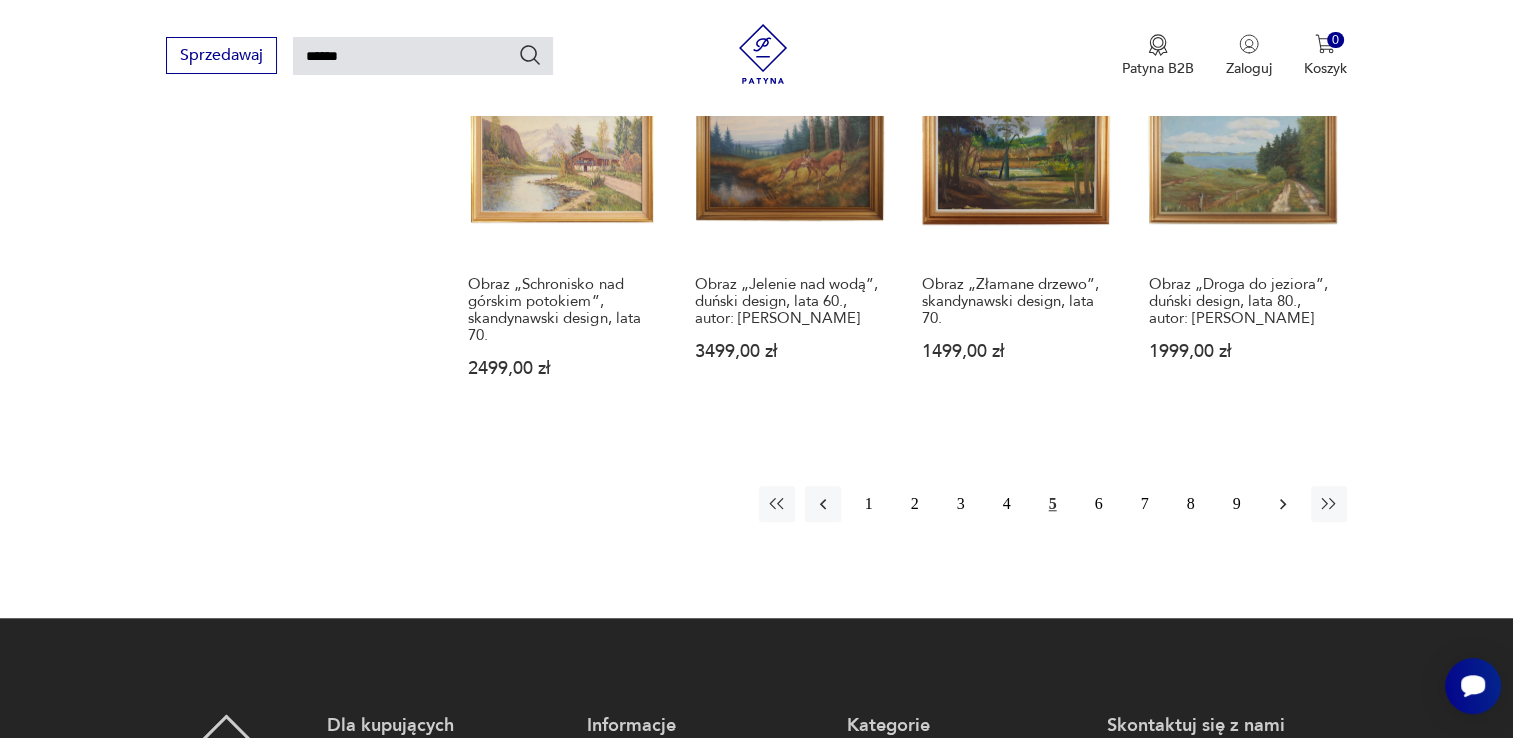 click 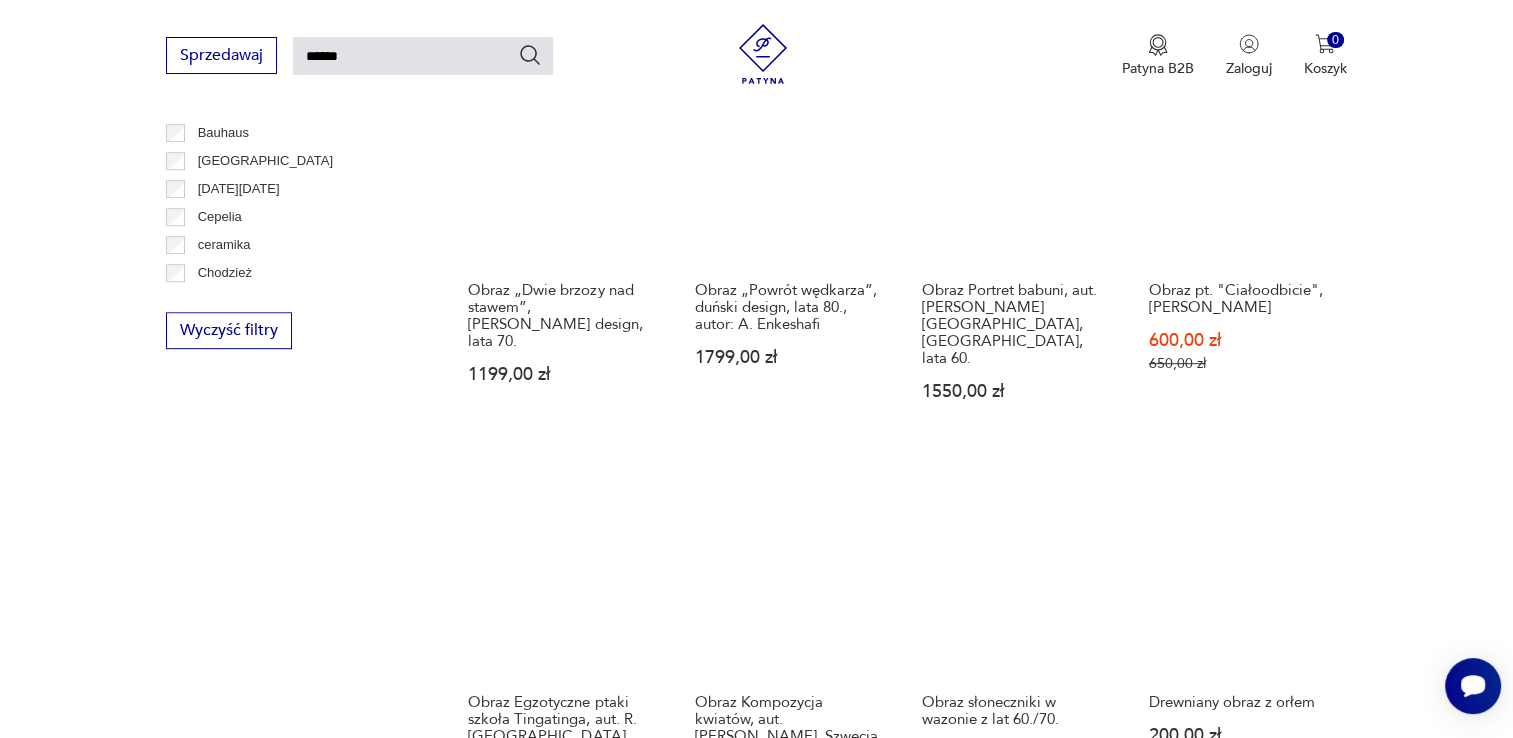 scroll, scrollTop: 1371, scrollLeft: 0, axis: vertical 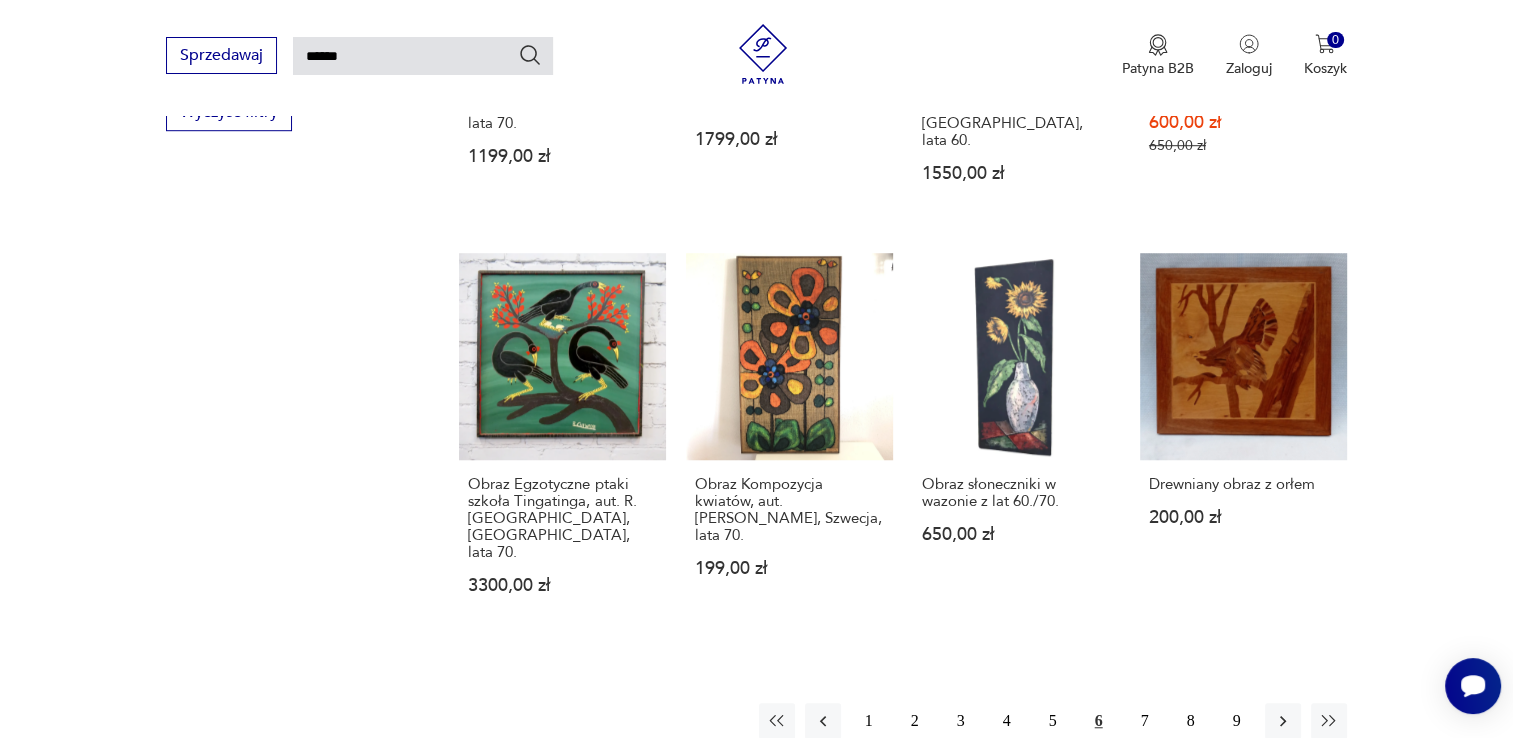 click on "Filtruj produkty Antykwariat (44) Dekoracje (93) Pozostałe (1) Cena MIN MAX OK Promocja Datowanie OK Kraj pochodzenia Nie znaleziono wyników Producent Projektant Klasyk Tag art deco Bauhaus Bavaria black friday Cepelia ceramika Chodzież Ćmielów Wyczyść filtry Znaleziono  138   produktów Filtruj Sortuj według daty dodania Sortuj według daty dodania Obraz „Wiatrak”, skandynawski design, lata 70. 1299,00 zł Obraz „Rzeka w górach”, skandynawski design, lata 70. 1799,00 zł Obraz „Wioska w chmurach”, skandynawski design, lata 70. 1299,00 zł Obraz „Leśny młyn”, skandynawski design, lata 70., autor: C. May 1399,00 zł Obraz „Rolnik”, skandynawski design, lata 70. 999,00 zł Obraz „Leśna droga”, skandynawski design, lata 70. 1899,00 zł Obraz „Para jeleni”, skandynawski design, lata 60. 1099,00 zł Obraz „Las jesienią”, skandynawski design, lata 60. 1199,00 zł Obraz „Dwie brzozy nad stawem”, skandynawski design, lata 70. 1199,00 zł 1799,00 zł Sale 1 2" at bounding box center [756, -82] 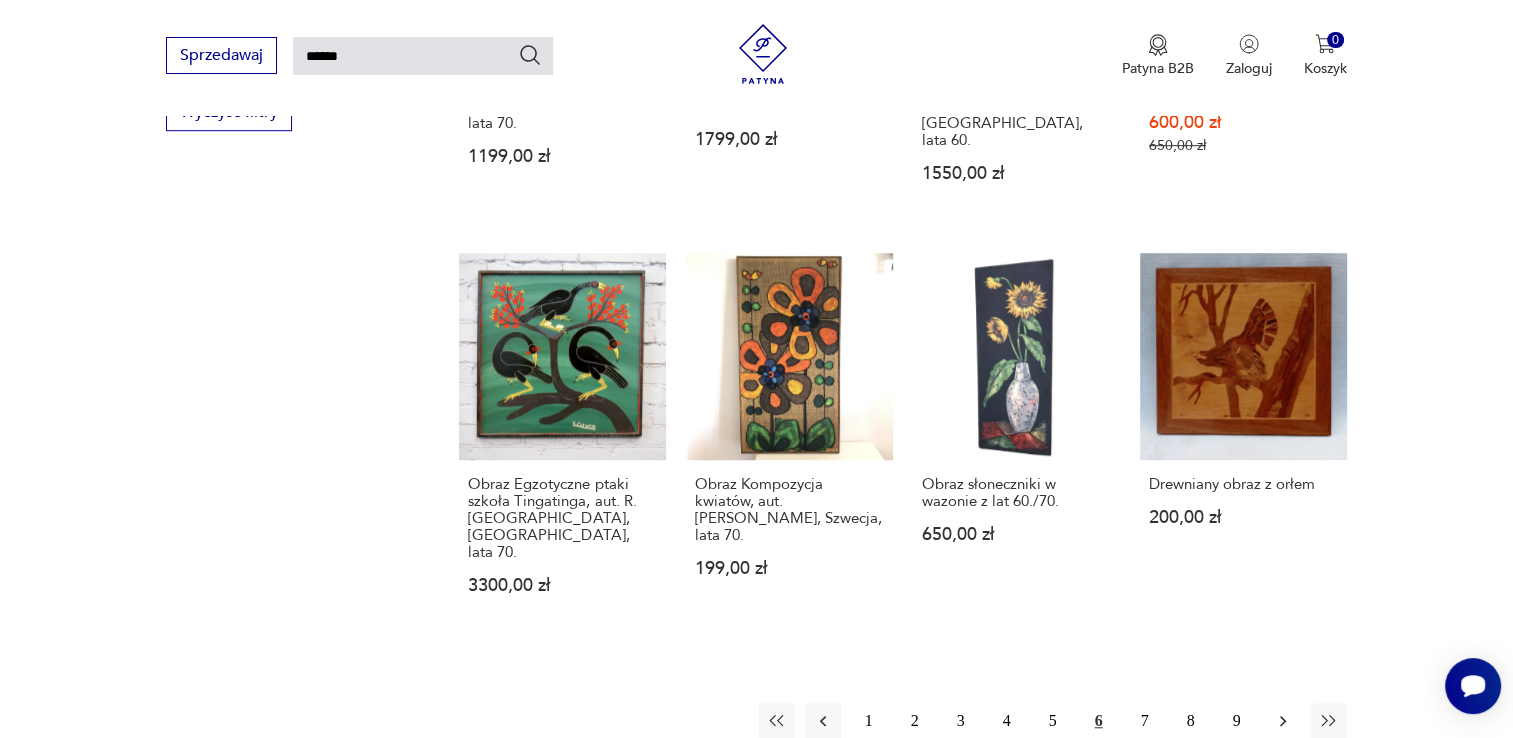 click 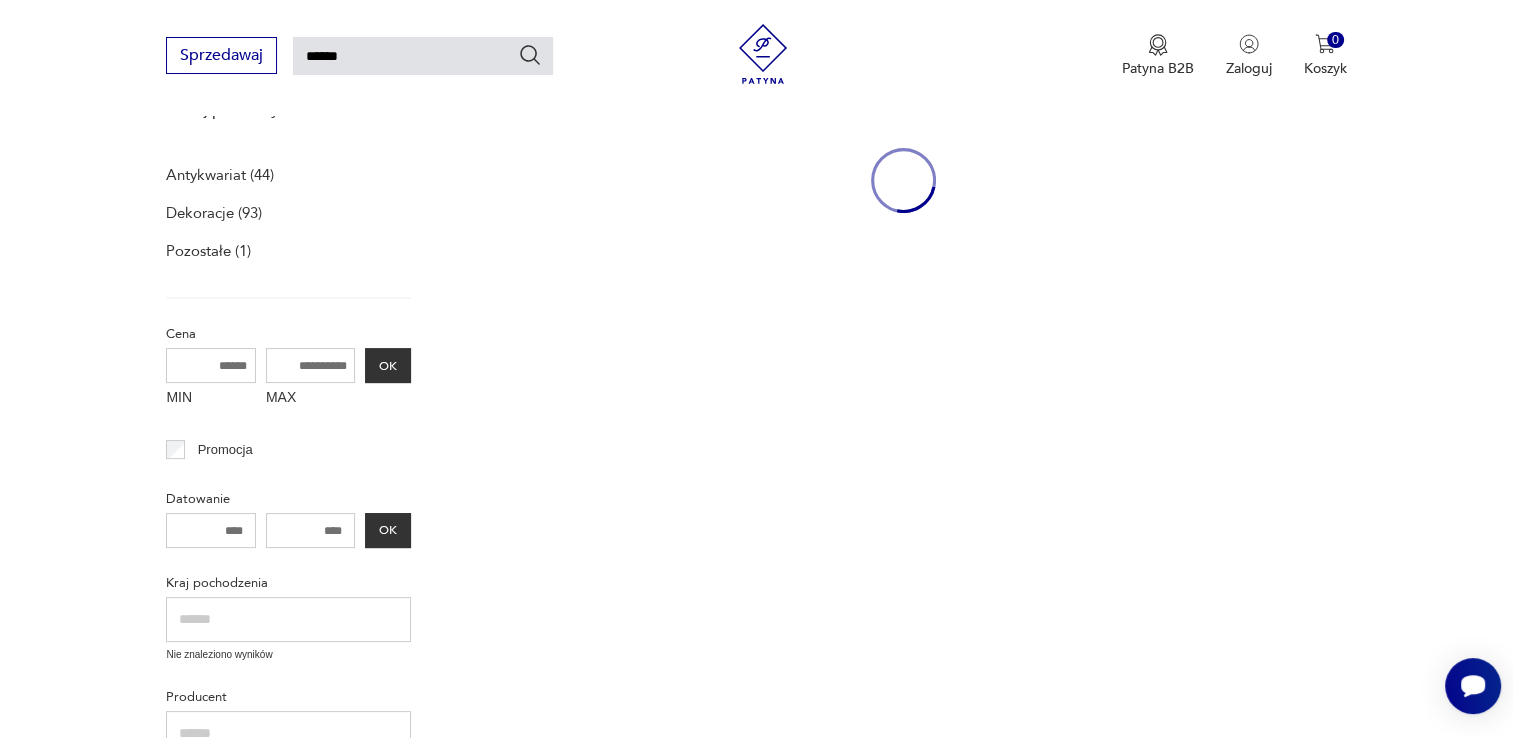 scroll, scrollTop: 71, scrollLeft: 0, axis: vertical 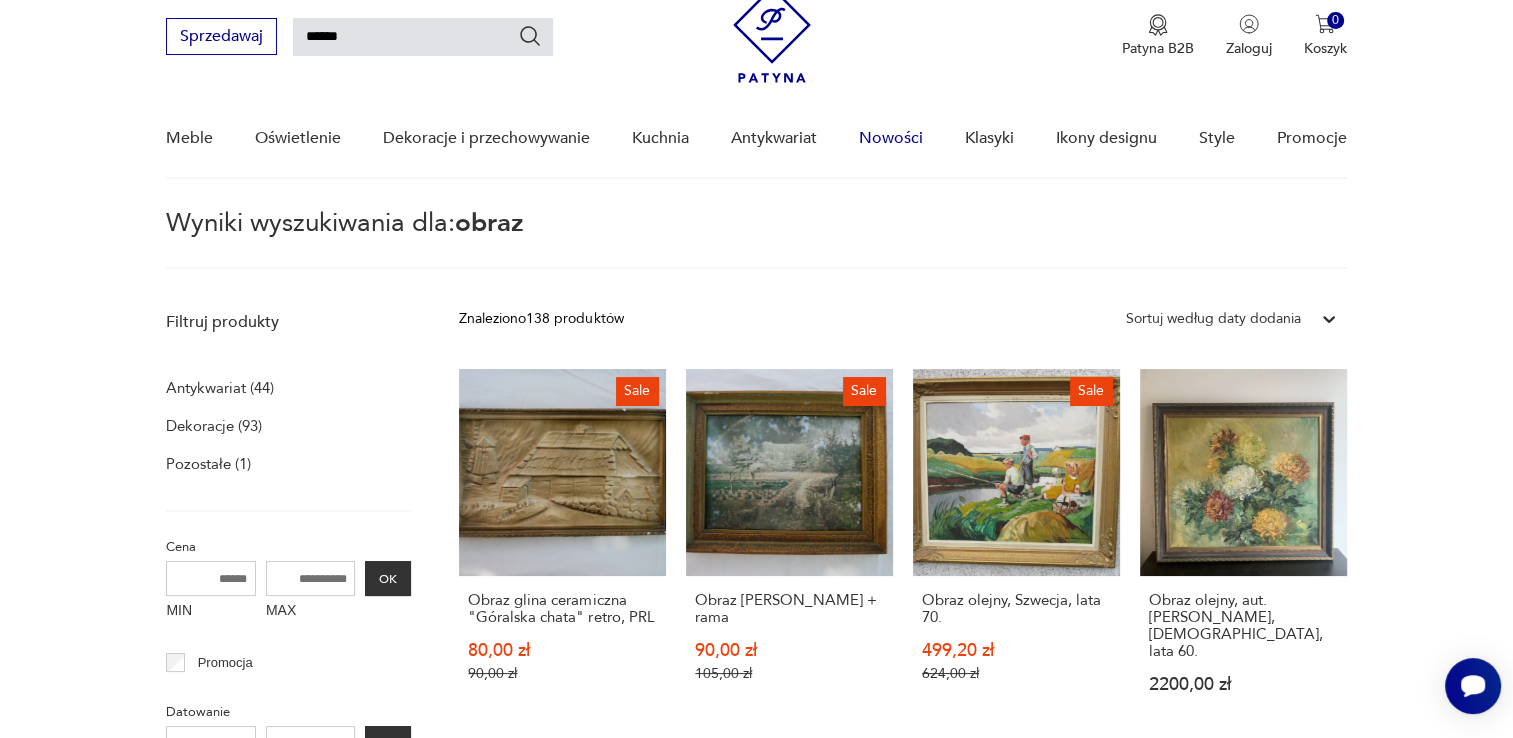 click on "Nowości" at bounding box center [891, 138] 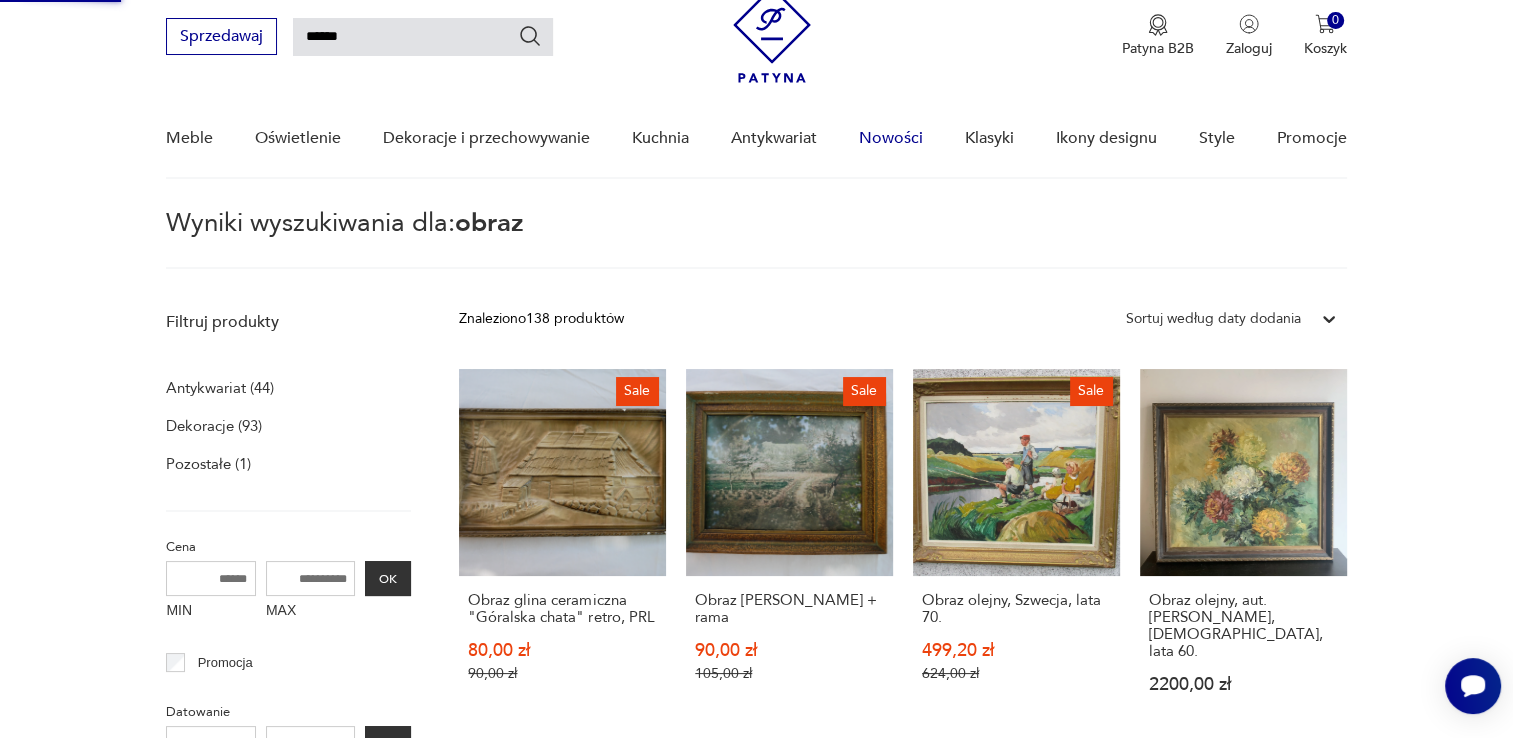 type 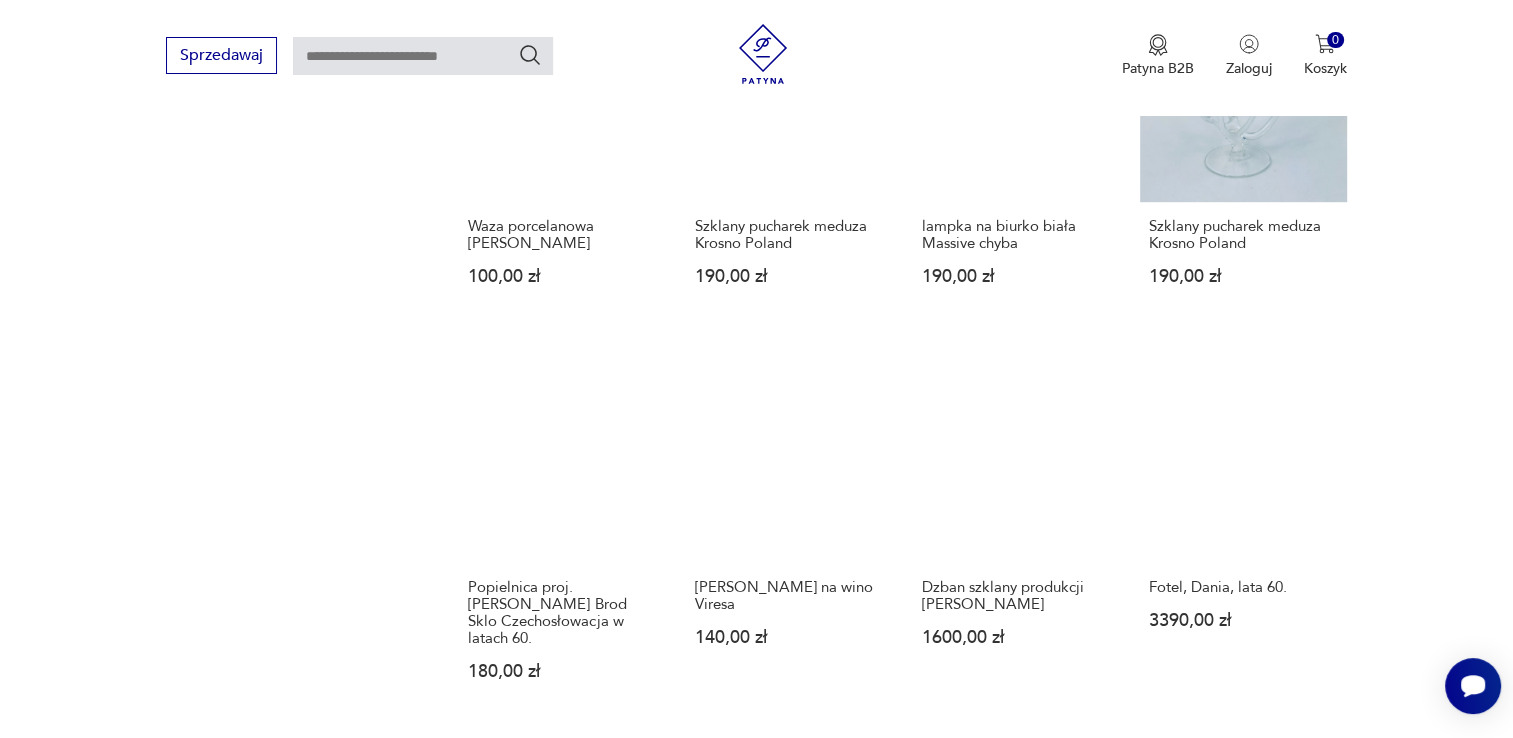 scroll, scrollTop: 1571, scrollLeft: 0, axis: vertical 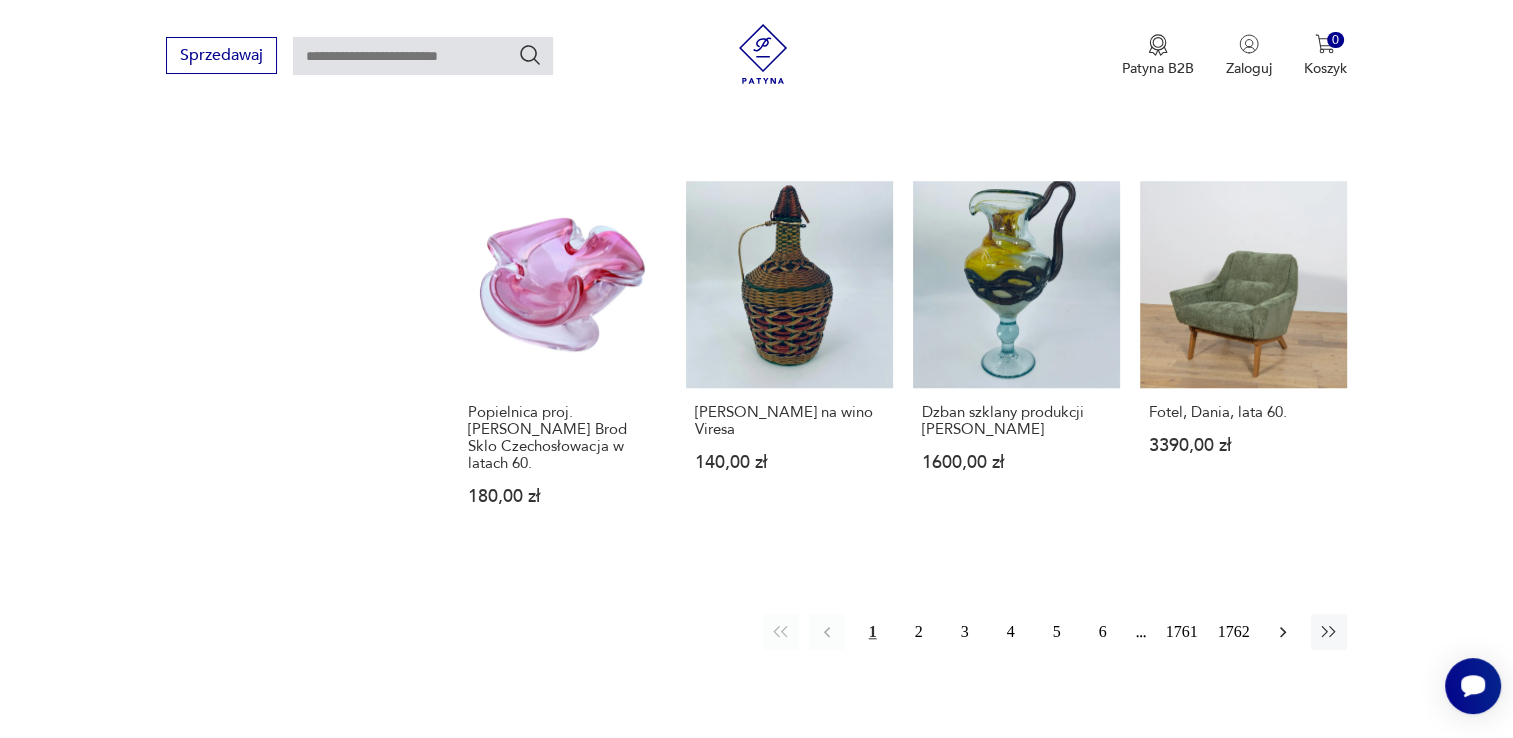 click 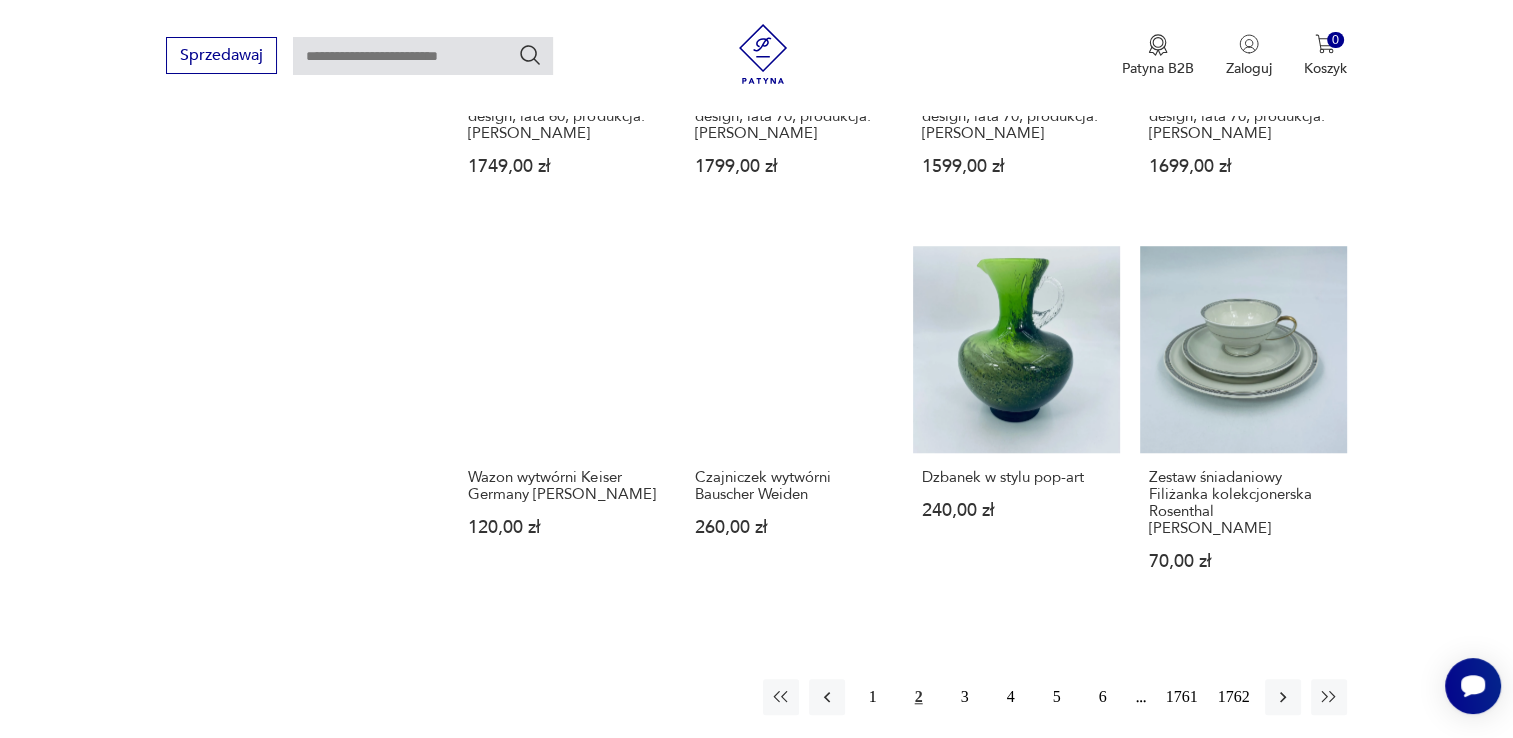 scroll, scrollTop: 1898, scrollLeft: 0, axis: vertical 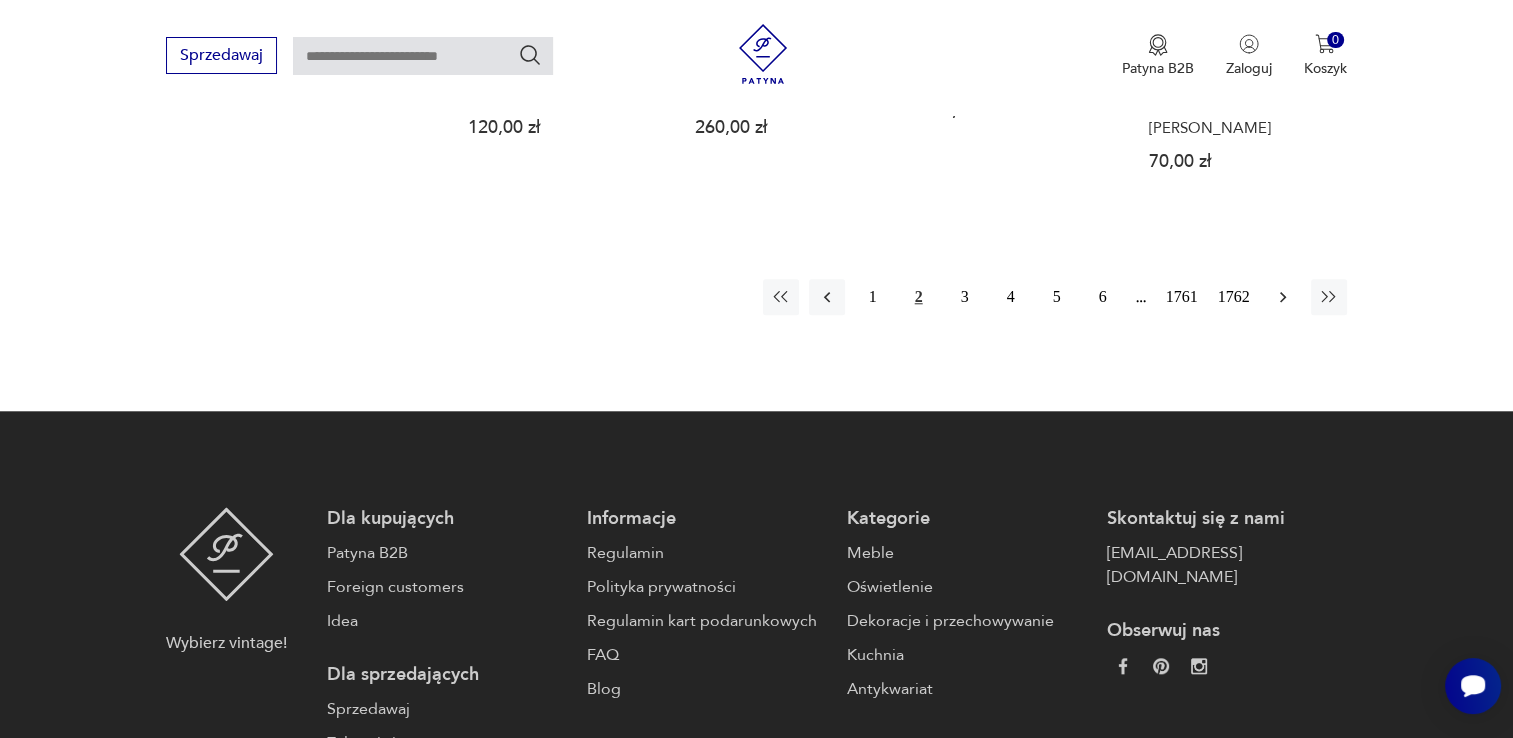 click 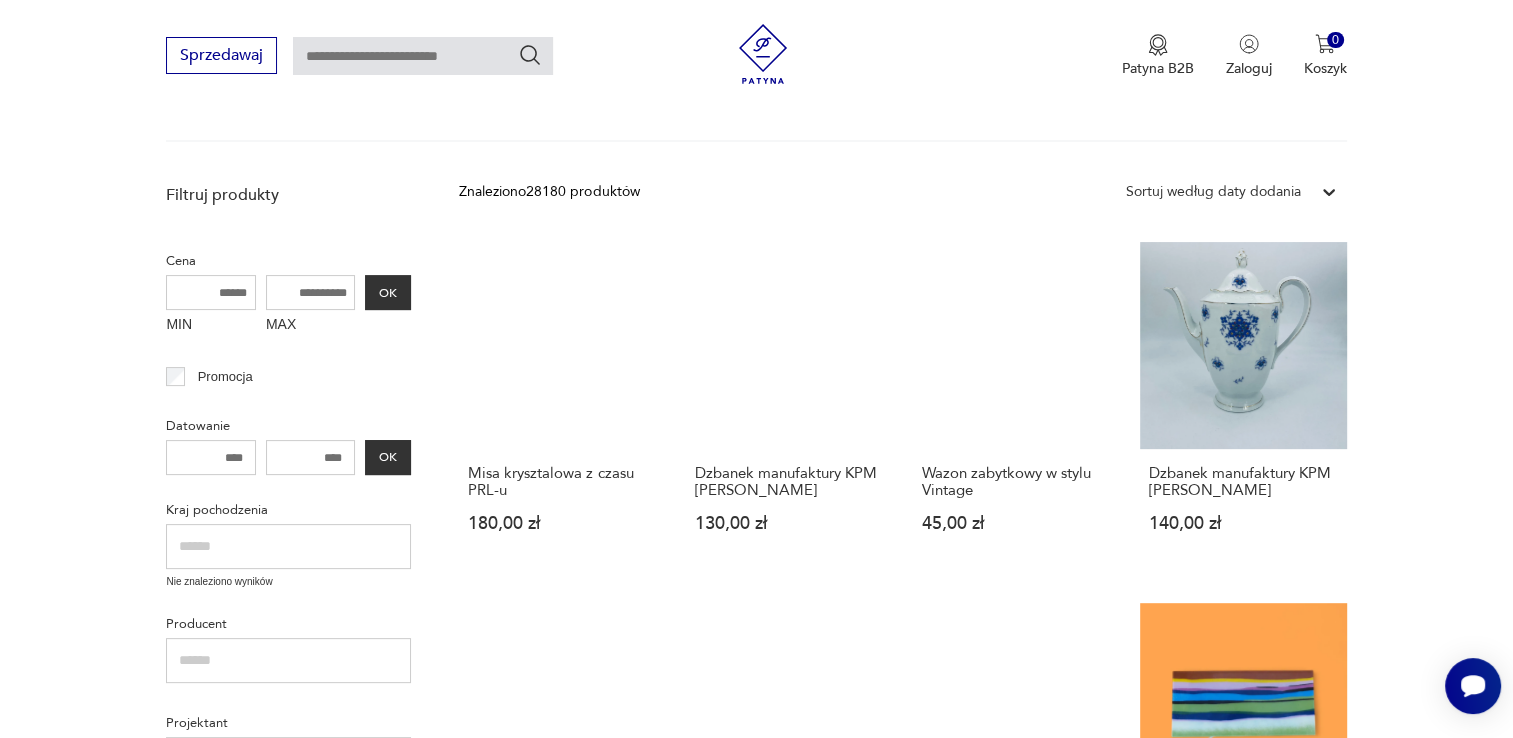 scroll, scrollTop: 658, scrollLeft: 0, axis: vertical 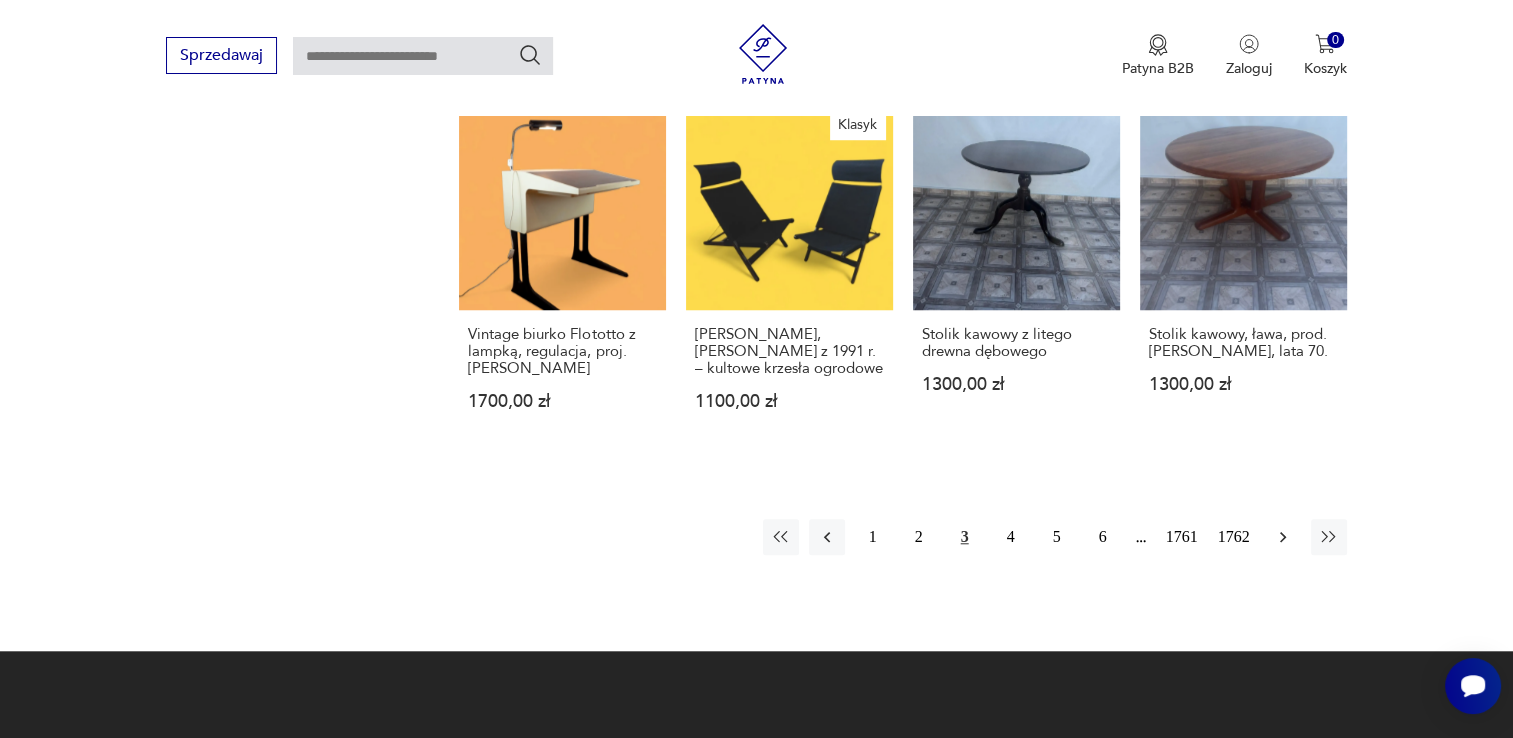 click 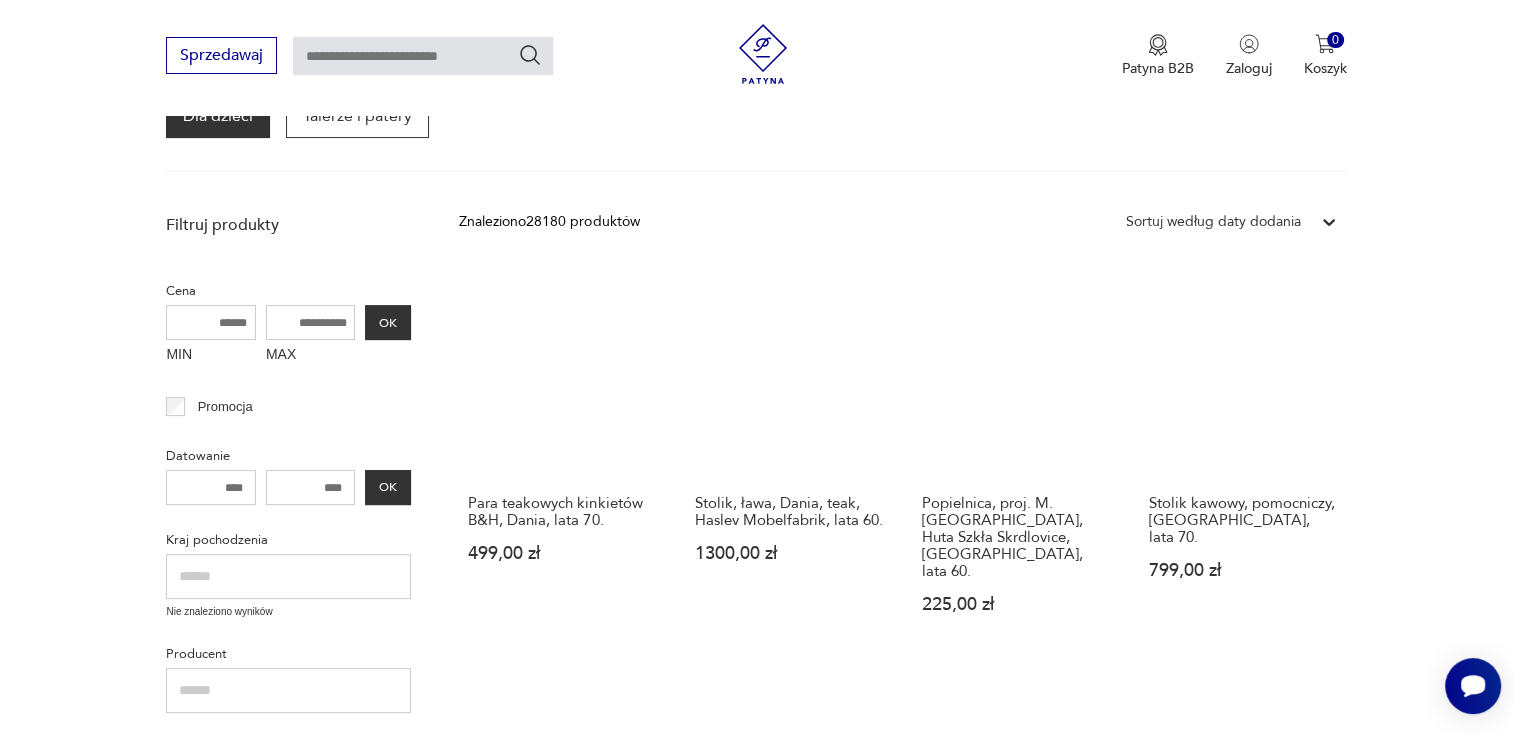 scroll, scrollTop: 458, scrollLeft: 0, axis: vertical 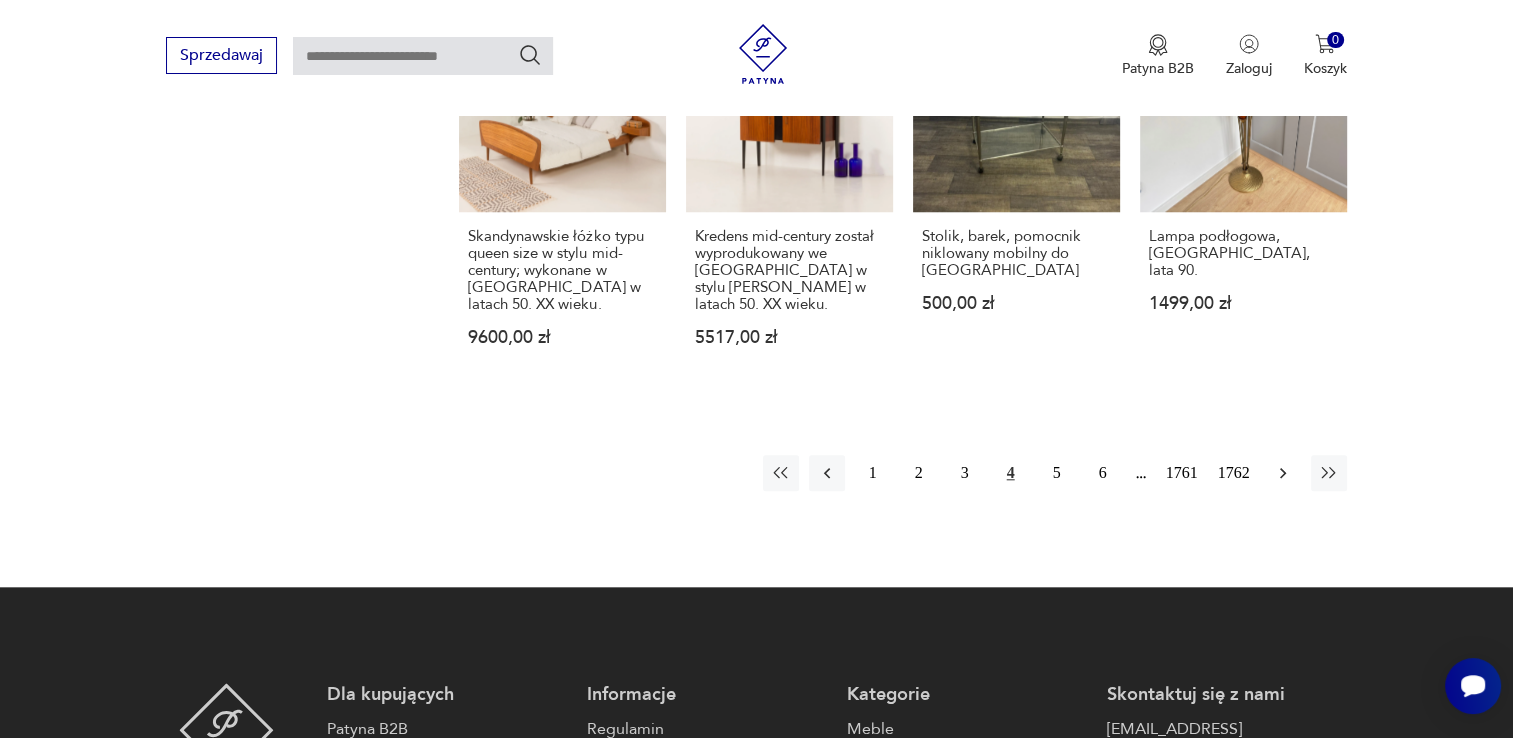 click 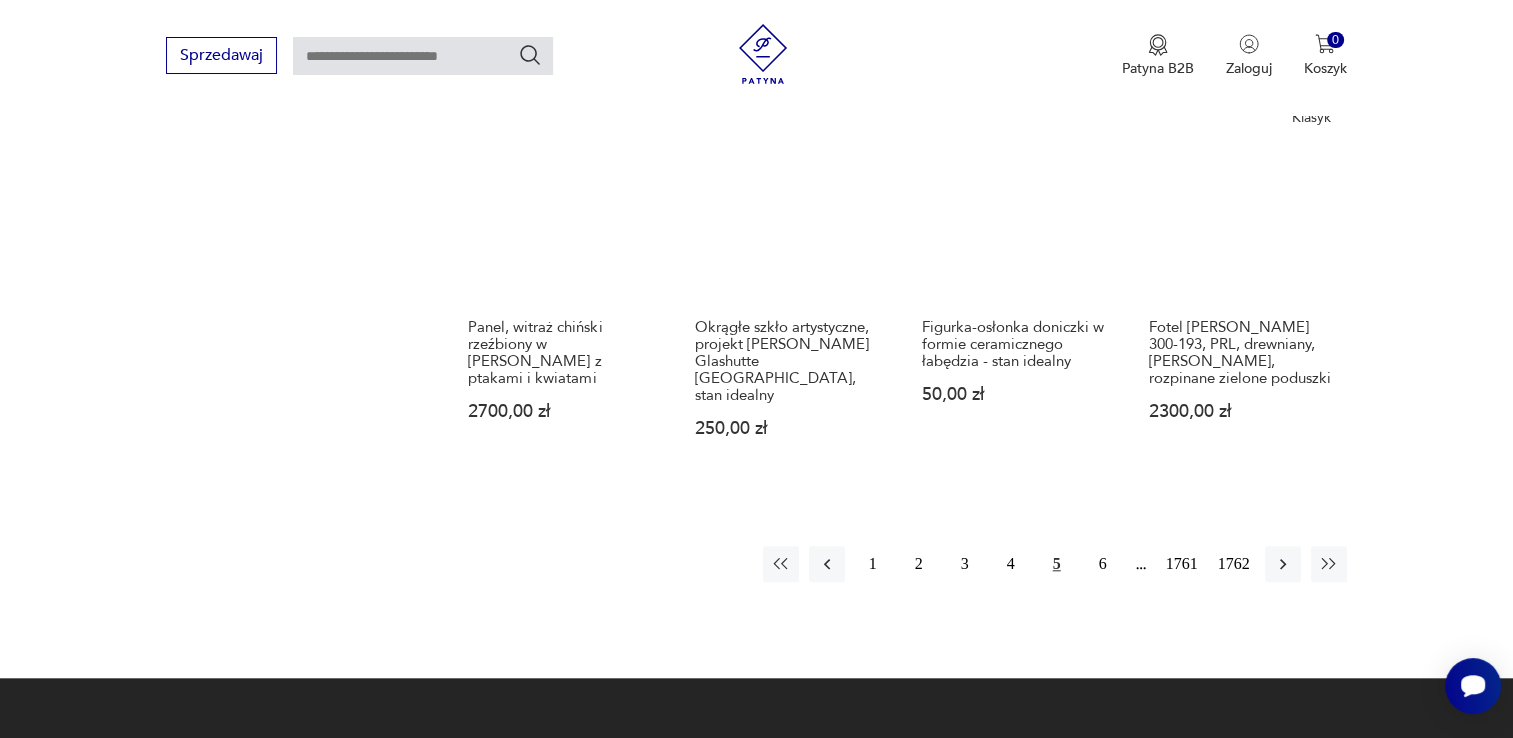 scroll, scrollTop: 1858, scrollLeft: 0, axis: vertical 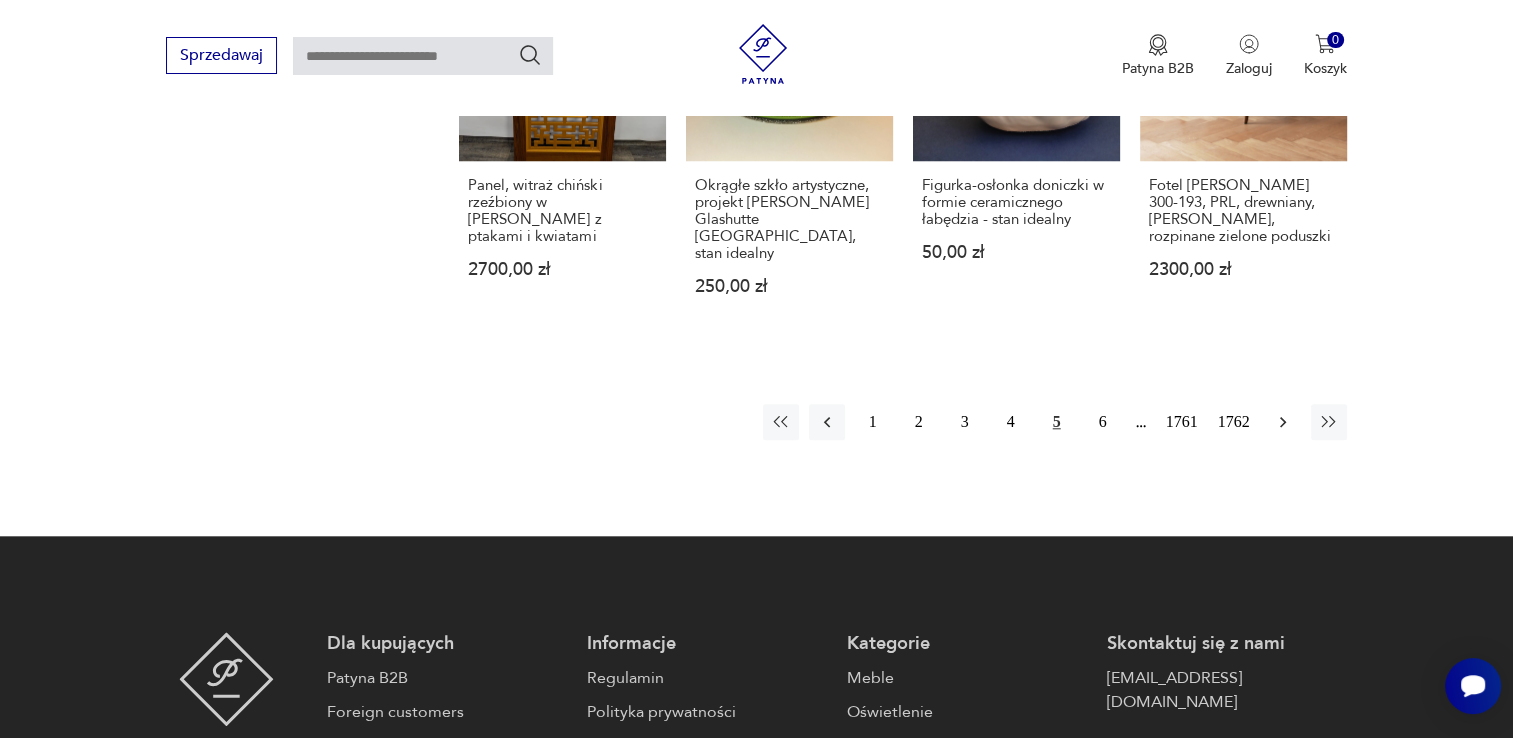 click 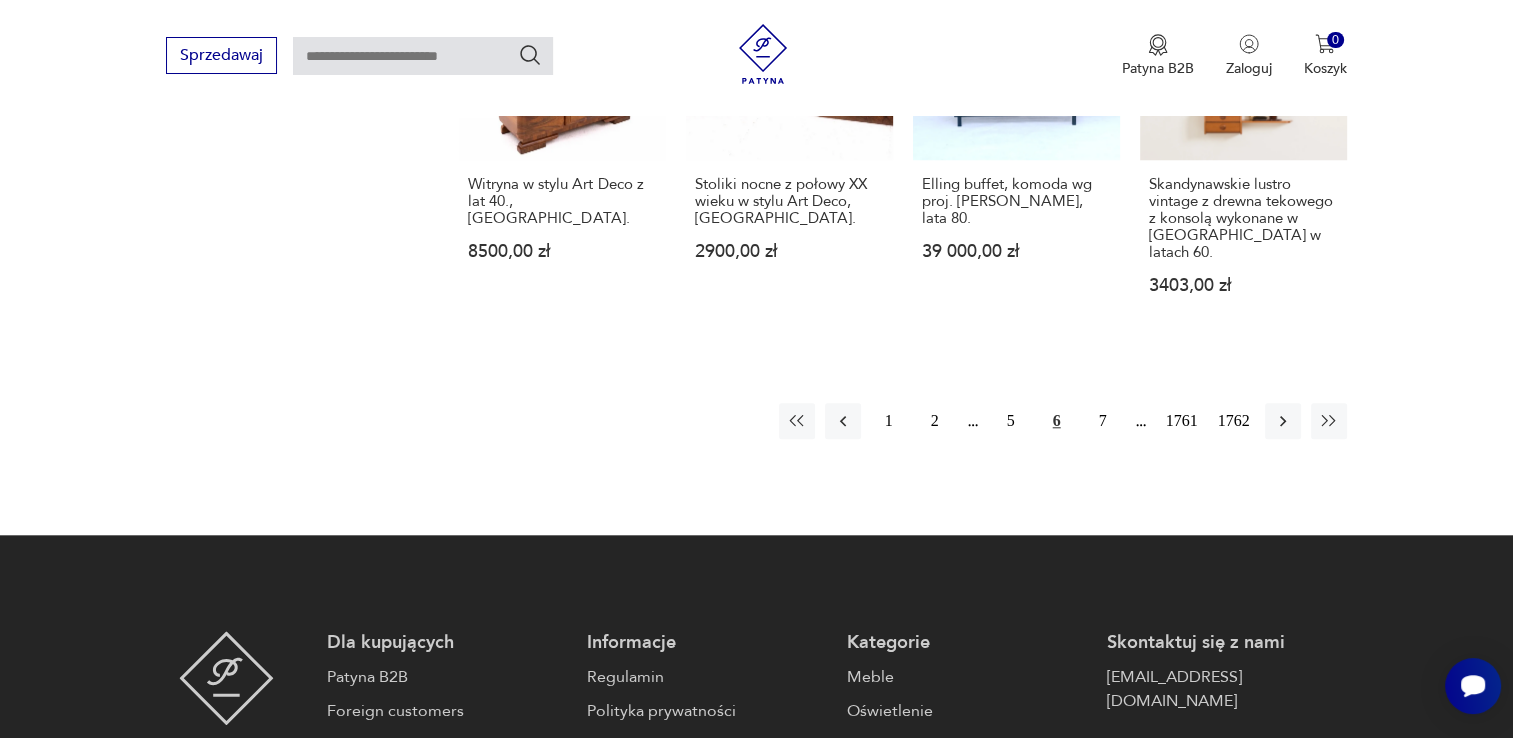 scroll, scrollTop: 1858, scrollLeft: 0, axis: vertical 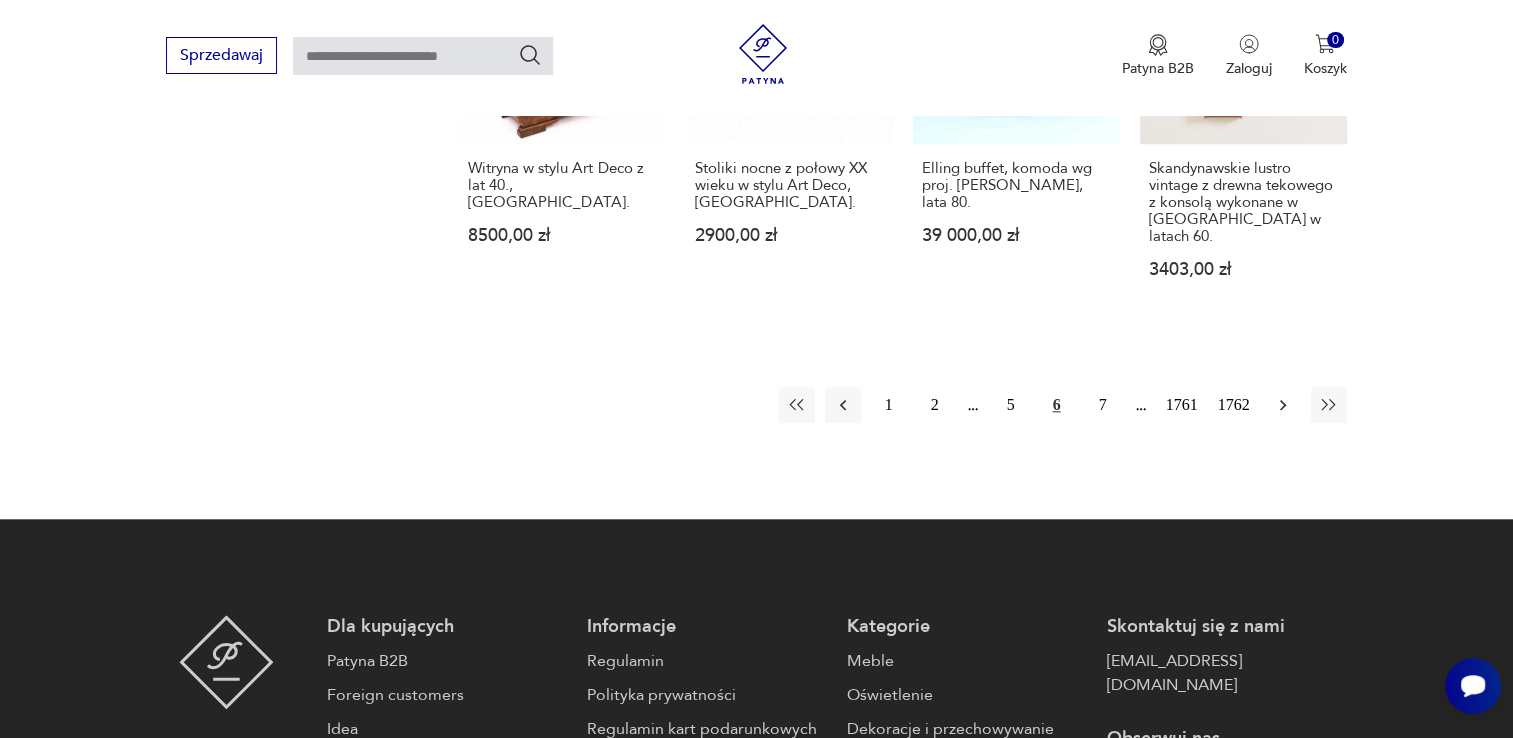 click 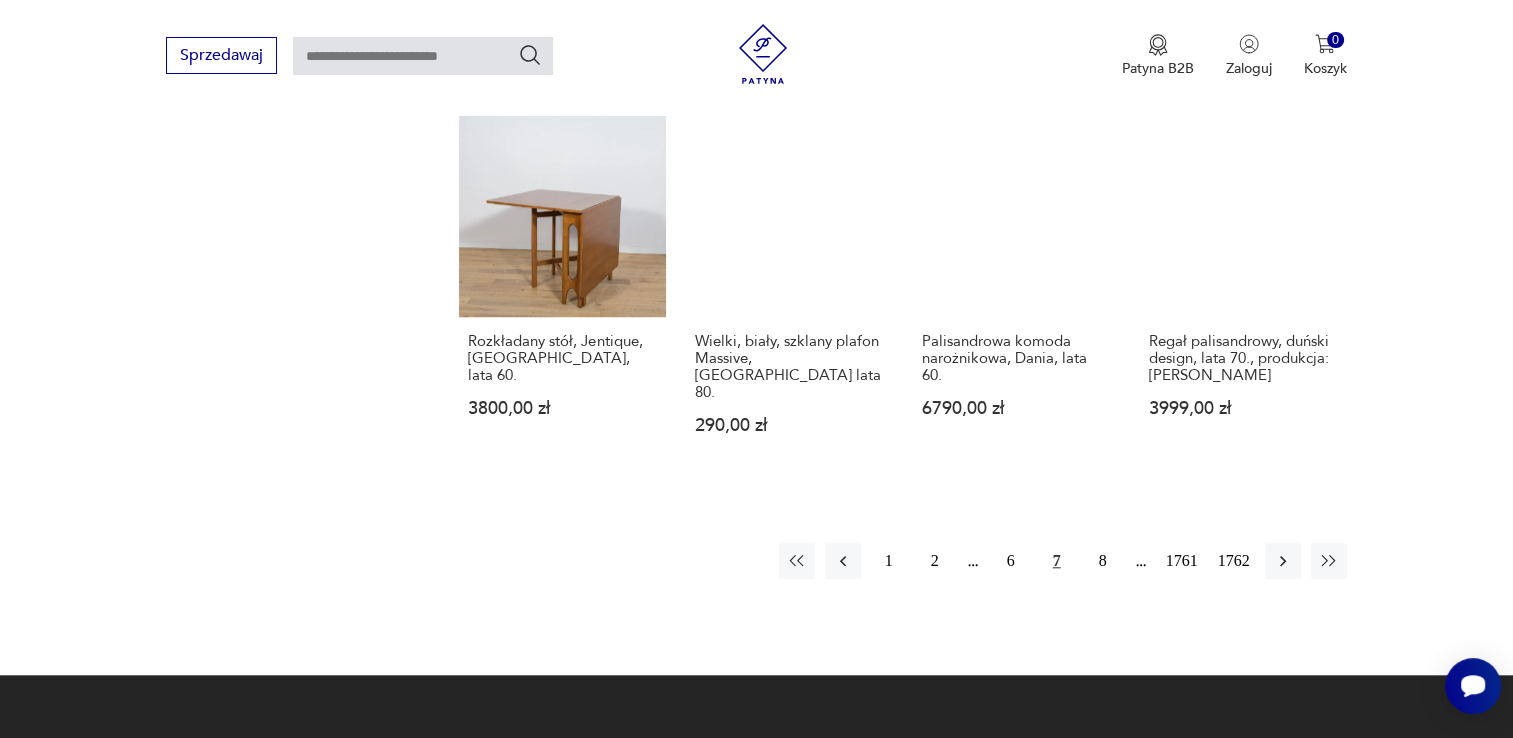 scroll, scrollTop: 1858, scrollLeft: 0, axis: vertical 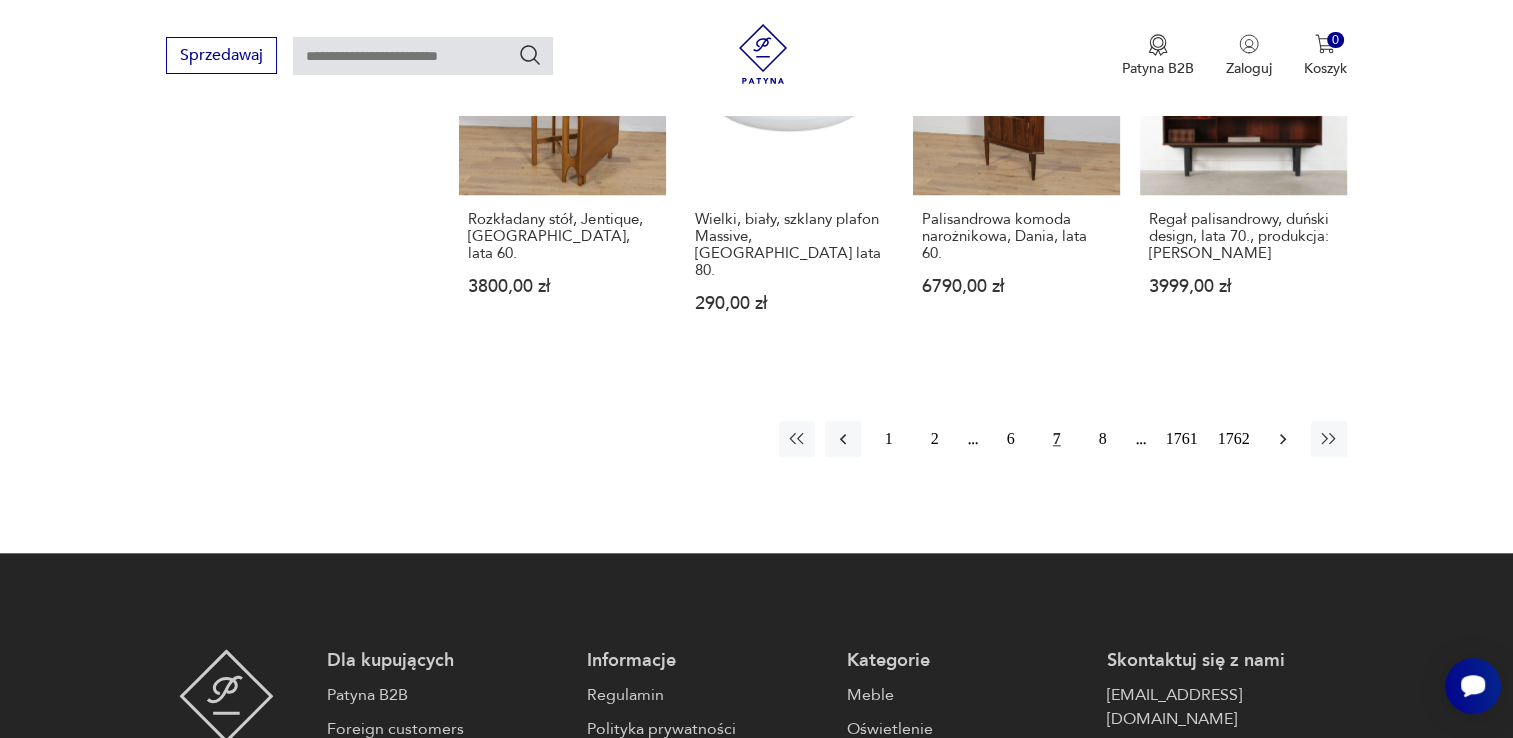 click 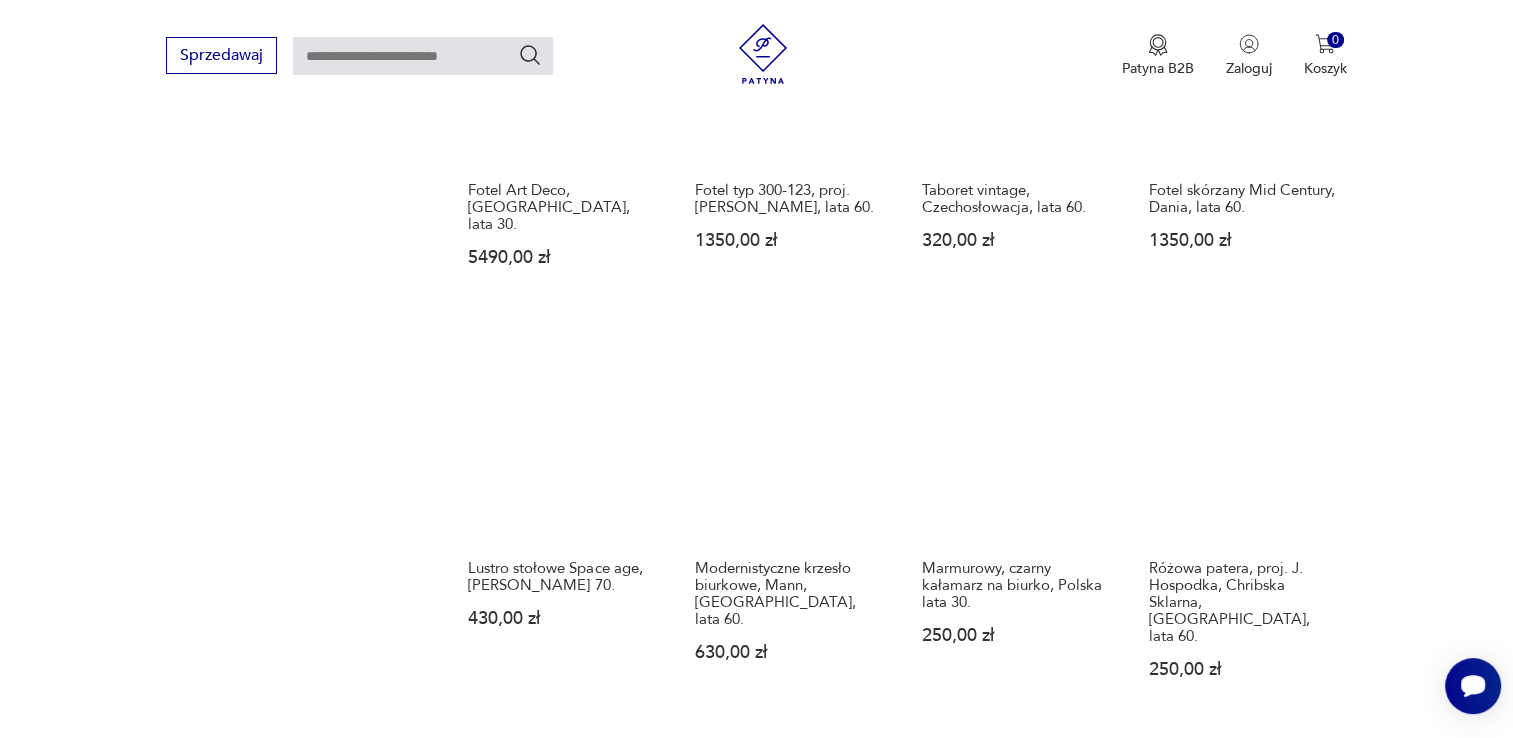 scroll, scrollTop: 1658, scrollLeft: 0, axis: vertical 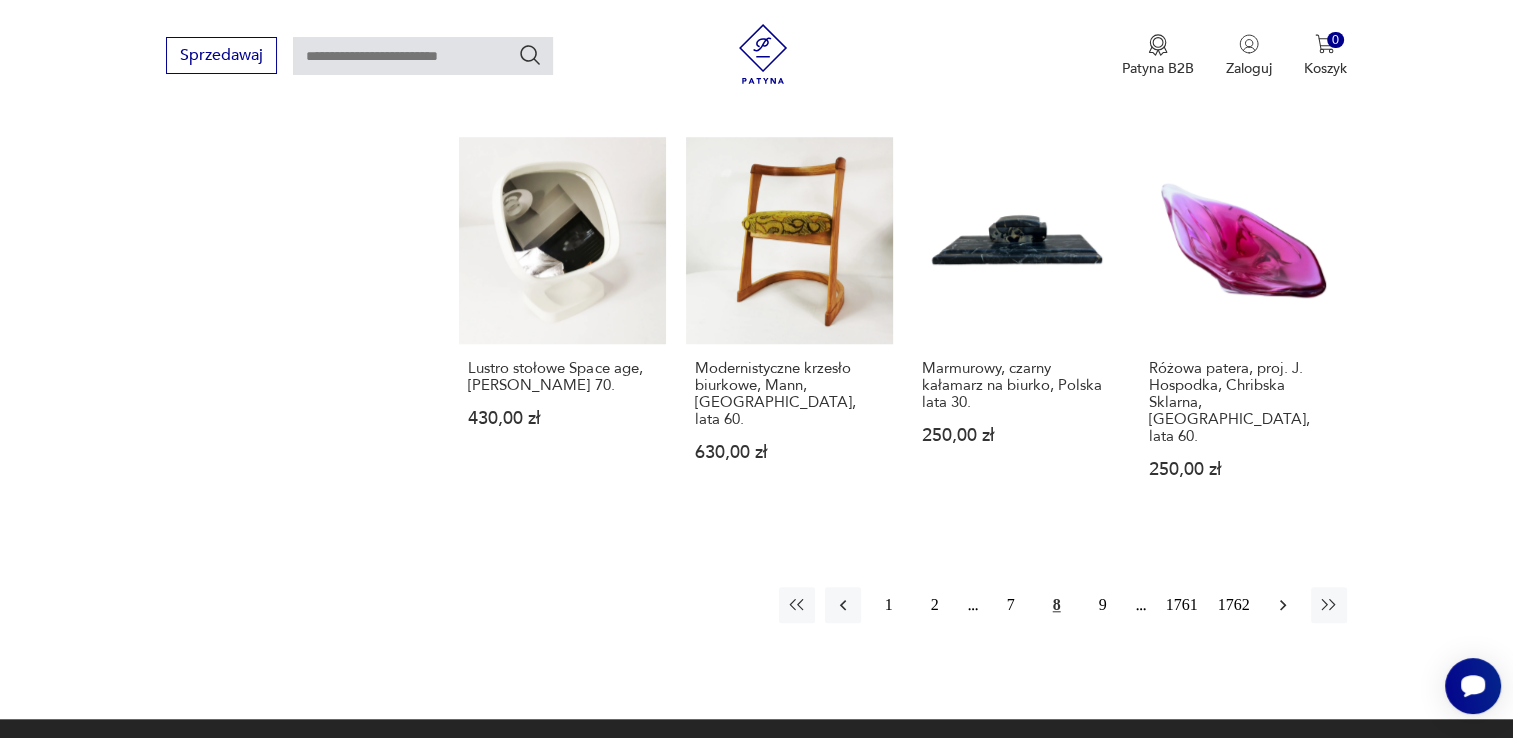 click 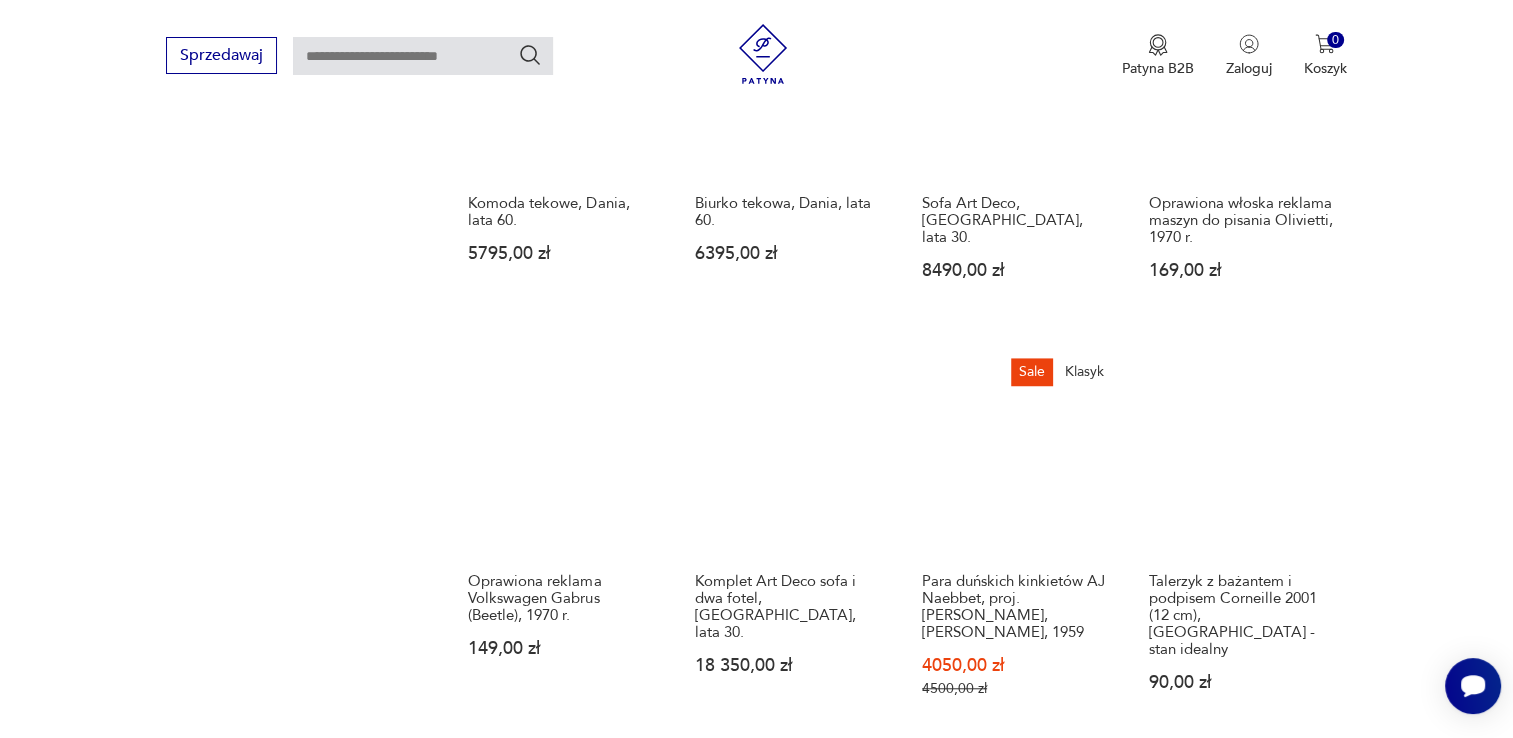 scroll, scrollTop: 1658, scrollLeft: 0, axis: vertical 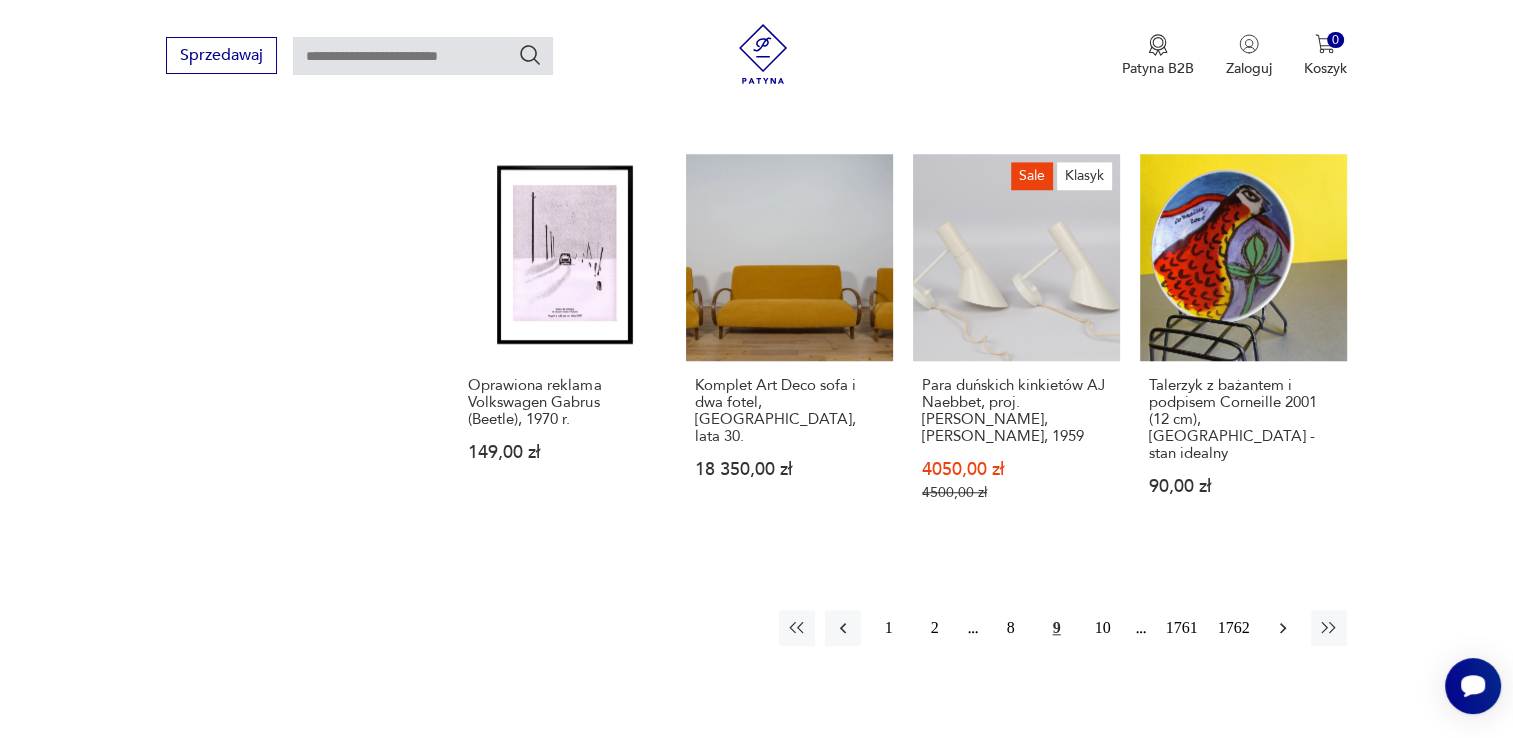 click 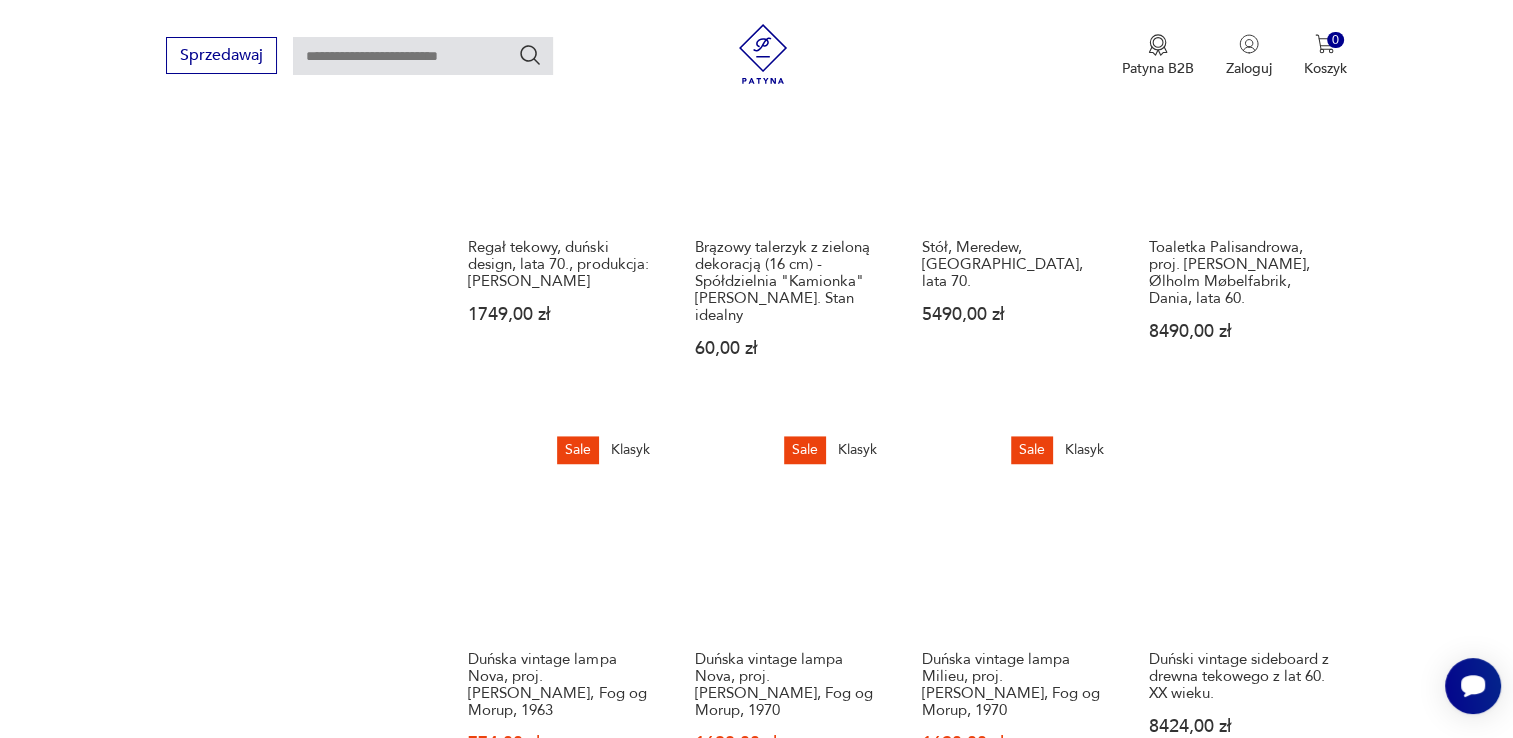 scroll, scrollTop: 1558, scrollLeft: 0, axis: vertical 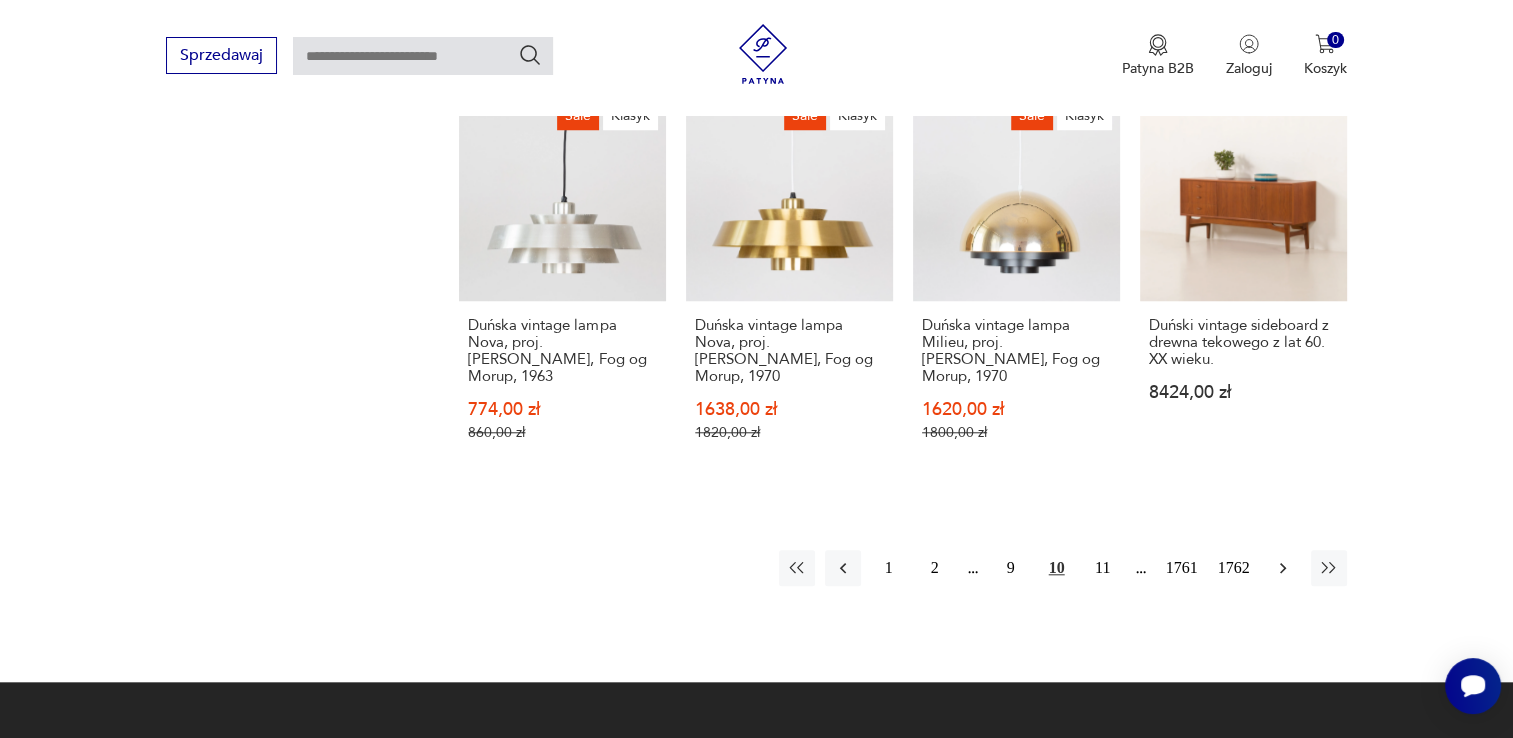 click 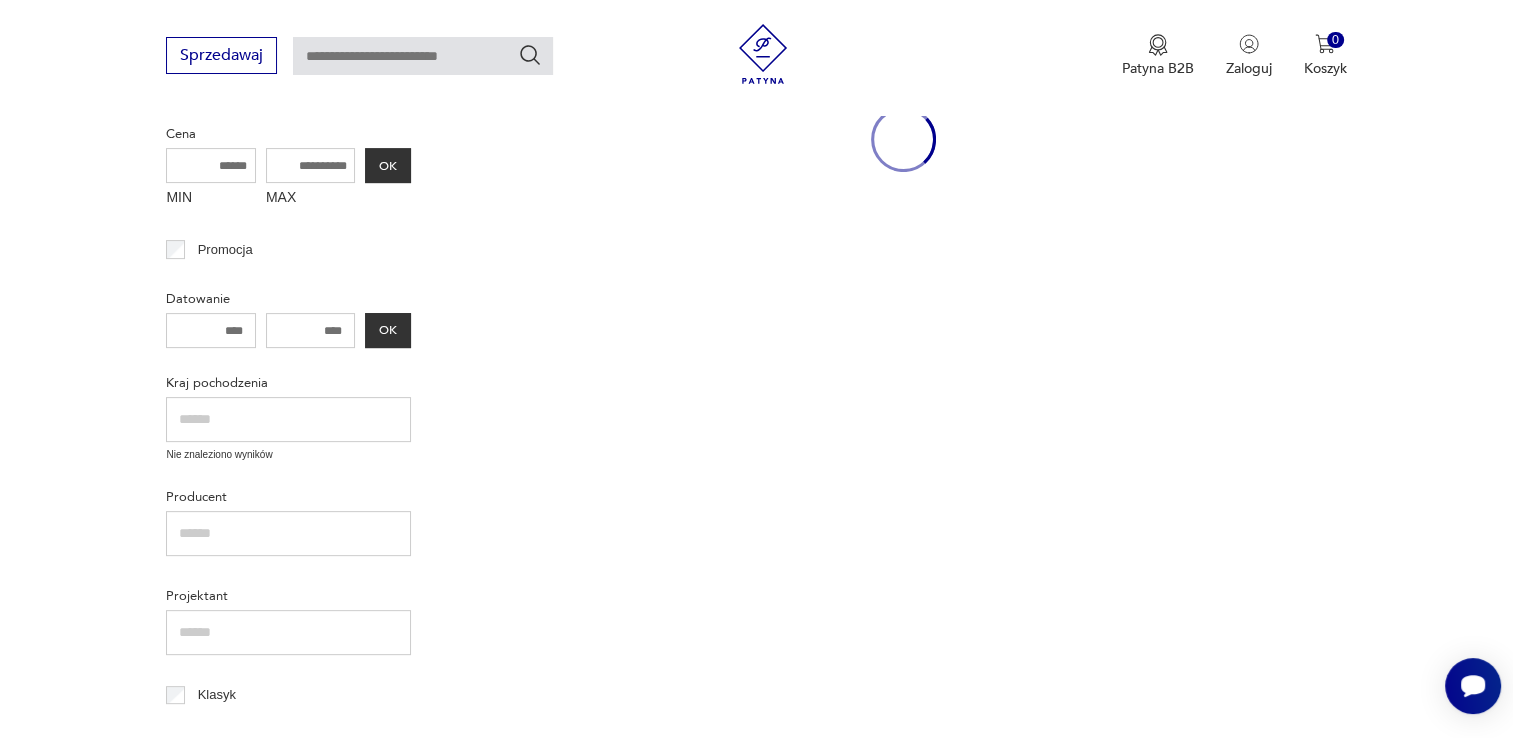 scroll, scrollTop: 258, scrollLeft: 0, axis: vertical 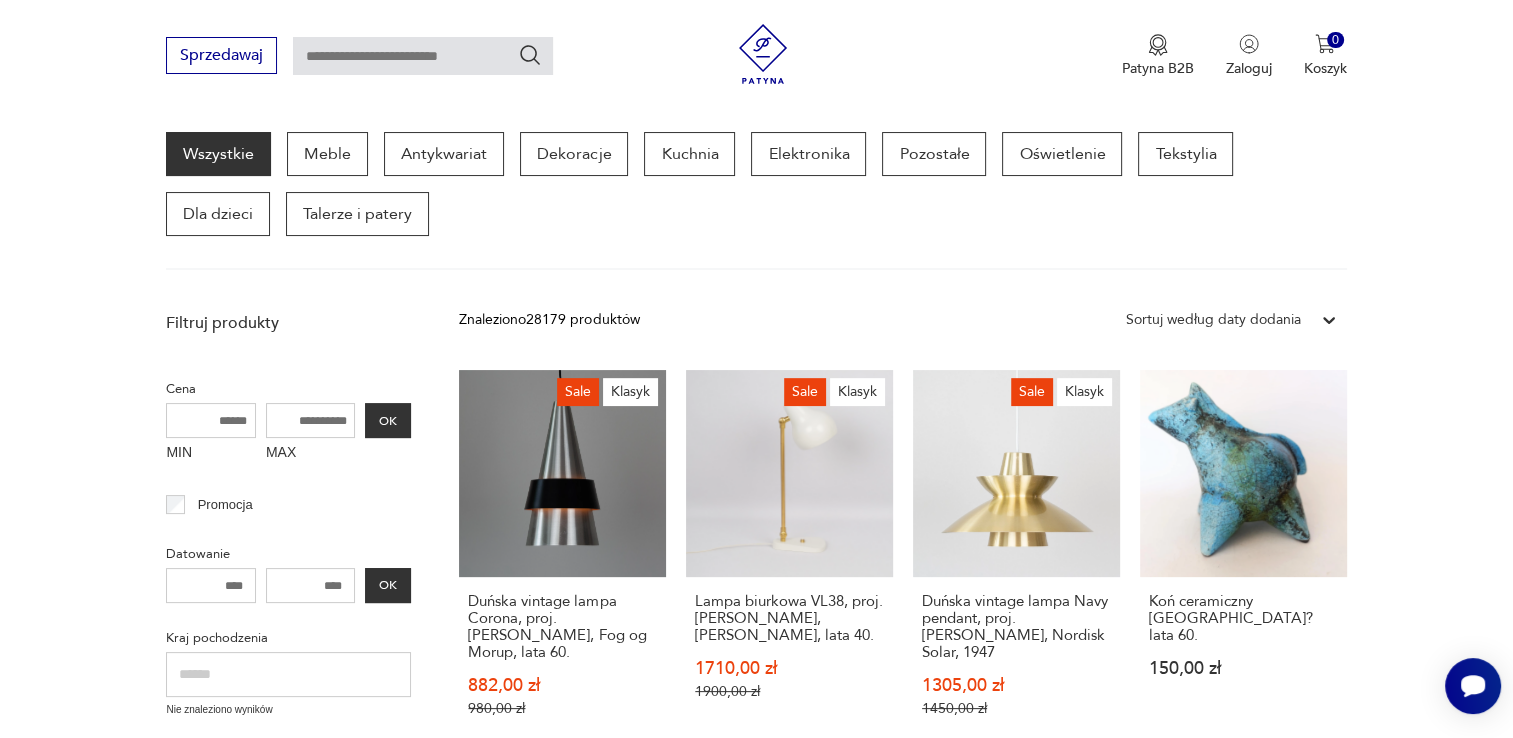 click on "Filtruj produkty Cena MIN MAX OK Promocja Datowanie OK Kraj pochodzenia Nie znaleziono wyników Producent Projektant Klasyk Tag art deco Bauhaus Bavaria black friday Cepelia ceramika Chodzież Ćmielów Wyczyść filtry Znaleziono  28179   produktów Filtruj Sortuj według daty dodania Sortuj według daty dodania Sale Klasyk Duńska vintage lampa Corona, proj. Jo Hammerborg, Fog og Morup, lata 60. 882,00 zł 980,00 zł Sale Klasyk Lampa biurkowa VL38, proj. Vilhelm Lauritzen, Louis Poulsen, lata 40. 1710,00 zł 1900,00 zł Sale Klasyk Duńska vintage lampa Navy pendant, proj. Jorn Utzon, Nordisk Solar, 1947 1305,00 zł 1450,00 zł Koń ceramiczny Włochy? lata 60. 150,00 zł Drzewko na bizuterię, szkło Vintage 110,00 zł Miska szklana Rhapsody proj. F. Zemek, Czechosłowacja, lata 60. 280,00 zł Filiżanka kolekcjonerska manufaktury KPM Rubens 35,00 zł Zestaw śniadaniowy Filiżanka kolekcjonerska duo manufaktury KPM Rubens 70,00 zł Klasyk 23 500,00 zł 80,00 zł 65,00 zł 100,00 zł Sale" at bounding box center (756, 1233) 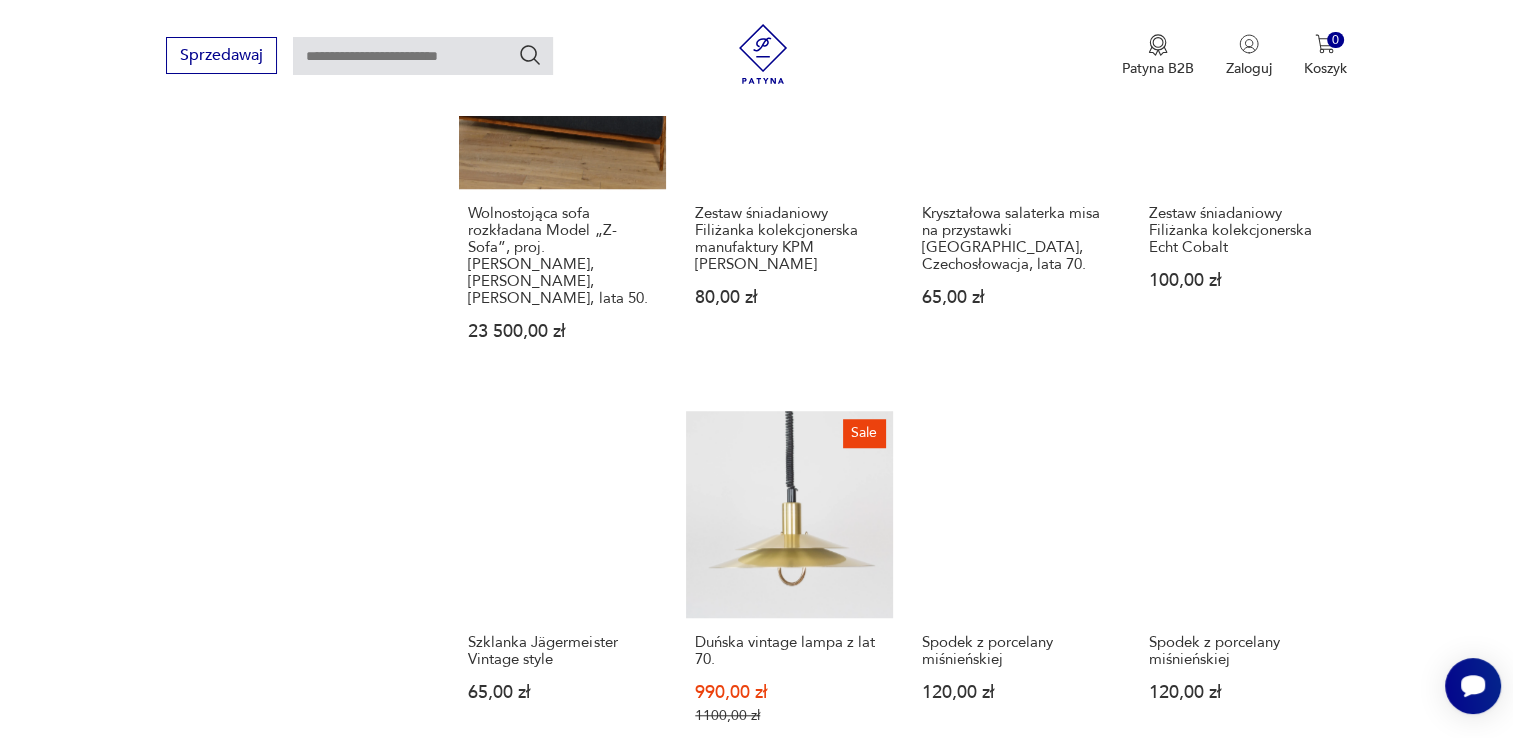 scroll, scrollTop: 1858, scrollLeft: 0, axis: vertical 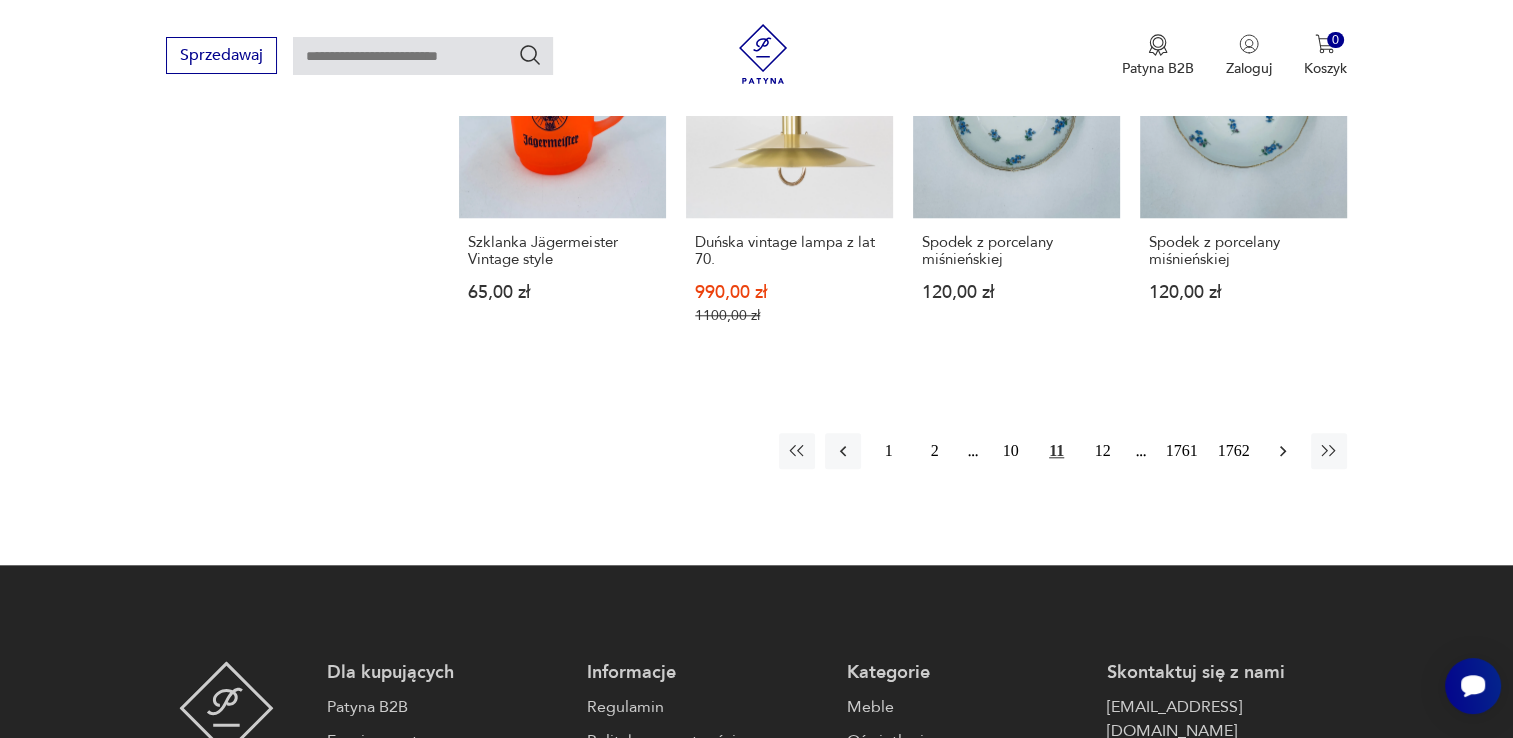 click 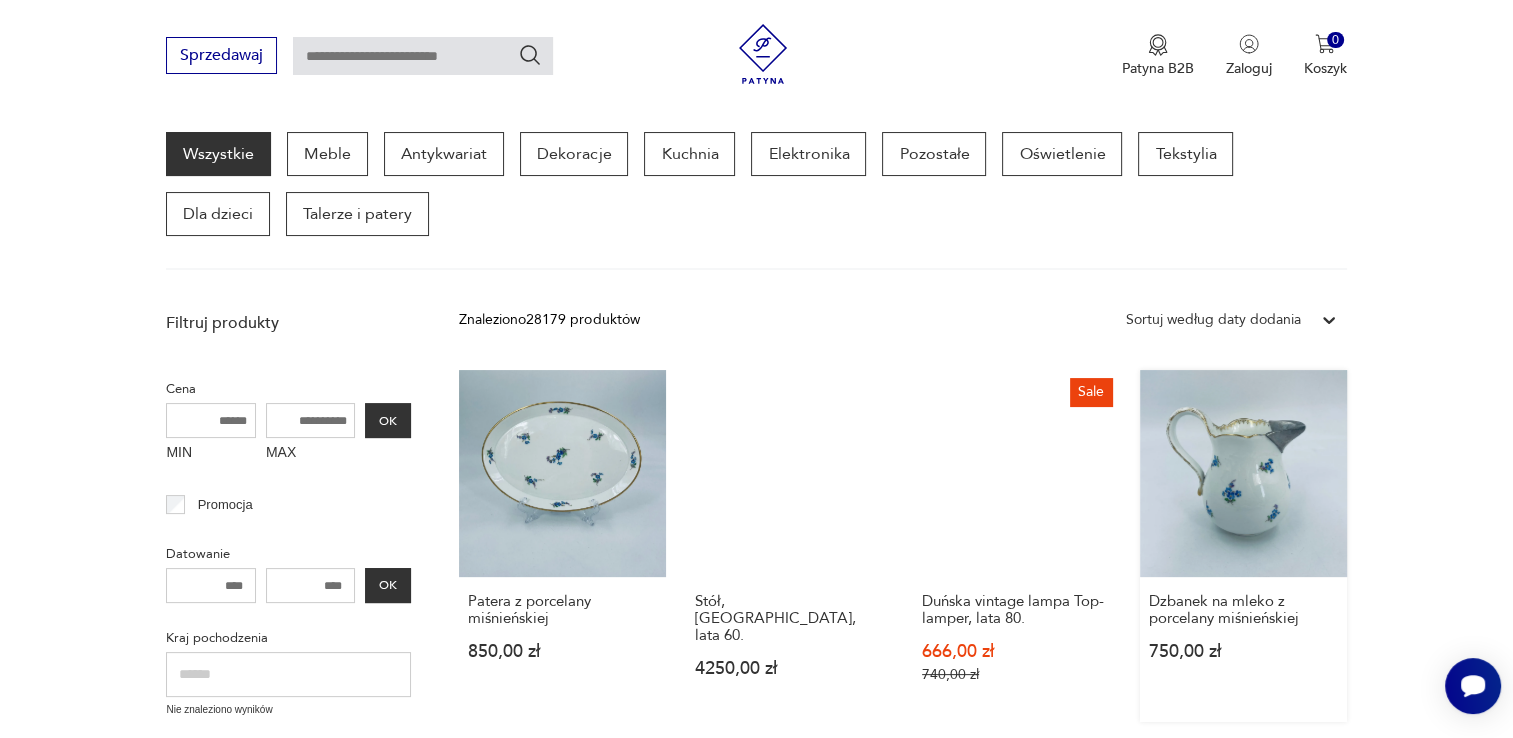 scroll, scrollTop: 658, scrollLeft: 0, axis: vertical 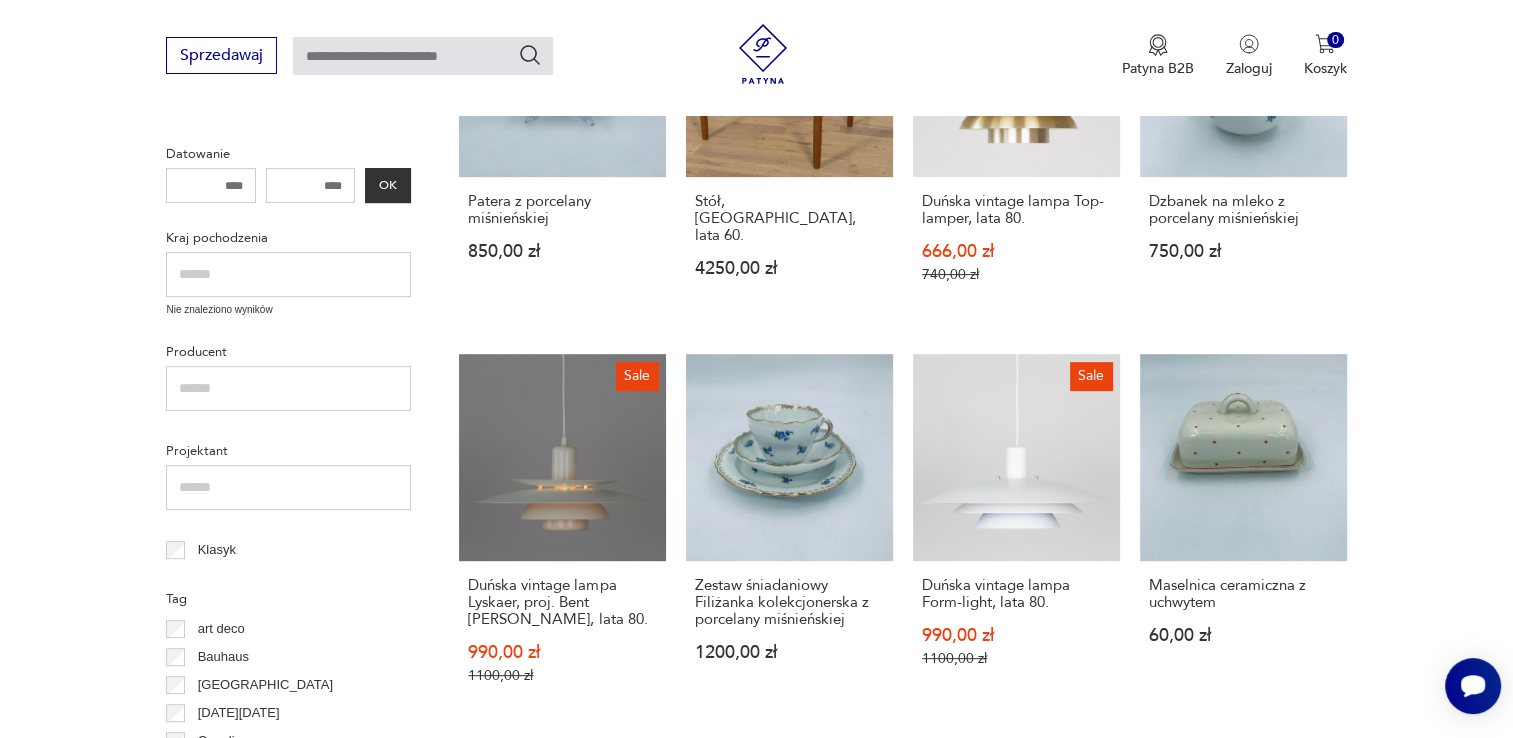click on "Filtruj produkty Cena MIN MAX OK Promocja Datowanie OK Kraj pochodzenia Nie znaleziono wyników Producent Projektant Klasyk Tag art deco Bauhaus Bavaria black friday Cepelia ceramika Chodzież Ćmielów Wyczyść filtry Znaleziono  28179   produktów Filtruj Sortuj według daty dodania Sortuj według daty dodania Patera z porcelany miśnieńskiej 850,00 zł Stół, Wielka Brytania, lata 60. 4250,00 zł Sale Duńska vintage lampa Top-lamper, lata 80. 666,00 zł 740,00 zł Dzbanek na mleko z porcelany miśnieńskiej 750,00 zł Sale Duńska vintage lampa Lyskaer, proj. Bent Nordsted, lata 80. 990,00 zł 1100,00 zł Zestaw śniadaniowy Filiżanka kolekcjonerska z porcelany miśnieńskiej 1200,00 zł Sale Duńska vintage lampa Form-light, lata 80. 990,00 zł 1100,00 zł Maselnica ceramiczna z uchwytem 60,00 zł Cukiernica kryształowa z lat 50. 150,00 zł Maselnica drewniana Vintage style. 60,00 zł Wazon soliflore ze szkła murano 290,00 zł Wazon z drewna polisandrowego w stylu Vintage 170,00 zł" at bounding box center [756, 811] 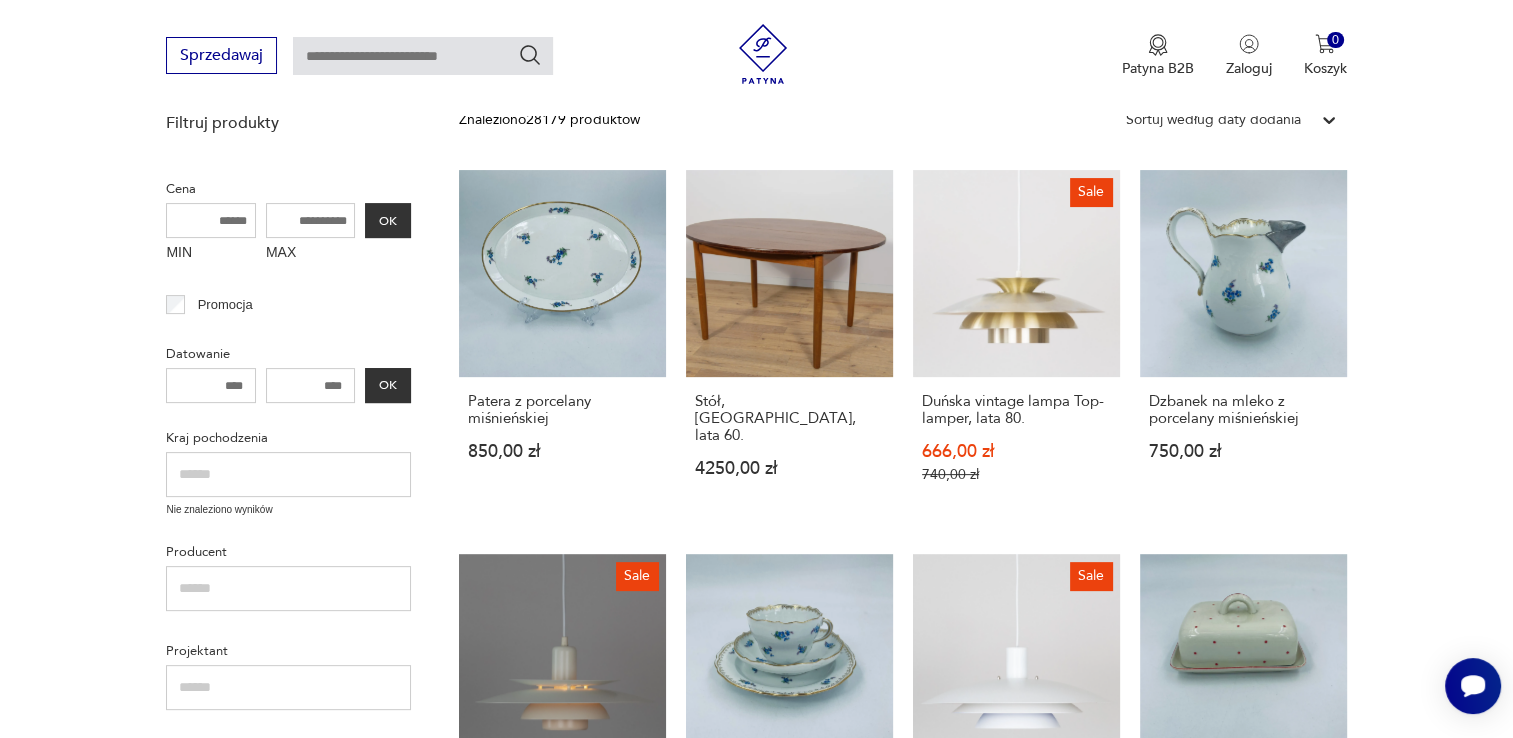 scroll, scrollTop: 0, scrollLeft: 0, axis: both 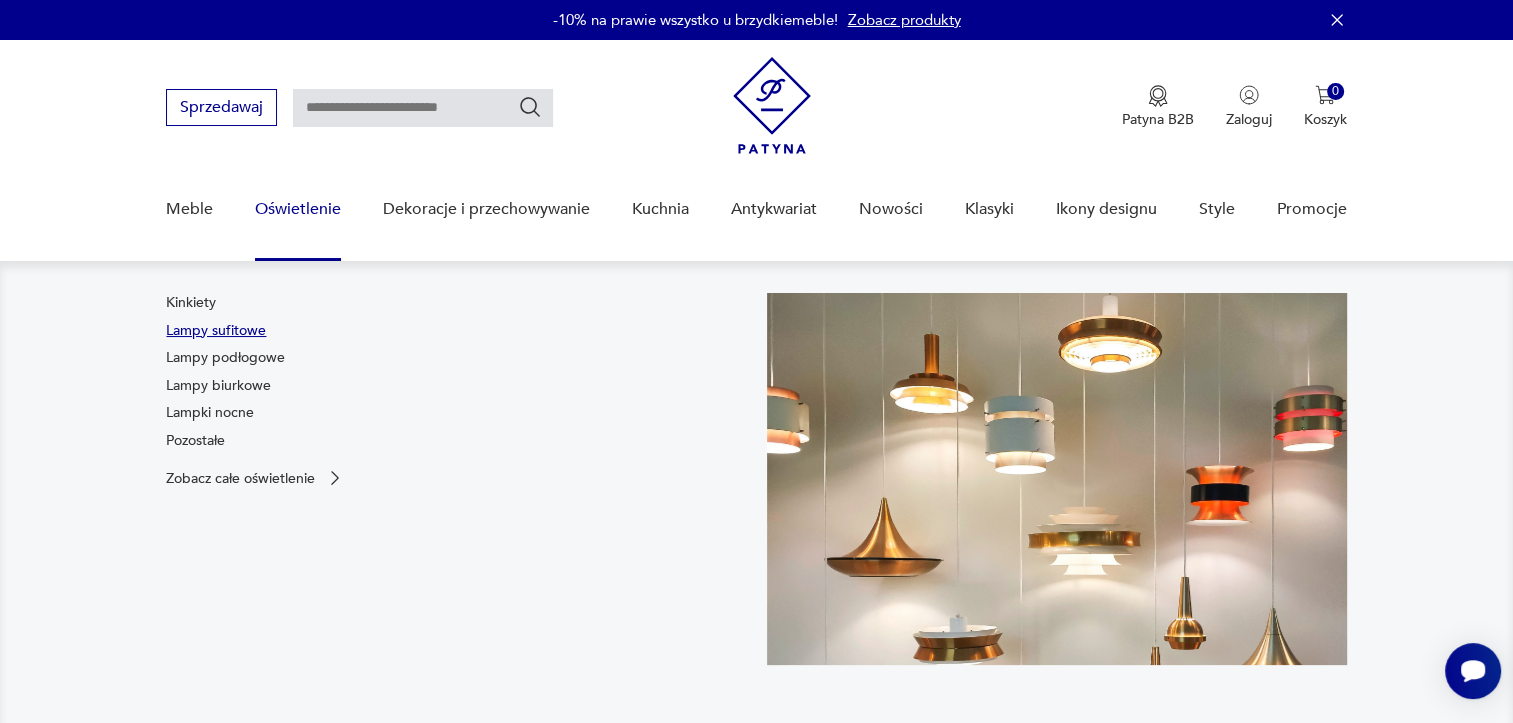 click on "Lampy sufitowe" at bounding box center [216, 331] 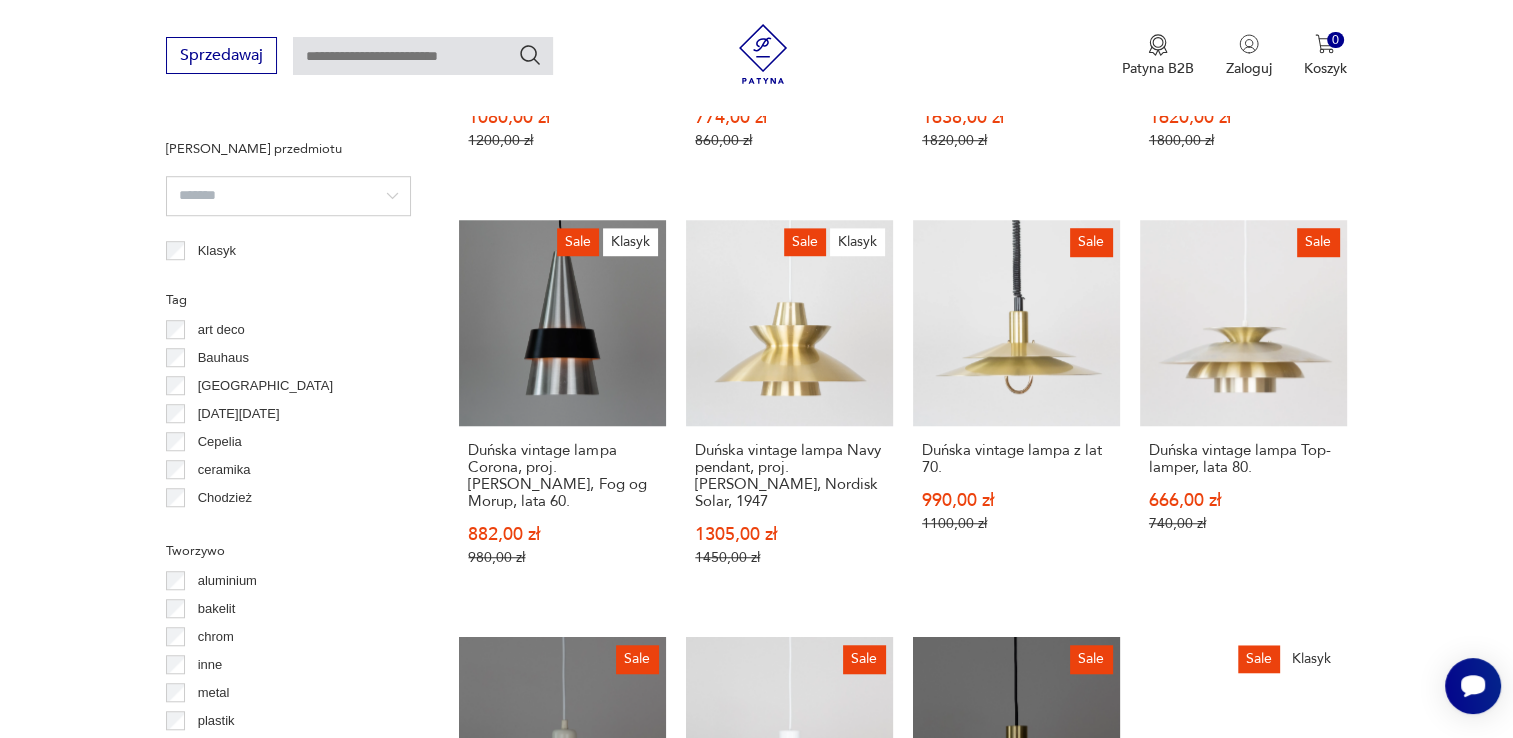 scroll, scrollTop: 1598, scrollLeft: 0, axis: vertical 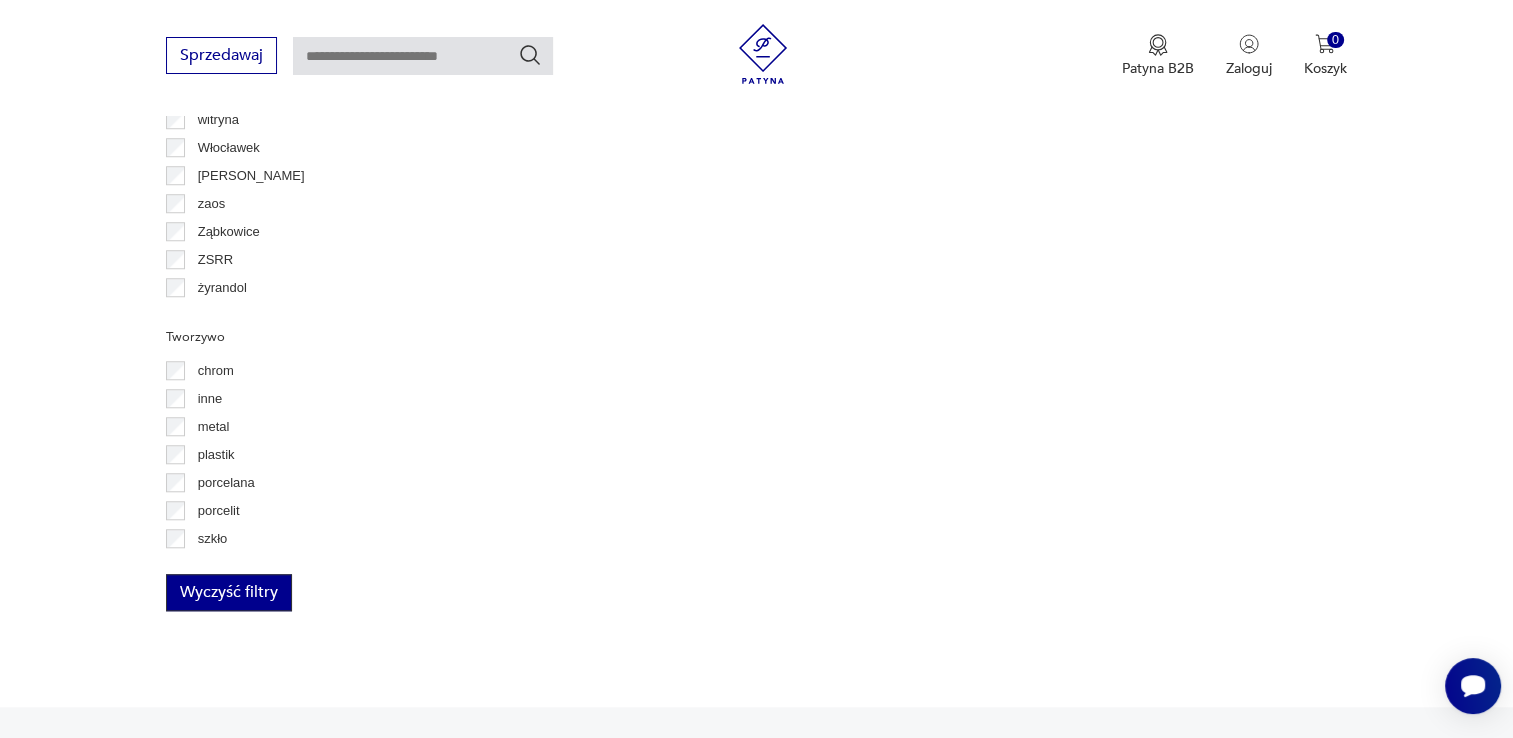click on "Wyczyść filtry" at bounding box center (229, 592) 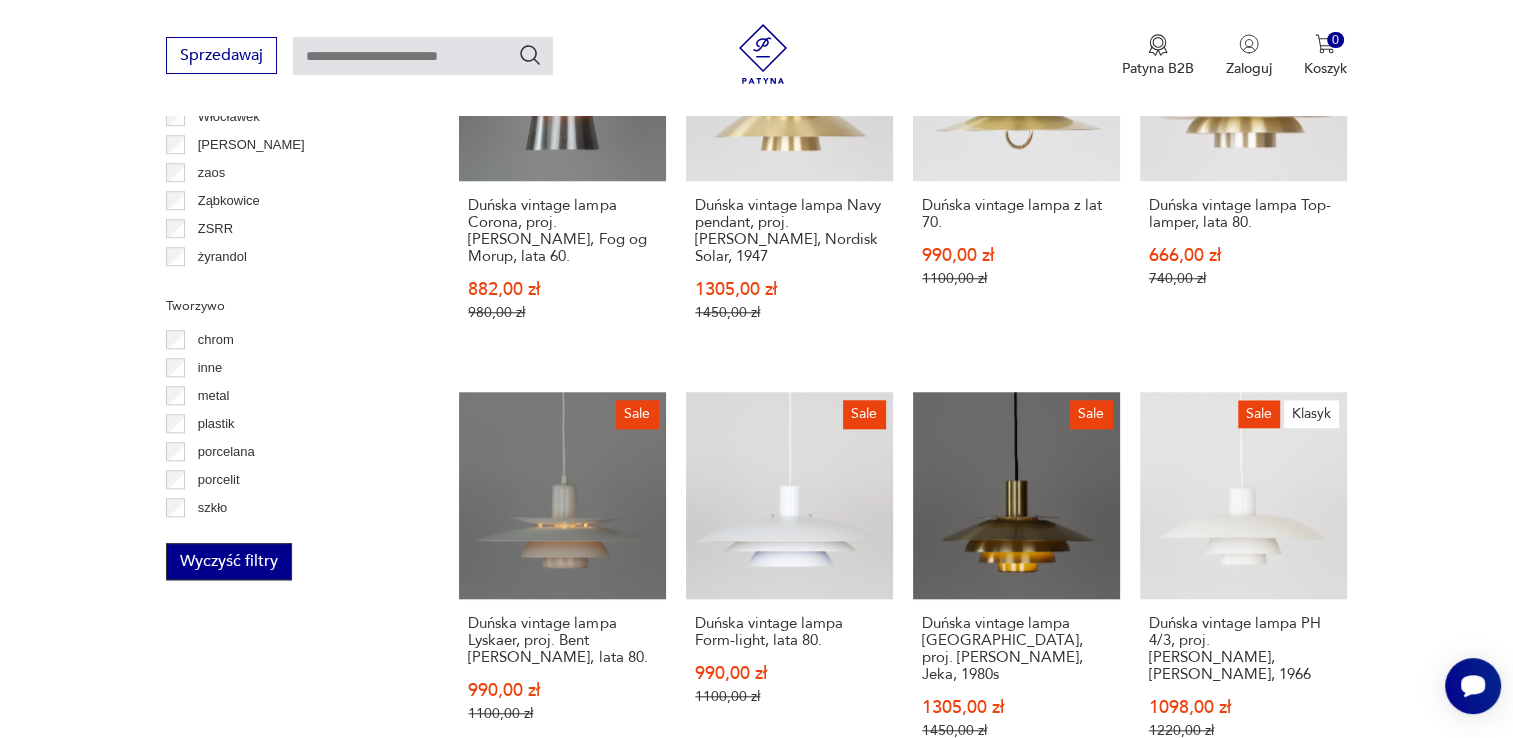 scroll, scrollTop: 1871, scrollLeft: 0, axis: vertical 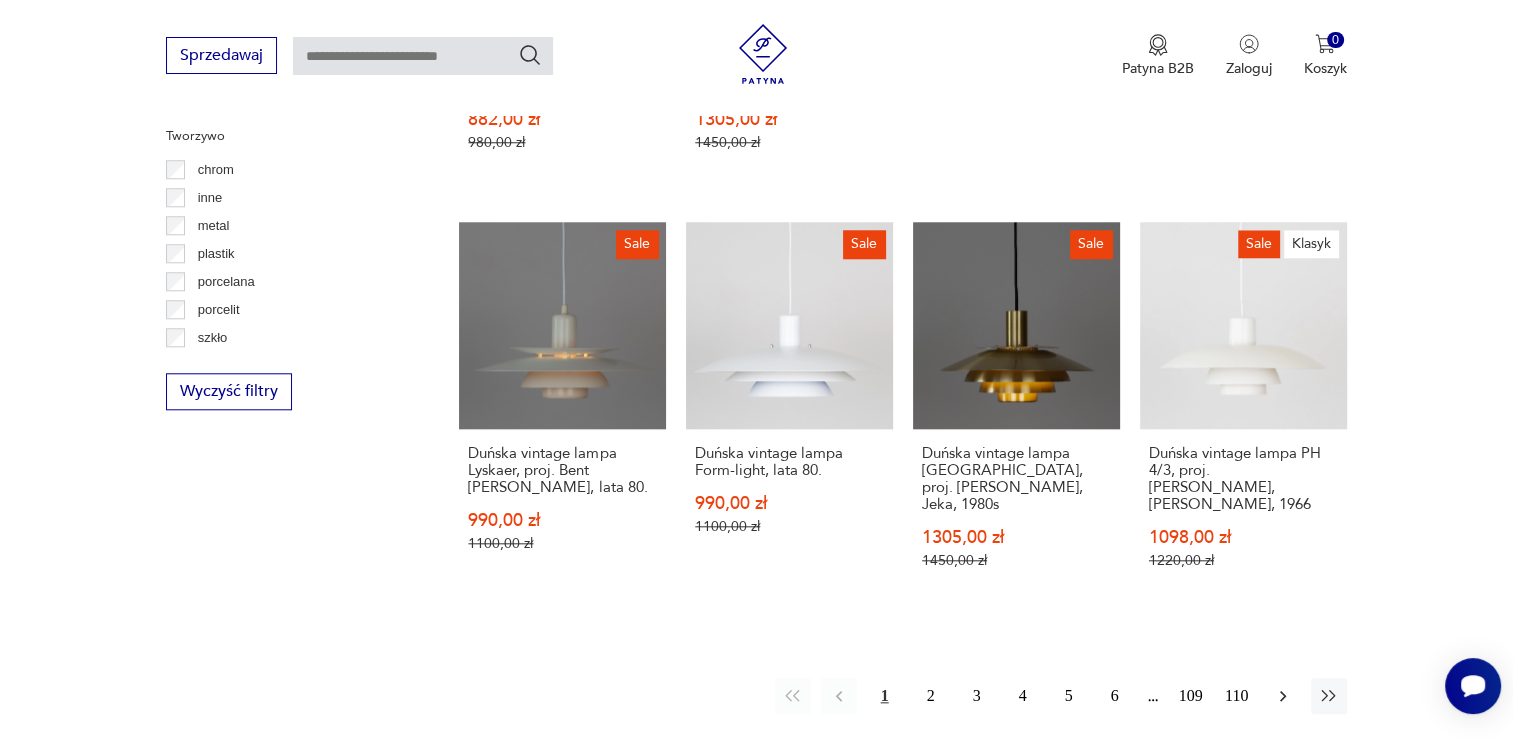 click 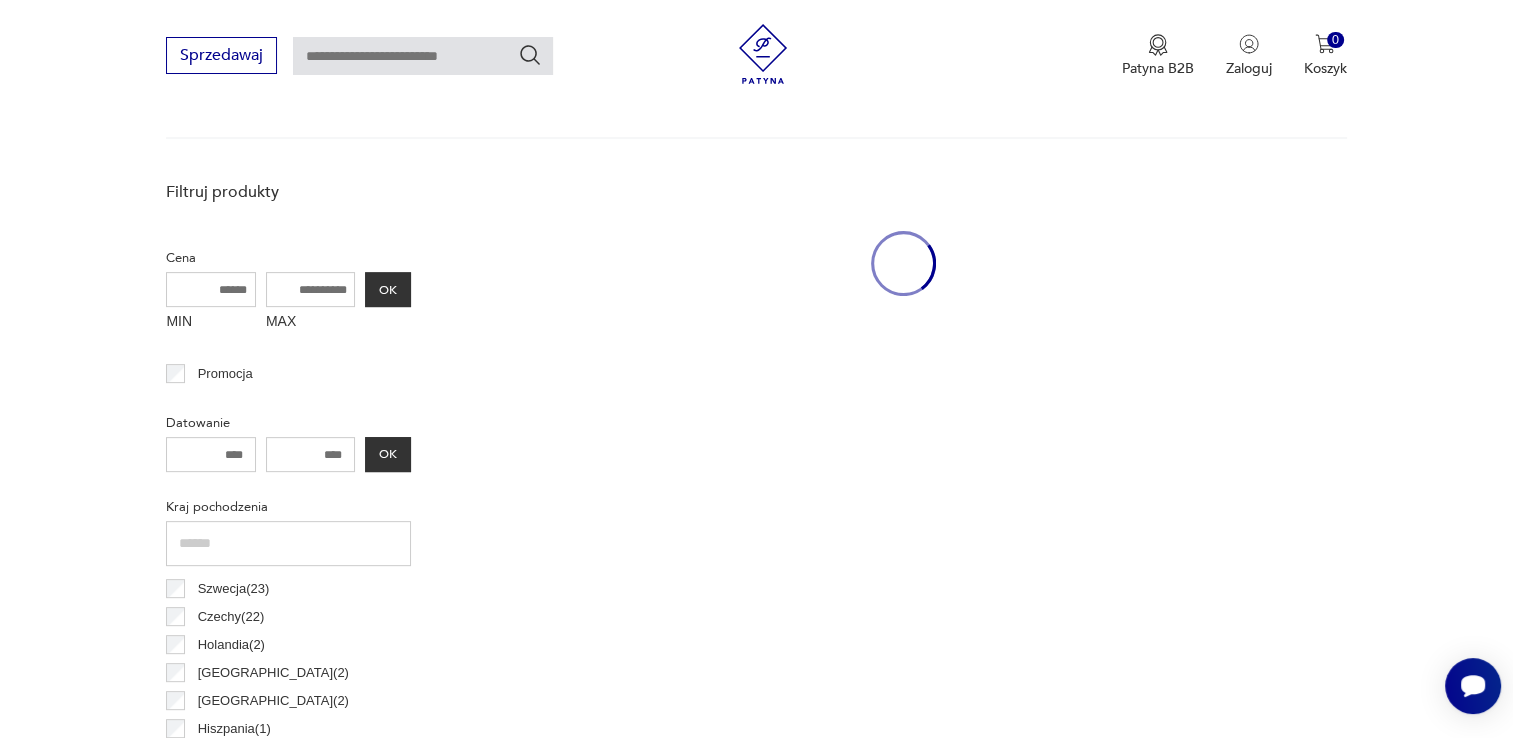 scroll, scrollTop: 470, scrollLeft: 0, axis: vertical 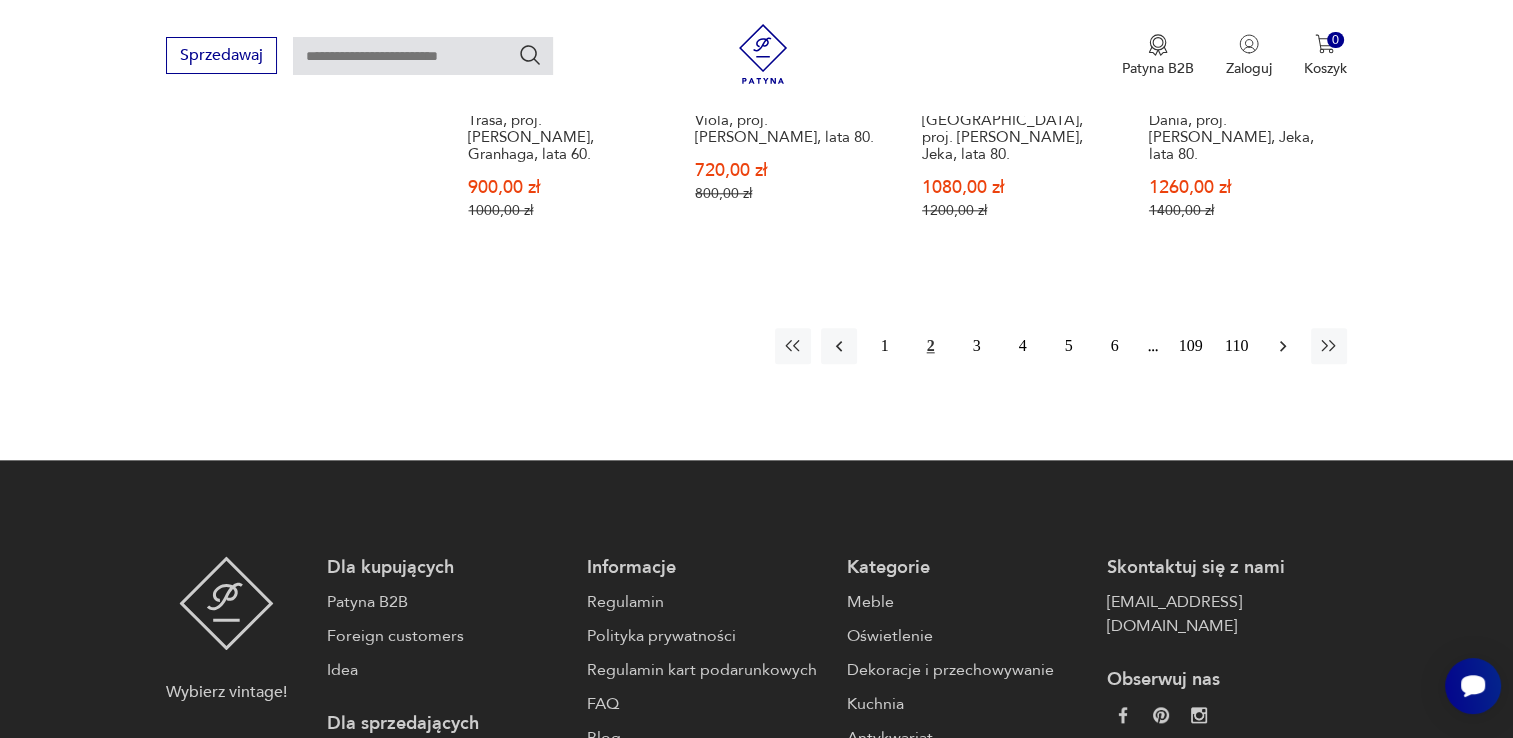 click 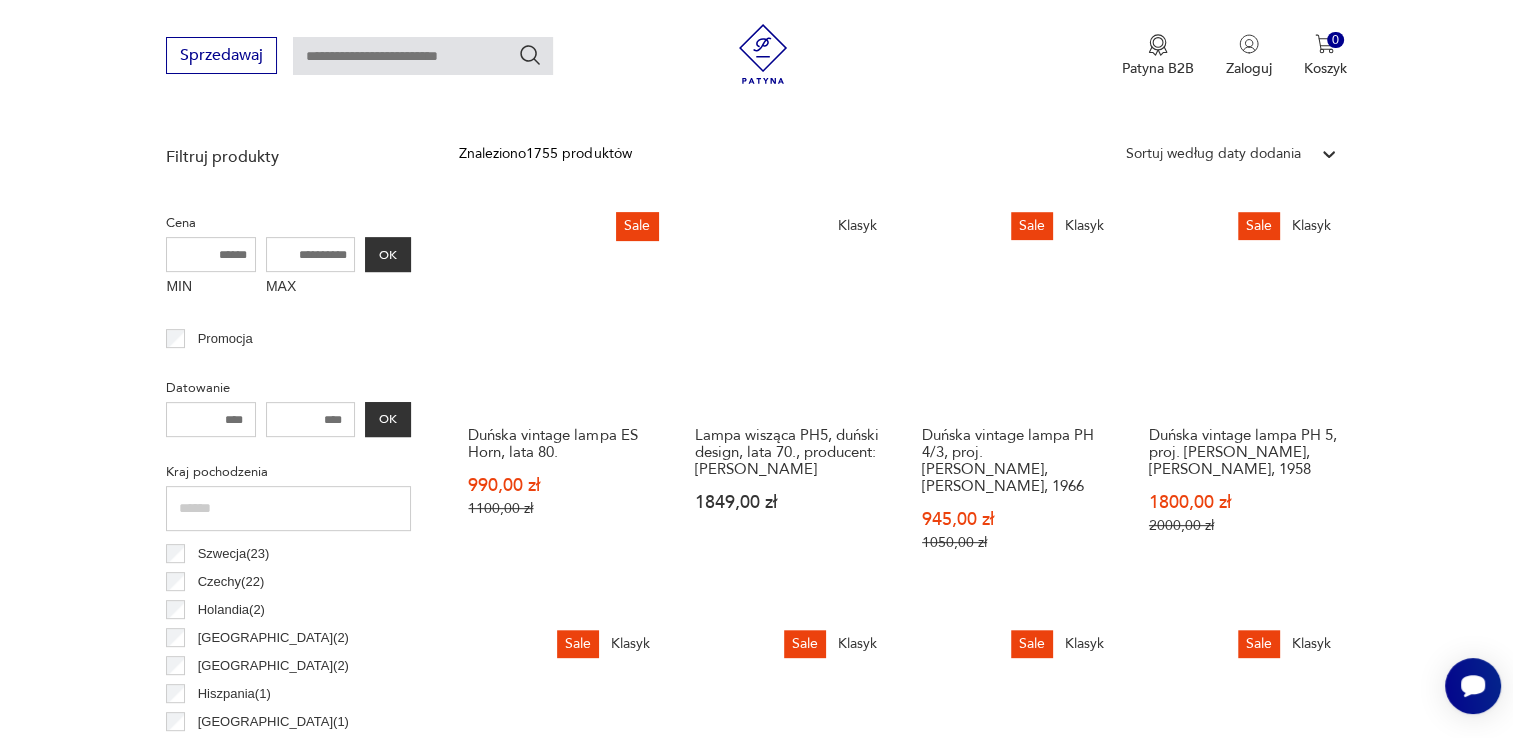 scroll, scrollTop: 470, scrollLeft: 0, axis: vertical 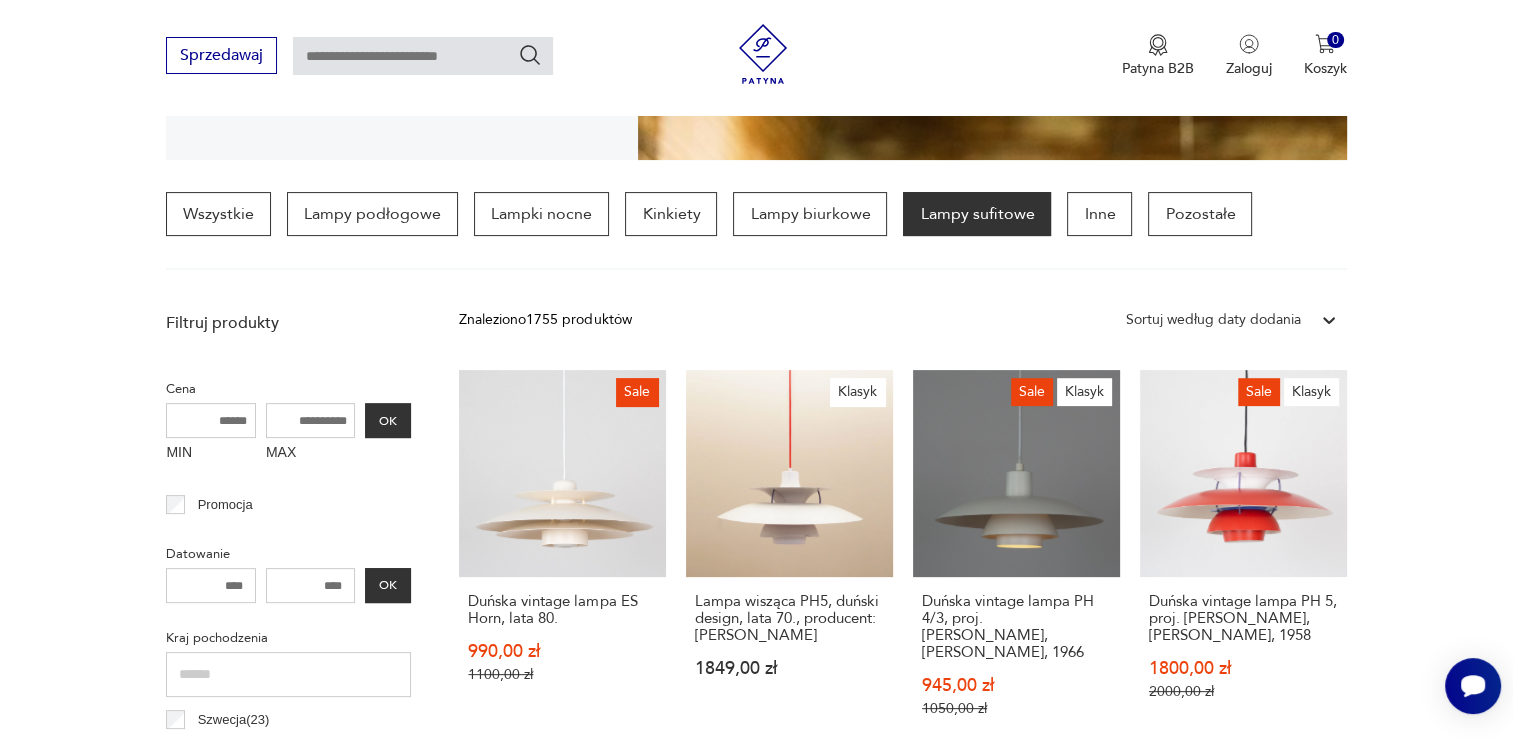 drag, startPoint x: 324, startPoint y: 422, endPoint x: 286, endPoint y: 421, distance: 38.013157 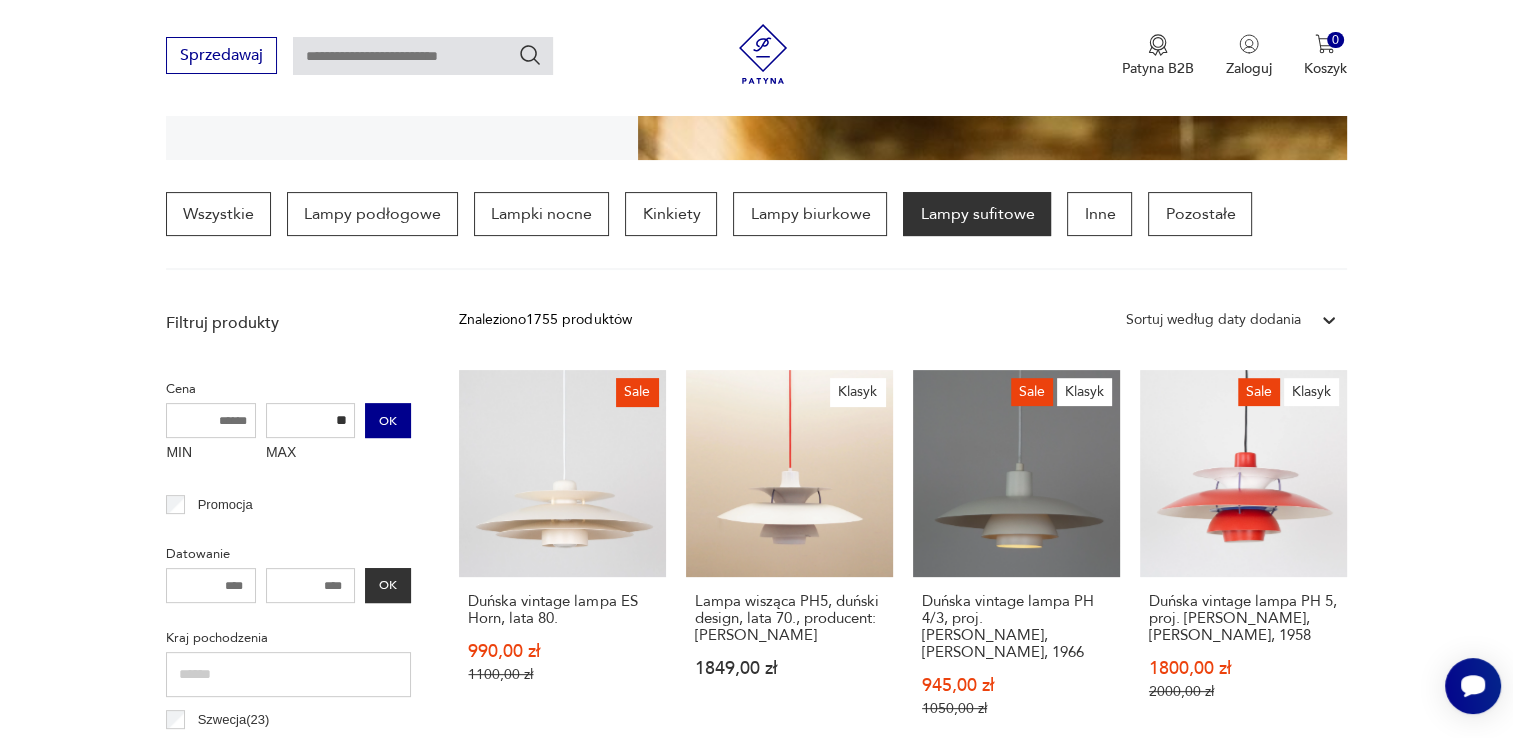 type on "*" 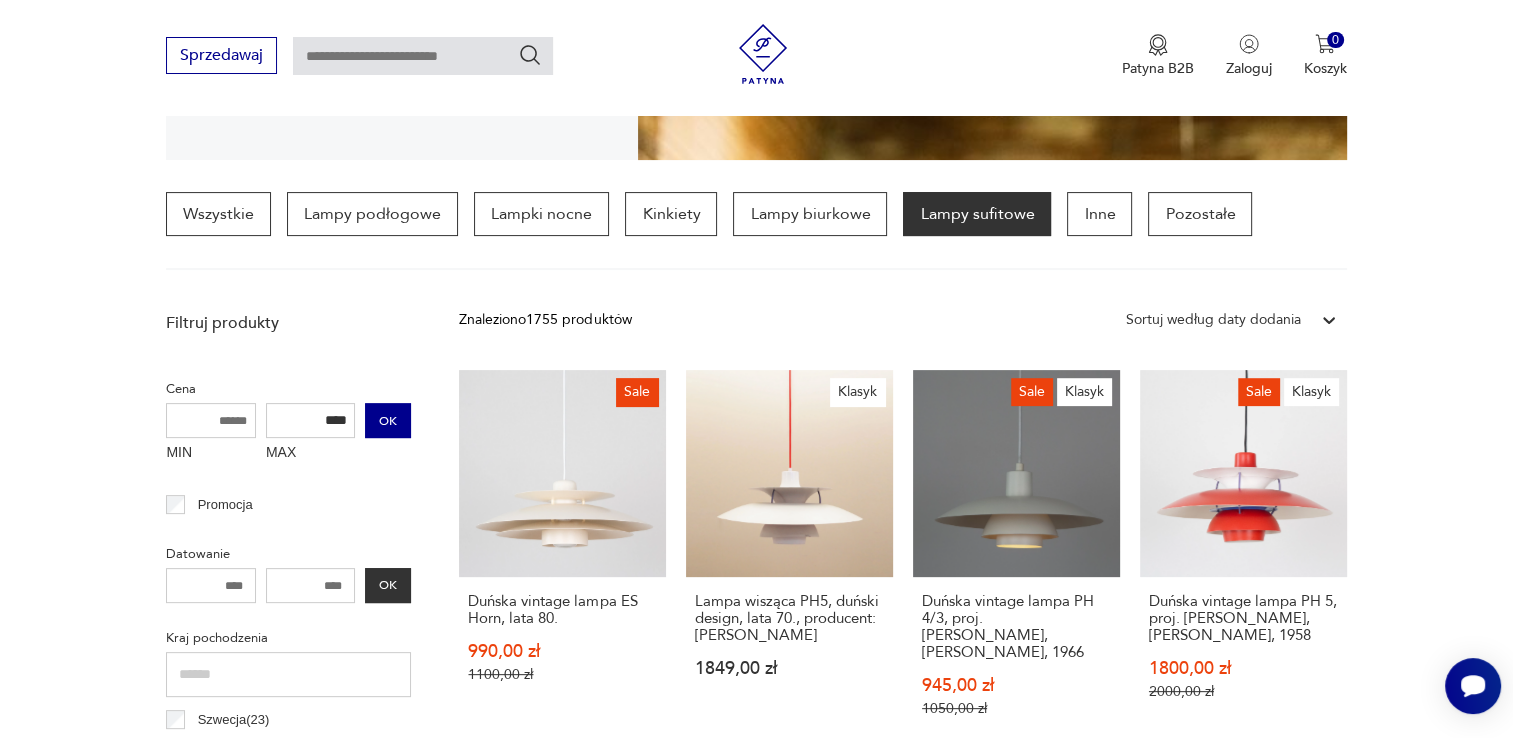 type on "****" 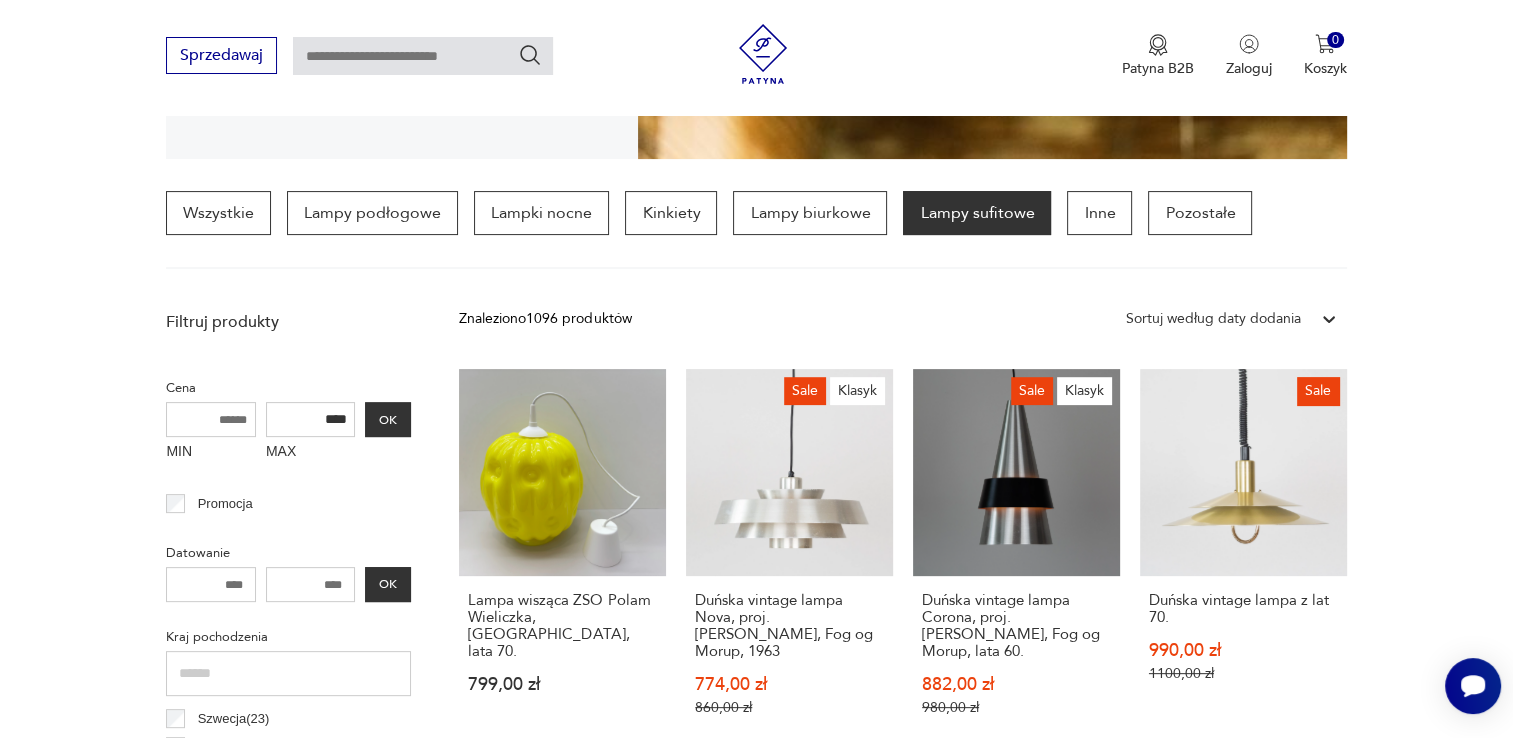 click on "Wszystkie Lampy podłogowe Lampki nocne Kinkiety Lampy biurkowe Lampy sufitowe Inne Pozostałe" at bounding box center (756, 230) 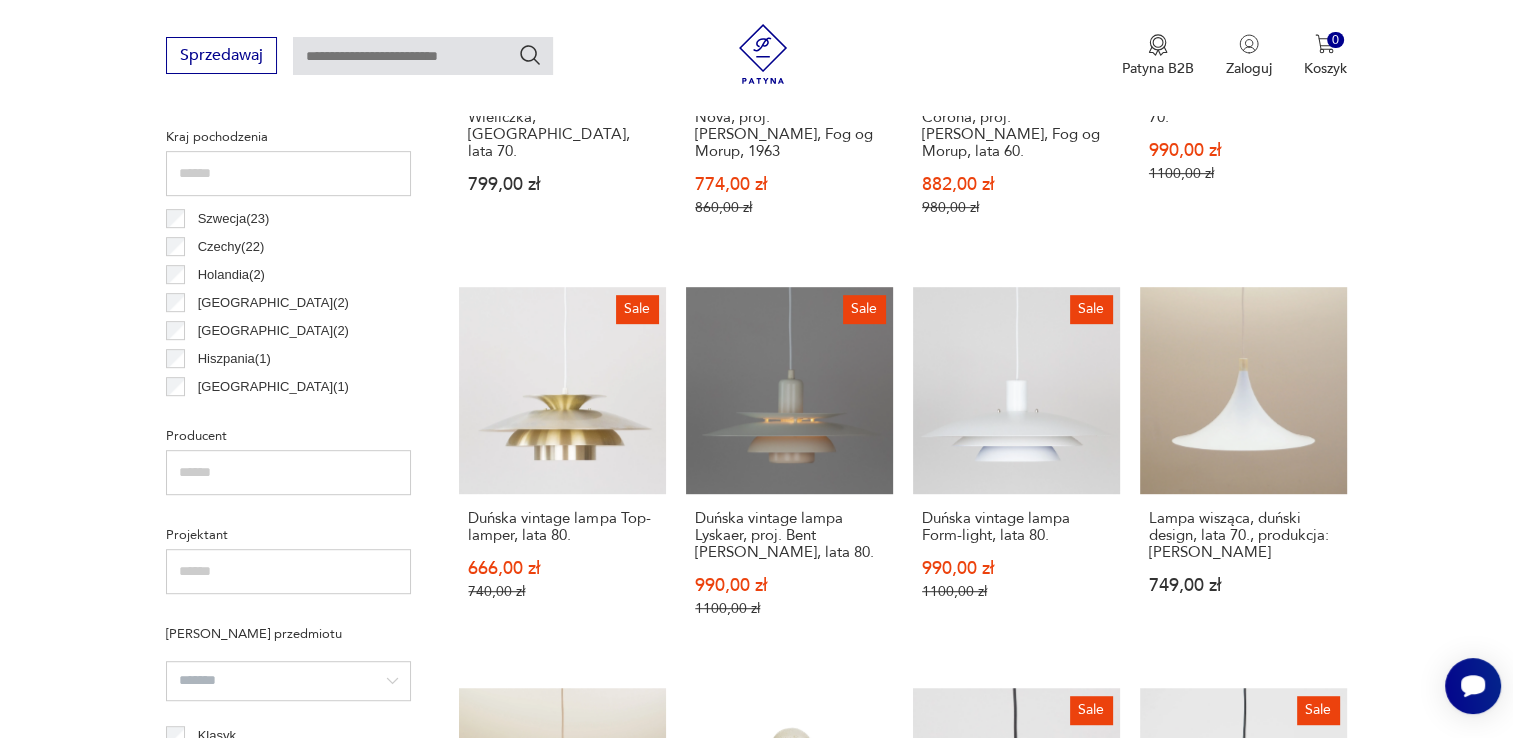 click on "Filtruj produkty Cena MIN MAX **** OK Promocja Datowanie OK Kraj pochodzenia Włochy  ( 30 ) Szwecja  ( 23 ) Czechy  ( 22 ) Holandia  ( 2 ) Austria  ( 2 ) Belgia  ( 2 ) Hiszpania  ( 1 ) Maroko  ( 1 ) Producent Projektant Stan przedmiotu Klasyk Tag wieszak witryna Włocławek wołkowski zaos Ząbkowice ZSRR żyrandol Tworzywo aluminium bakelit chrom inne metal plastik porcelana porcelit szkło Wyczyść filtry Znaleziono  1096   produktów Filtruj Sortuj według daty dodania Sortuj według daty dodania Lampa wisząca ZSO Polam Wieliczka, Polska, lata 70. 799,00 zł Sale Klasyk Duńska vintage lampa Nova, proj. Jo Hammerborg, Fog og Morup, 1963 774,00 zł 860,00 zł Sale Klasyk Duńska vintage lampa Corona, proj. Jo Hammerborg, Fog og Morup, lata 60. 882,00 zł 980,00 zł Sale Duńska vintage lampa z lat 70. 990,00 zł 1100,00 zł Sale Duńska vintage lampa Top-lamper, lata 80. 666,00 zł 740,00 zł Sale Duńska vintage lampa Lyskaer, proj. Bent Nordsted, lata 80. 990,00 zł 1100,00 zł Sale Sale 1 2" at bounding box center (756, 730) 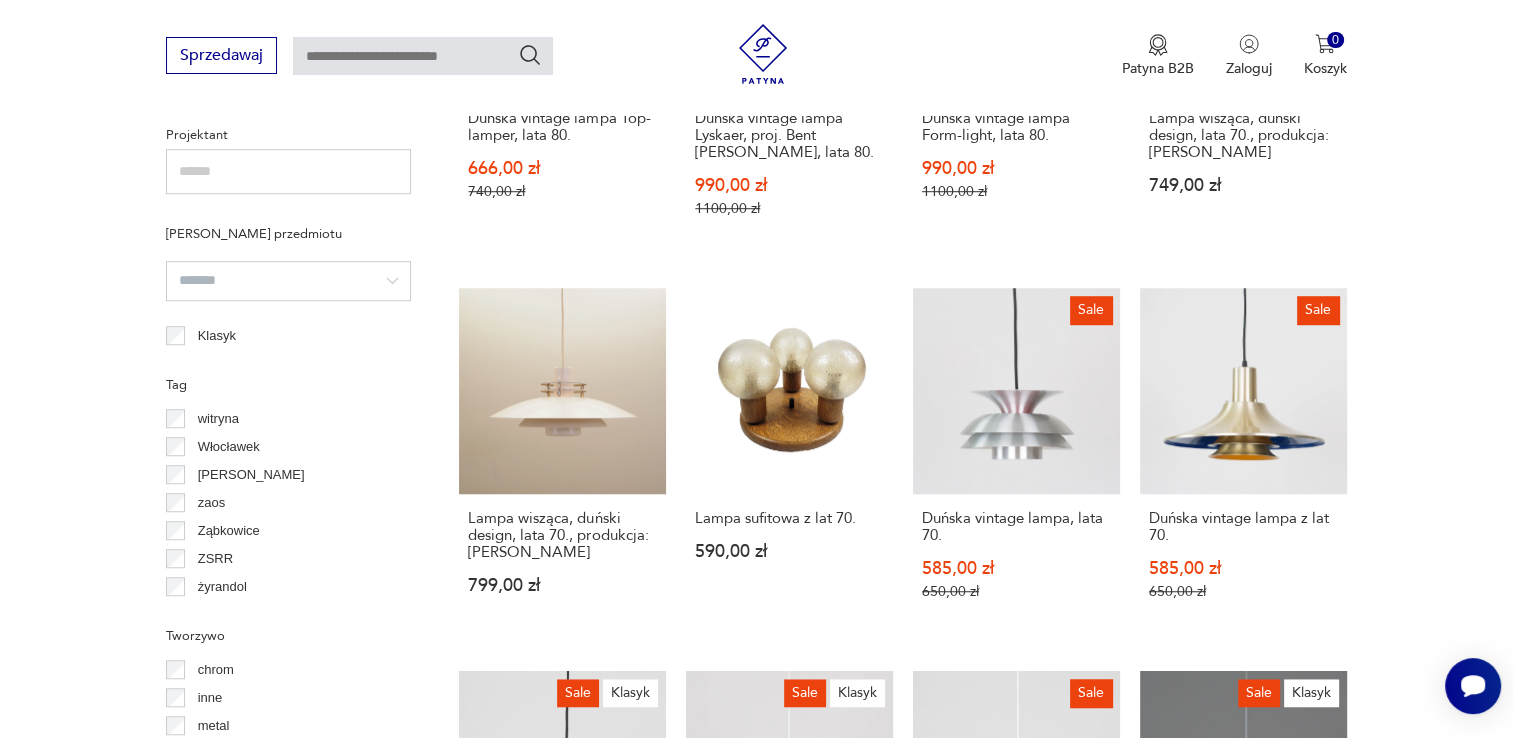 click on "Filtruj produkty Cena MIN MAX **** OK Promocja Datowanie OK Kraj pochodzenia Włochy  ( 30 ) Szwecja  ( 23 ) Czechy  ( 22 ) Holandia  ( 2 ) Austria  ( 2 ) Belgia  ( 2 ) Hiszpania  ( 1 ) Maroko  ( 1 ) Producent Projektant Stan przedmiotu Klasyk Tag wieszak witryna Włocławek wołkowski zaos Ząbkowice ZSRR żyrandol Tworzywo aluminium bakelit chrom inne metal plastik porcelana porcelit szkło Wyczyść filtry Znaleziono  1096   produktów Filtruj Sortuj według daty dodania Sortuj według daty dodania Lampa wisząca ZSO Polam Wieliczka, Polska, lata 70. 799,00 zł Sale Klasyk Duńska vintage lampa Nova, proj. Jo Hammerborg, Fog og Morup, 1963 774,00 zł 860,00 zł Sale Klasyk Duńska vintage lampa Corona, proj. Jo Hammerborg, Fog og Morup, lata 60. 882,00 zł 980,00 zł Sale Duńska vintage lampa z lat 70. 990,00 zł 1100,00 zł Sale Duńska vintage lampa Top-lamper, lata 80. 666,00 zł 740,00 zł Sale Duńska vintage lampa Lyskaer, proj. Bent Nordsted, lata 80. 990,00 zł 1100,00 zł Sale Sale 1 2" at bounding box center [756, 330] 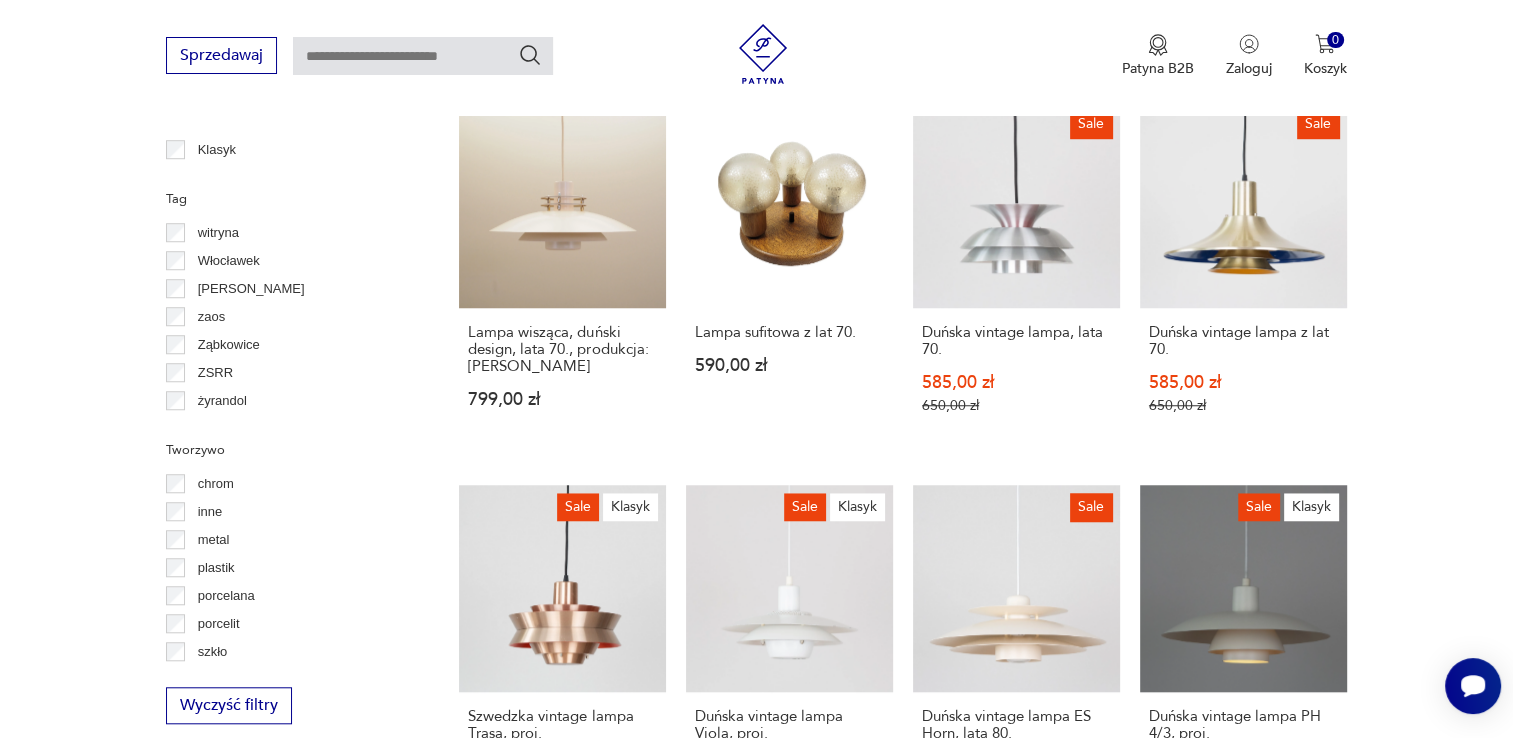 scroll, scrollTop: 1871, scrollLeft: 0, axis: vertical 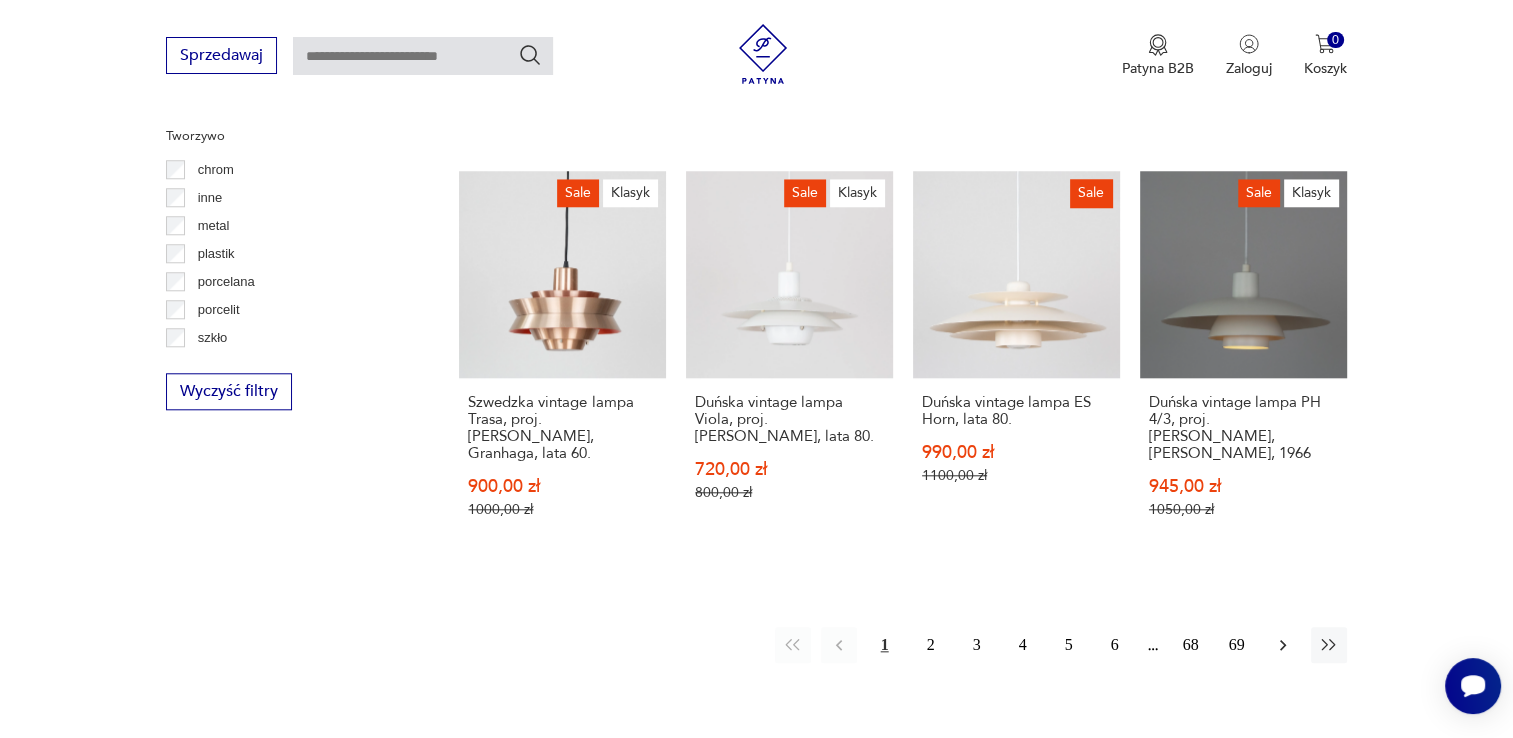 click 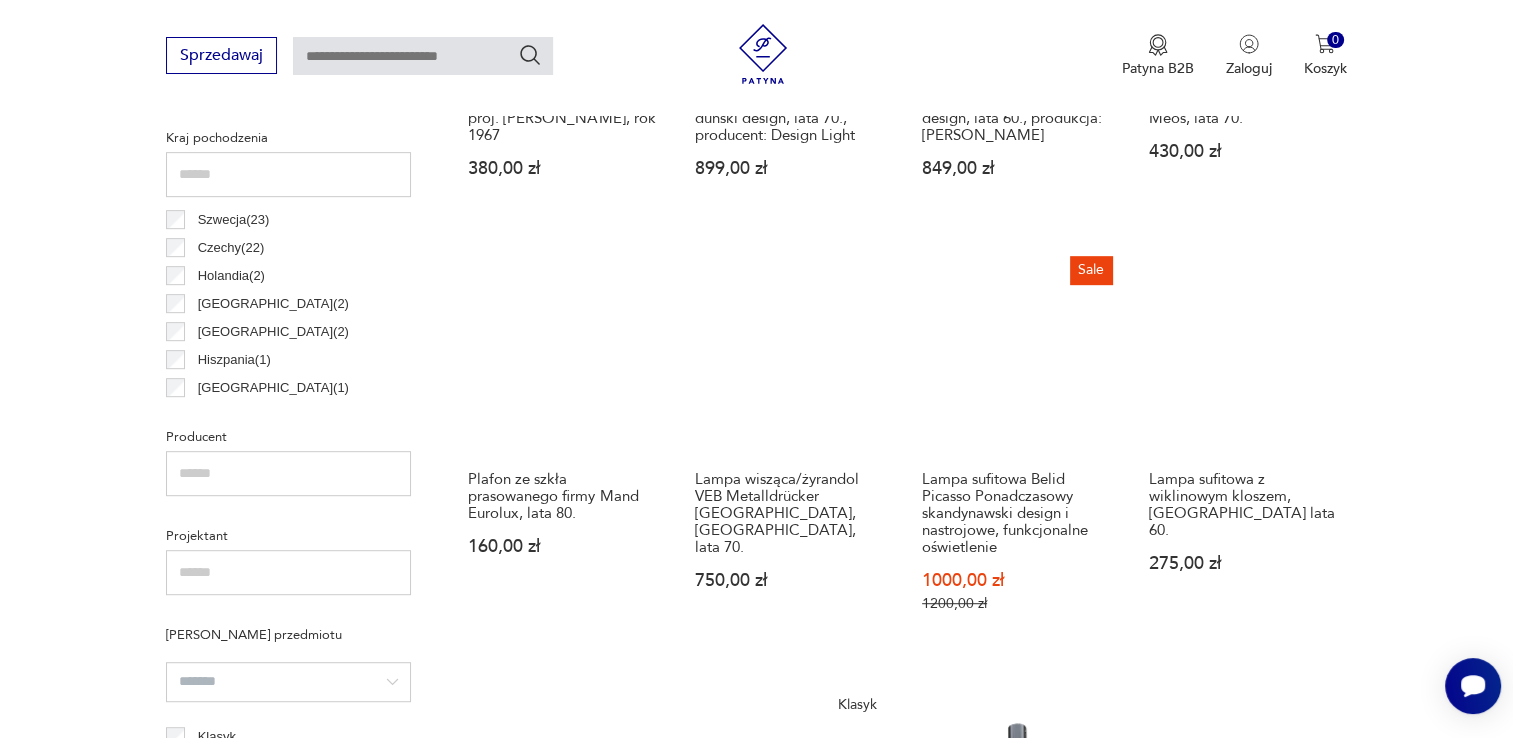 scroll, scrollTop: 1470, scrollLeft: 0, axis: vertical 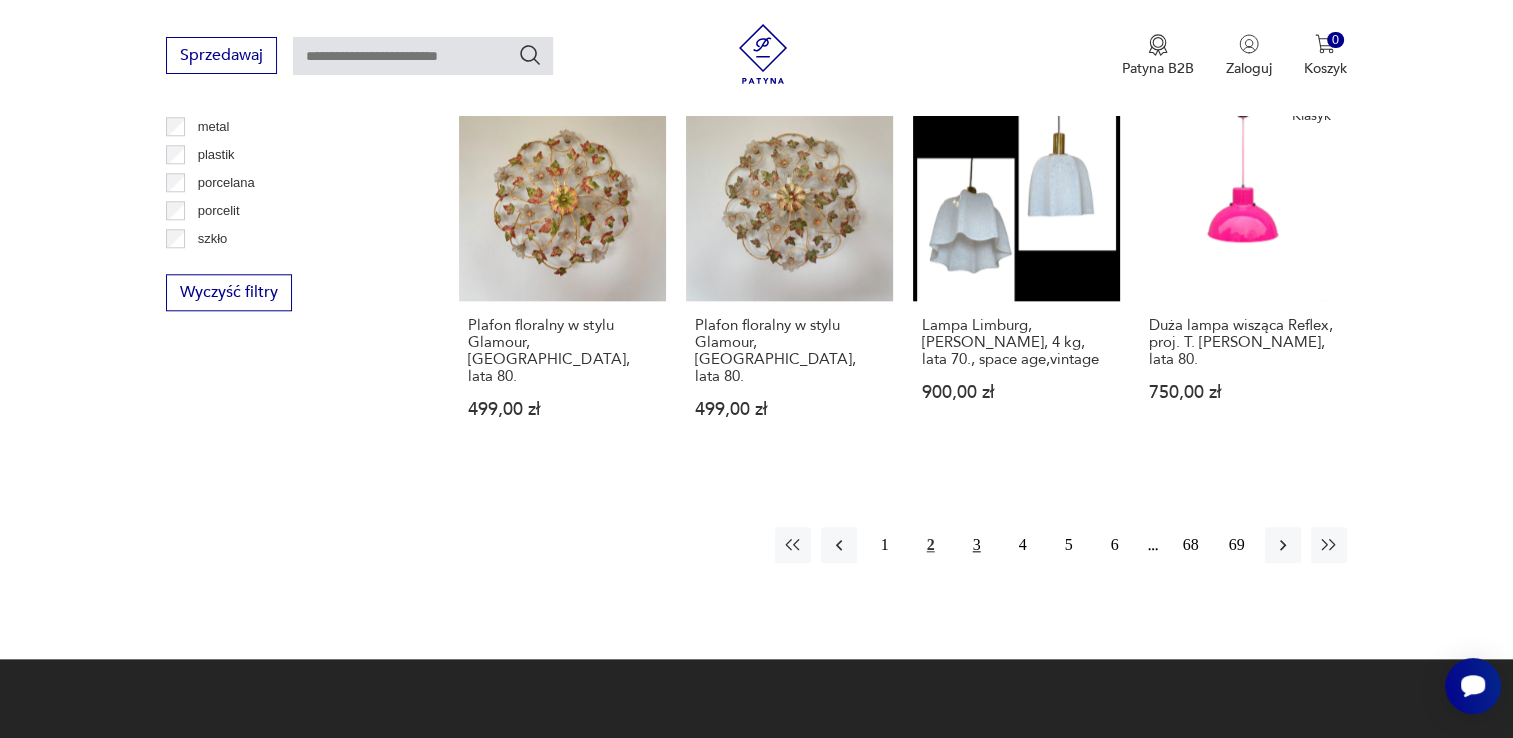 click on "3" at bounding box center (977, 545) 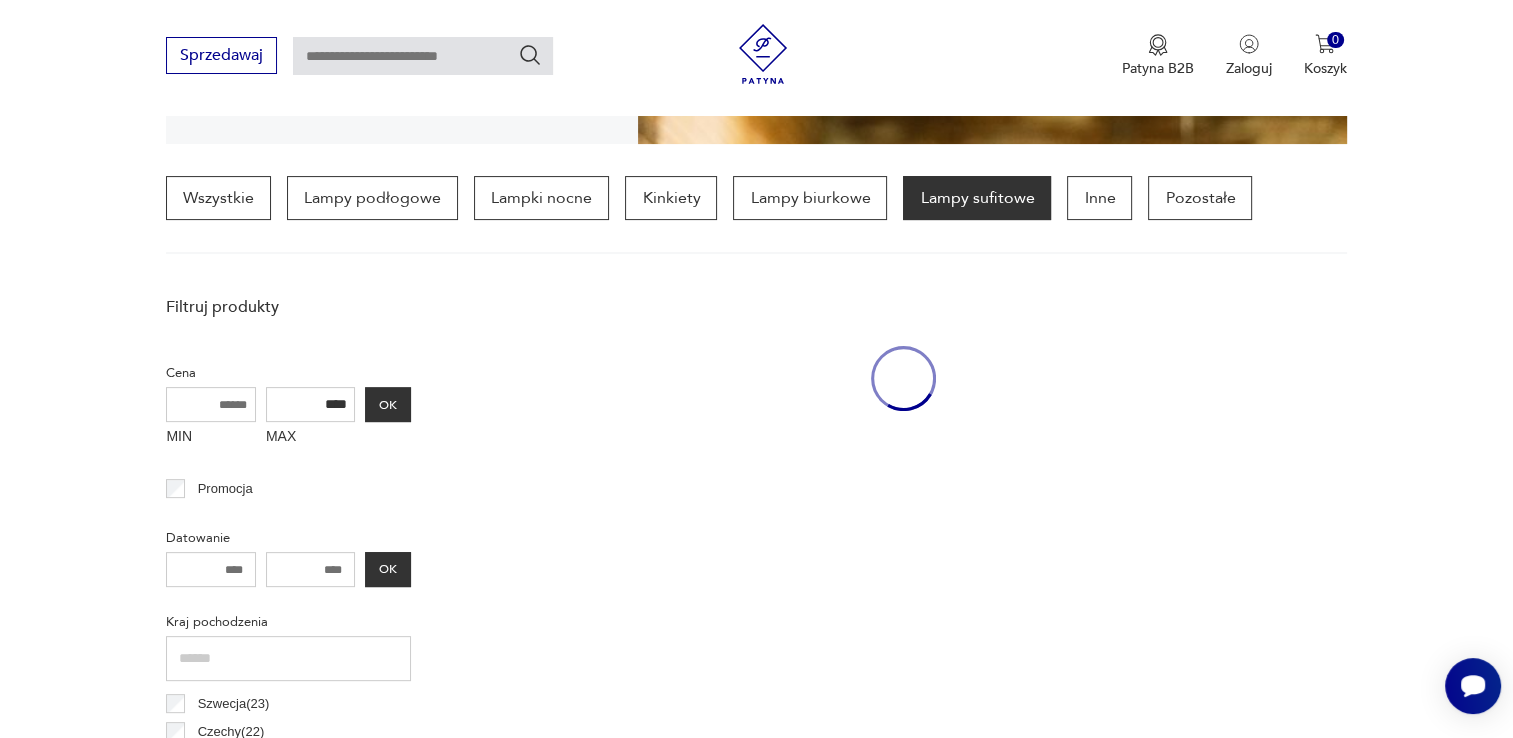 scroll, scrollTop: 471, scrollLeft: 0, axis: vertical 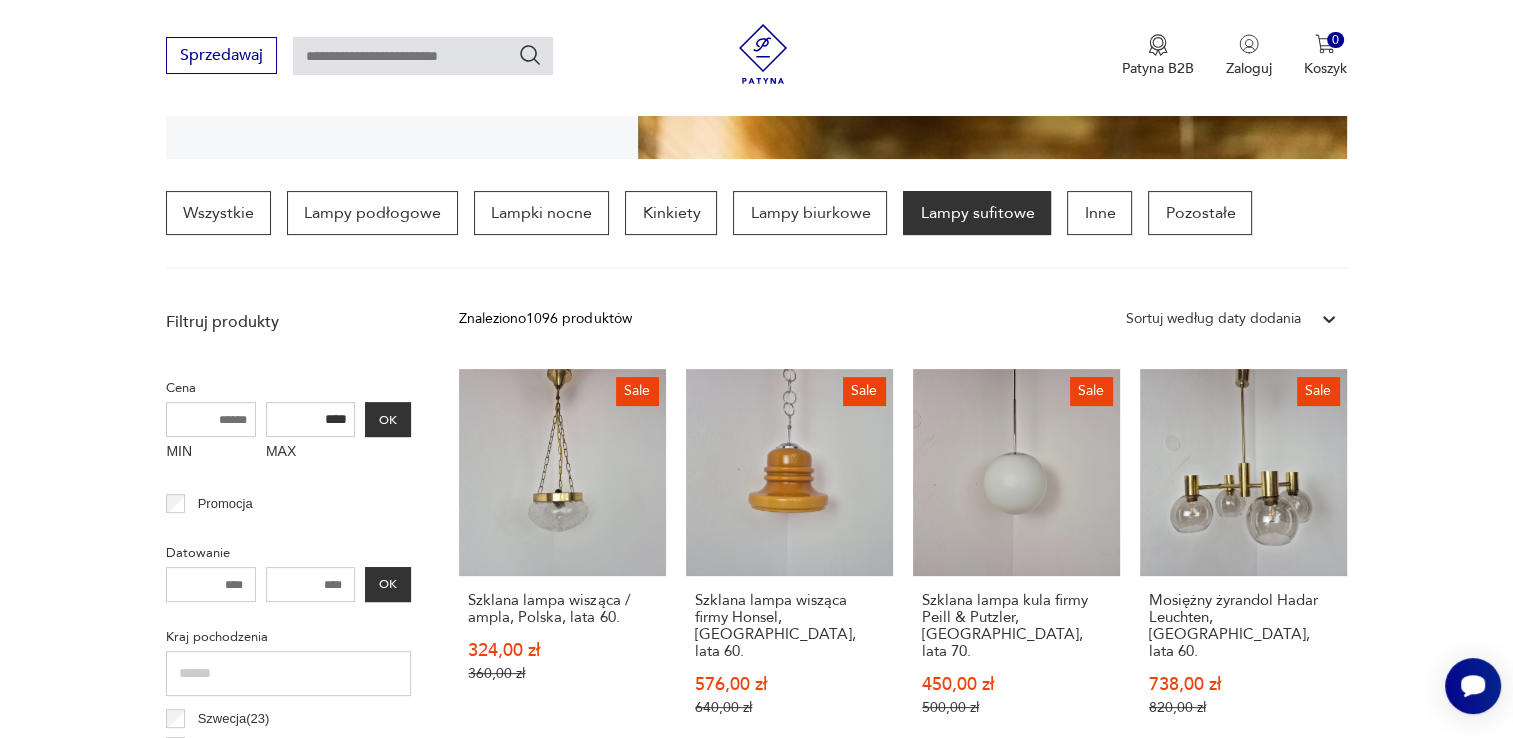 click on "Cenimy prywatność użytkowników Używamy plików cookie, aby poprawić jakość przeglądania, wyświetlać reklamy lub treści dostosowane do indywidualnych potrzeb użytkowników oraz analizować ruch na stronie. Kliknięcie przycisku „Akceptuj wszystkie” oznacza zgodę na wykorzystywanie przez nas plików cookie. Ustawienia    Akceptuję wszystkie Dostosuj preferencje dotyczące zgody   Używamy plików cookie, aby pomóc użytkownikom w sprawnej nawigacji i wykonywaniu określonych funkcji. Szczegółowe informacje na temat wszystkich plików cookie odpowiadających poszczególnym kategoriom zgody znajdują się poniżej. Pliki cookie sklasyfikowane jako „niezbędne” są przechowywane w przeglądarce użytkownika, ponieważ są niezbędne do włączenia podstawowych funkcji witryny....  Pokaż więcej Niezbędne Zawsze aktywne Plik cookie connect.sid Czas trwania 10 godzin Opis This cookie is used for authentication and for secure log-in. It registers the log-in information.  Plik cookie Opis" at bounding box center (756, 1155) 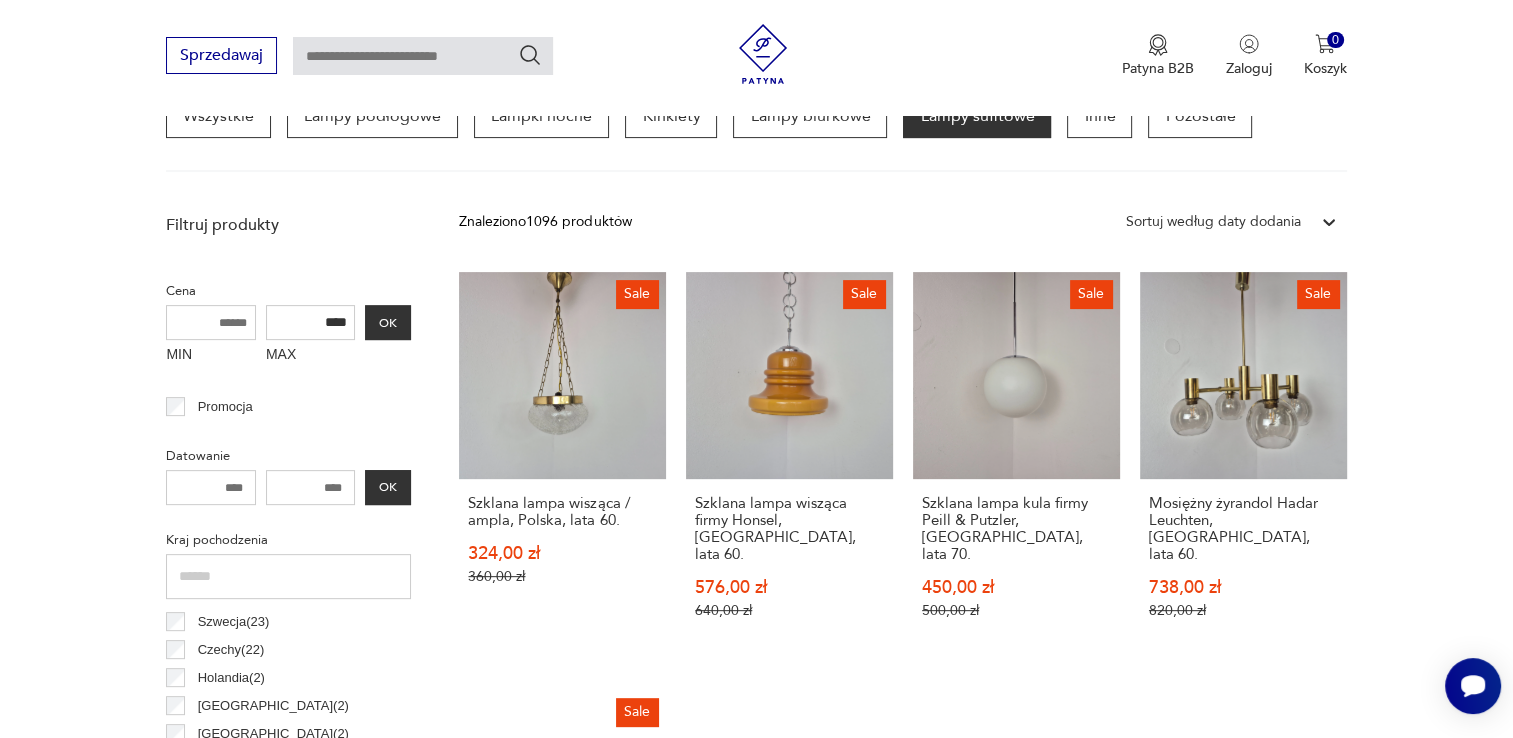 scroll, scrollTop: 671, scrollLeft: 0, axis: vertical 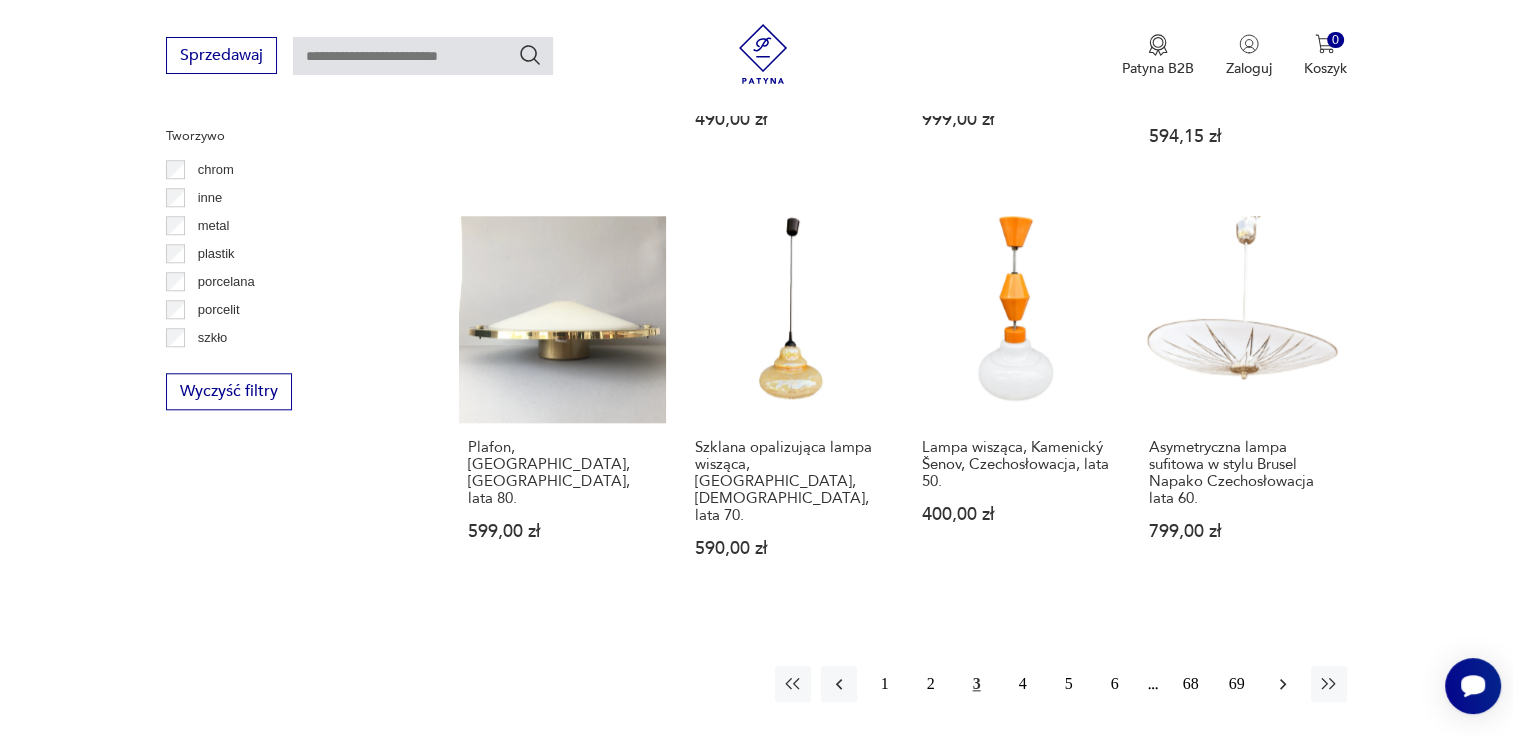click 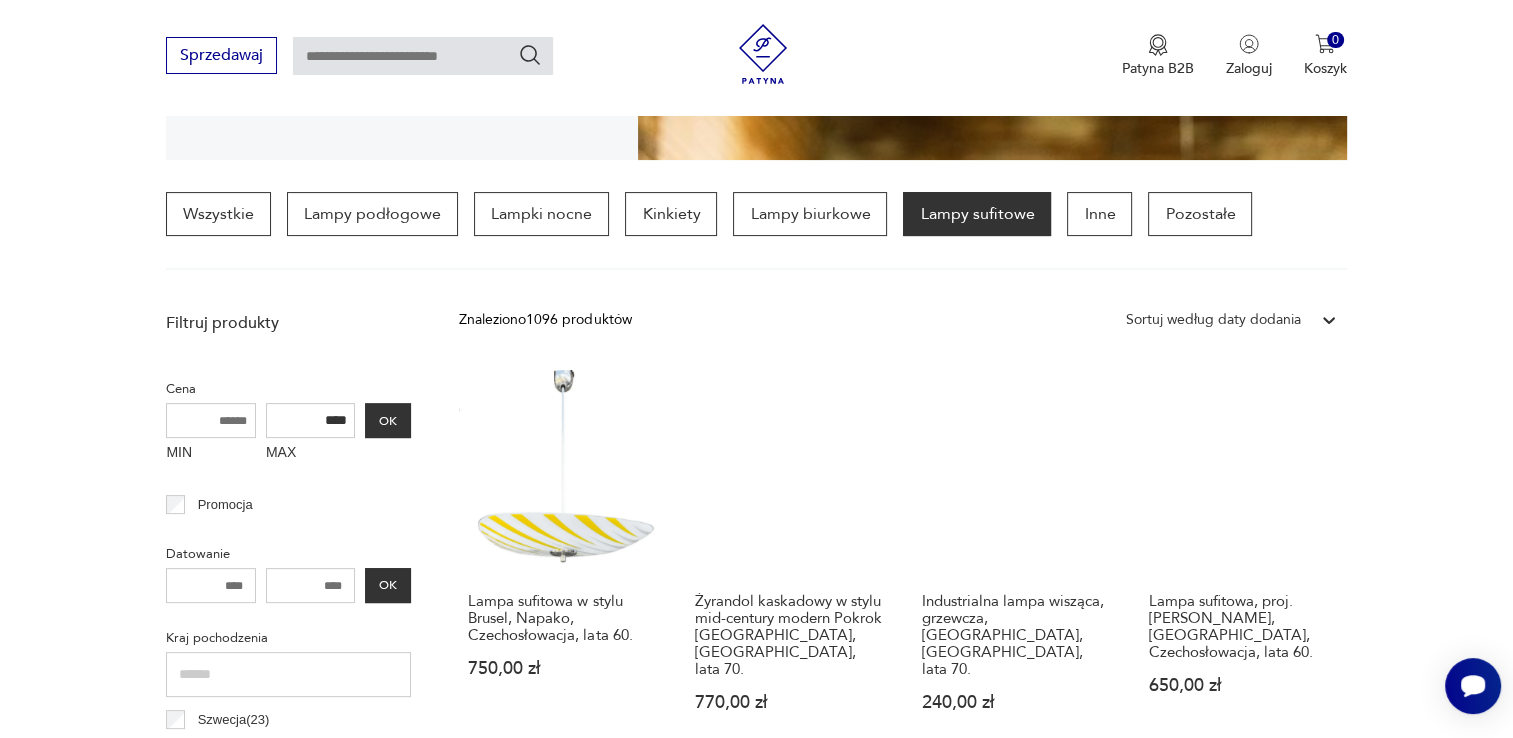 scroll, scrollTop: 770, scrollLeft: 0, axis: vertical 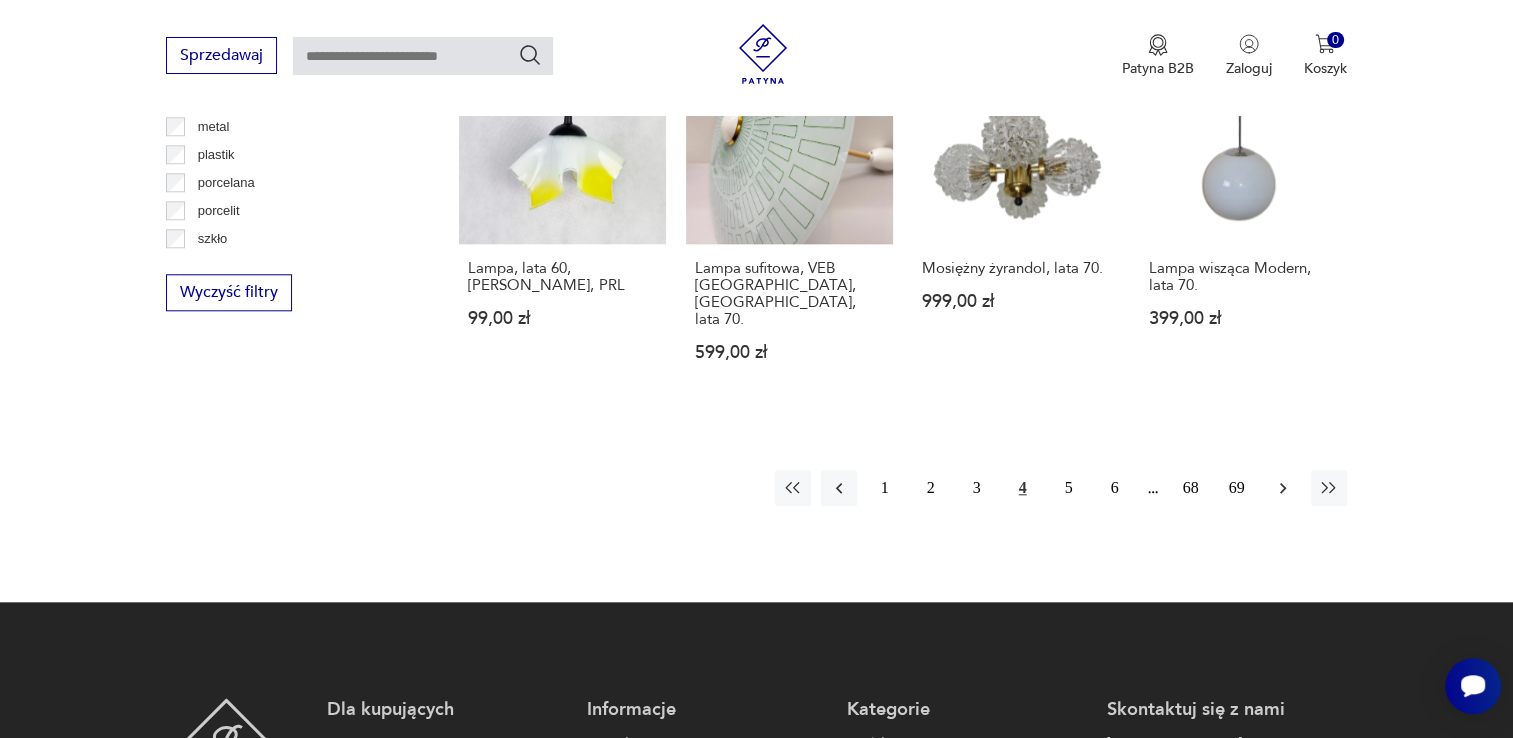click 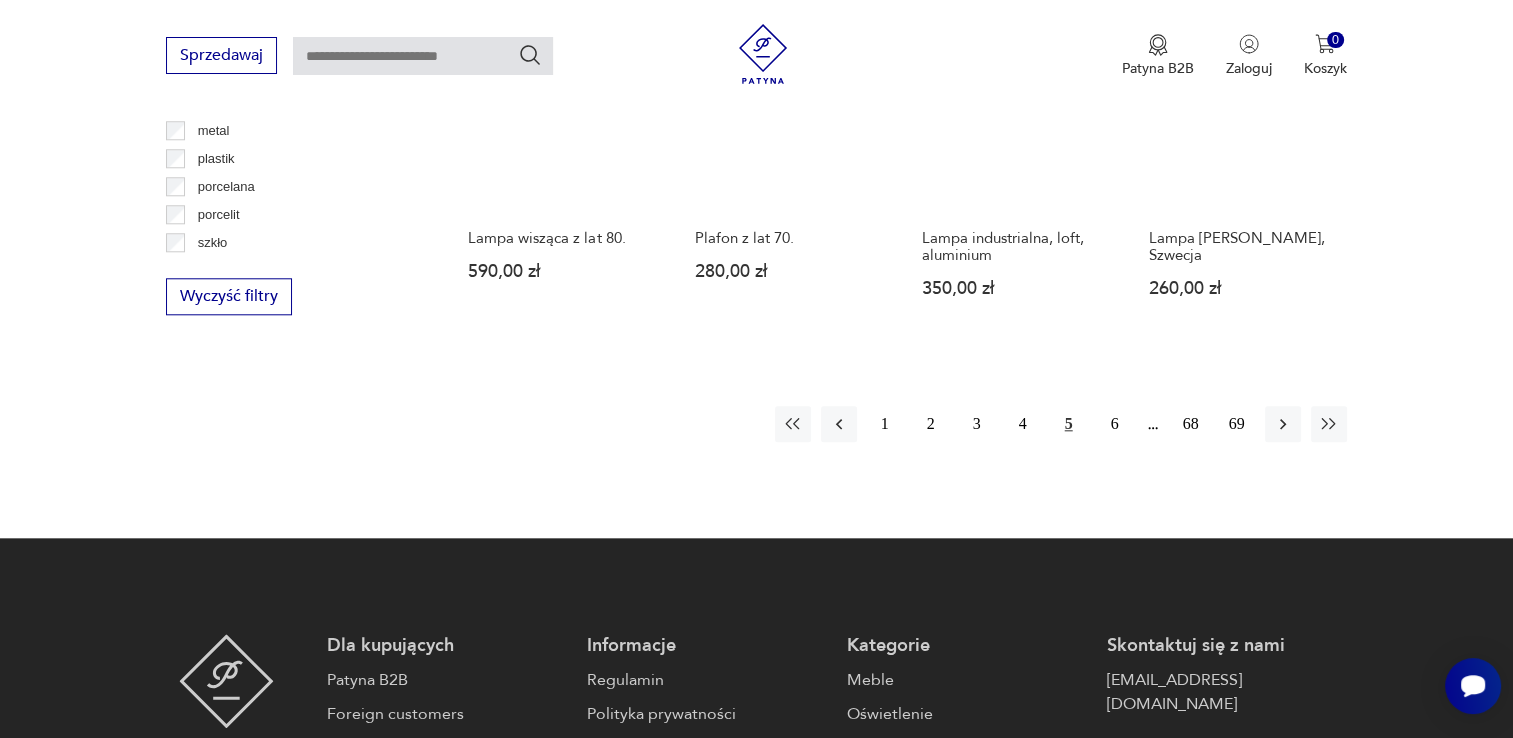 scroll, scrollTop: 1971, scrollLeft: 0, axis: vertical 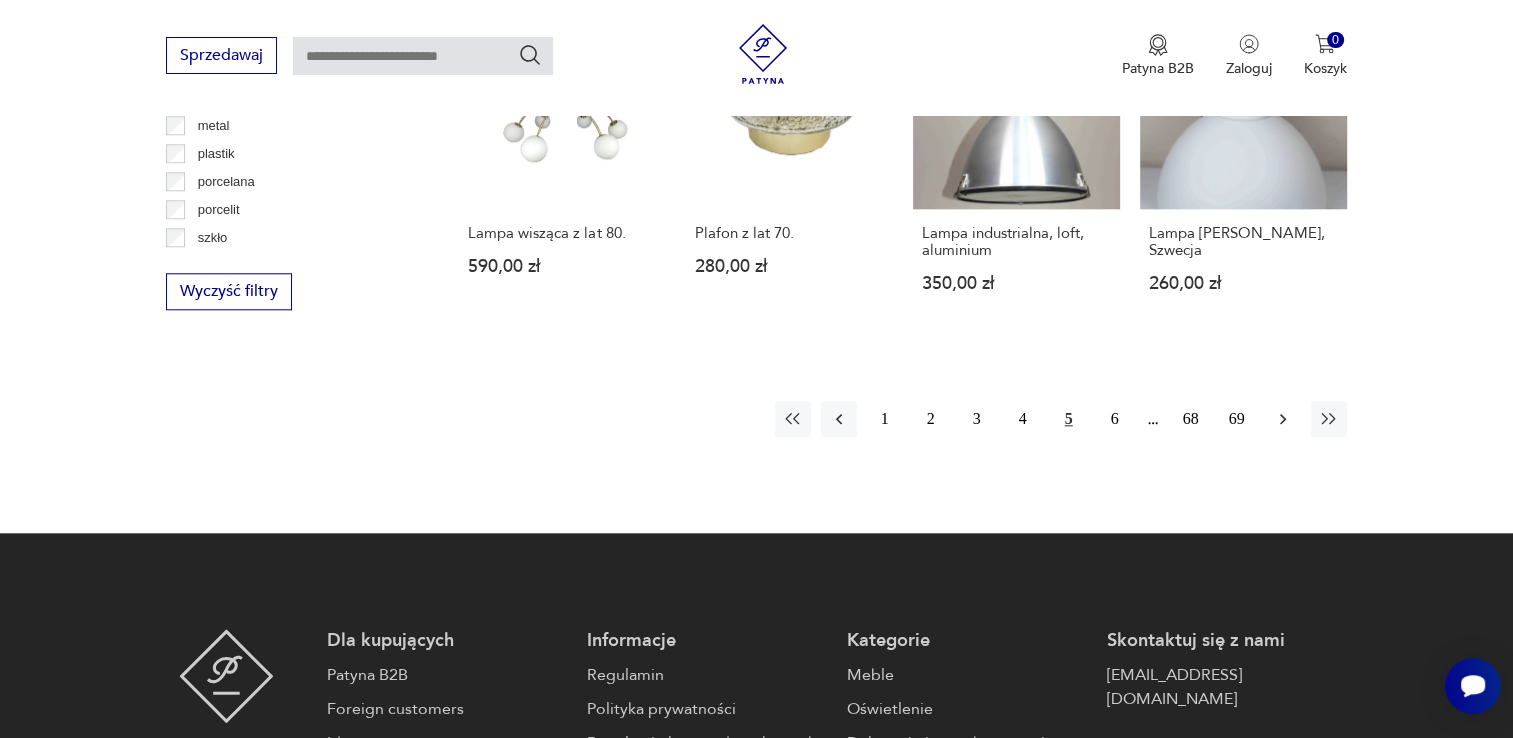 click 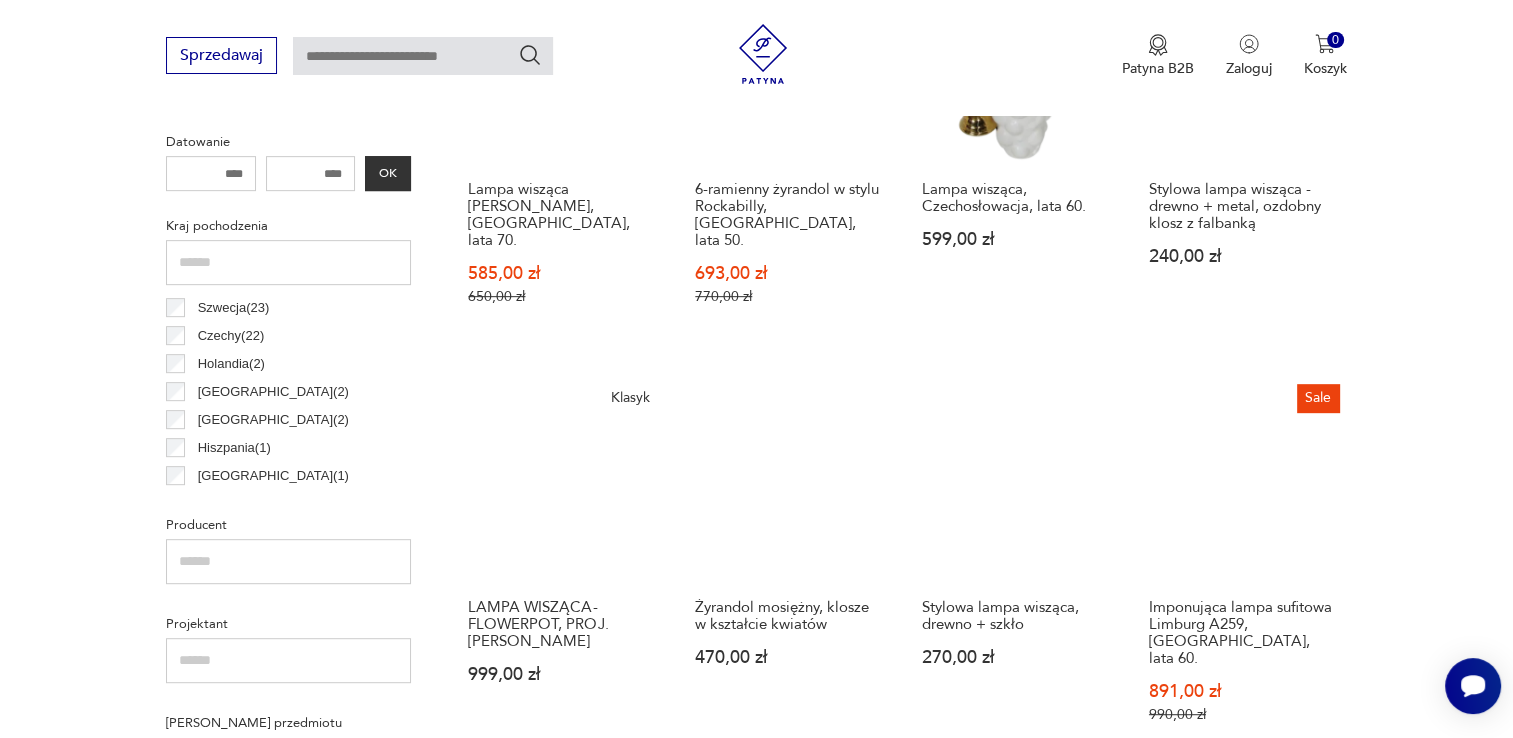 scroll, scrollTop: 970, scrollLeft: 0, axis: vertical 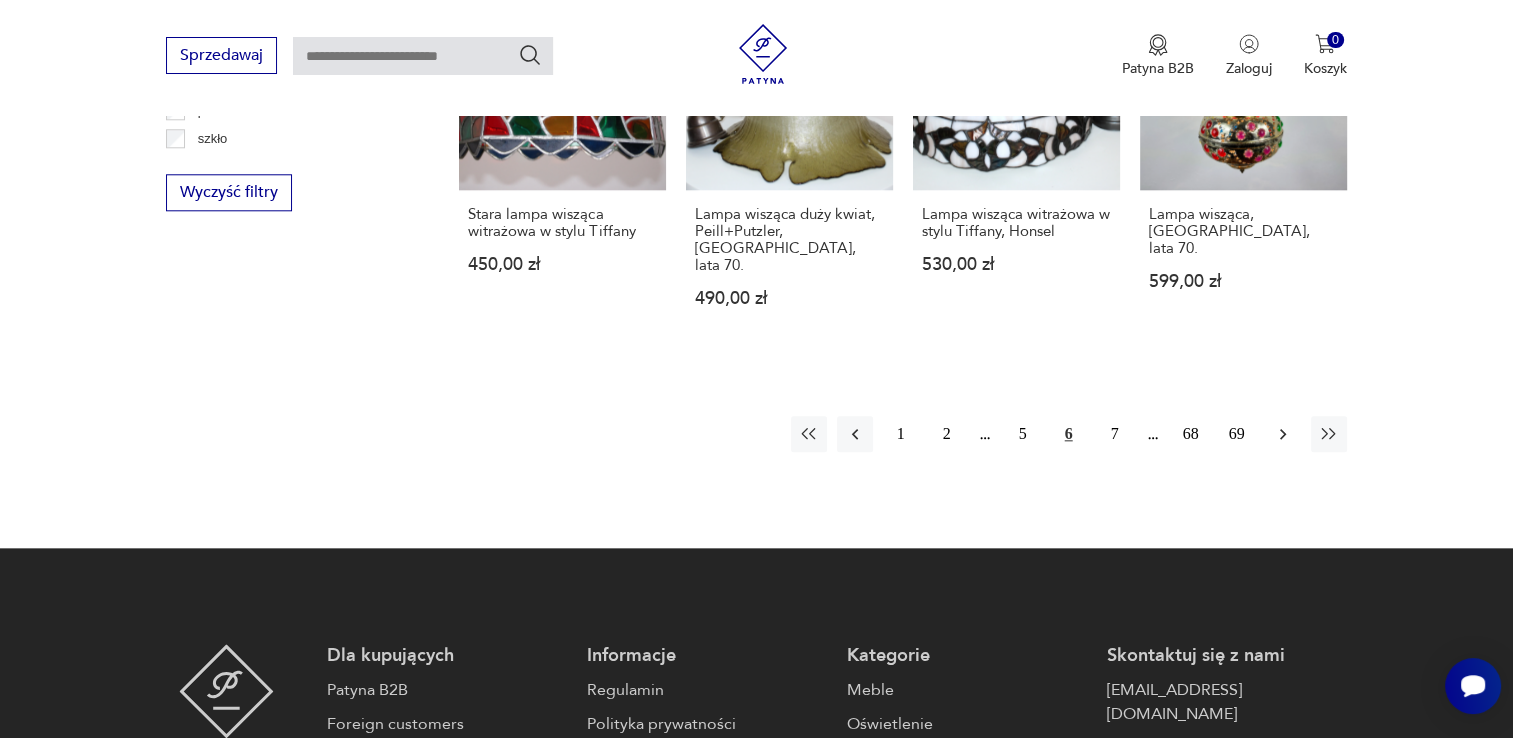 click 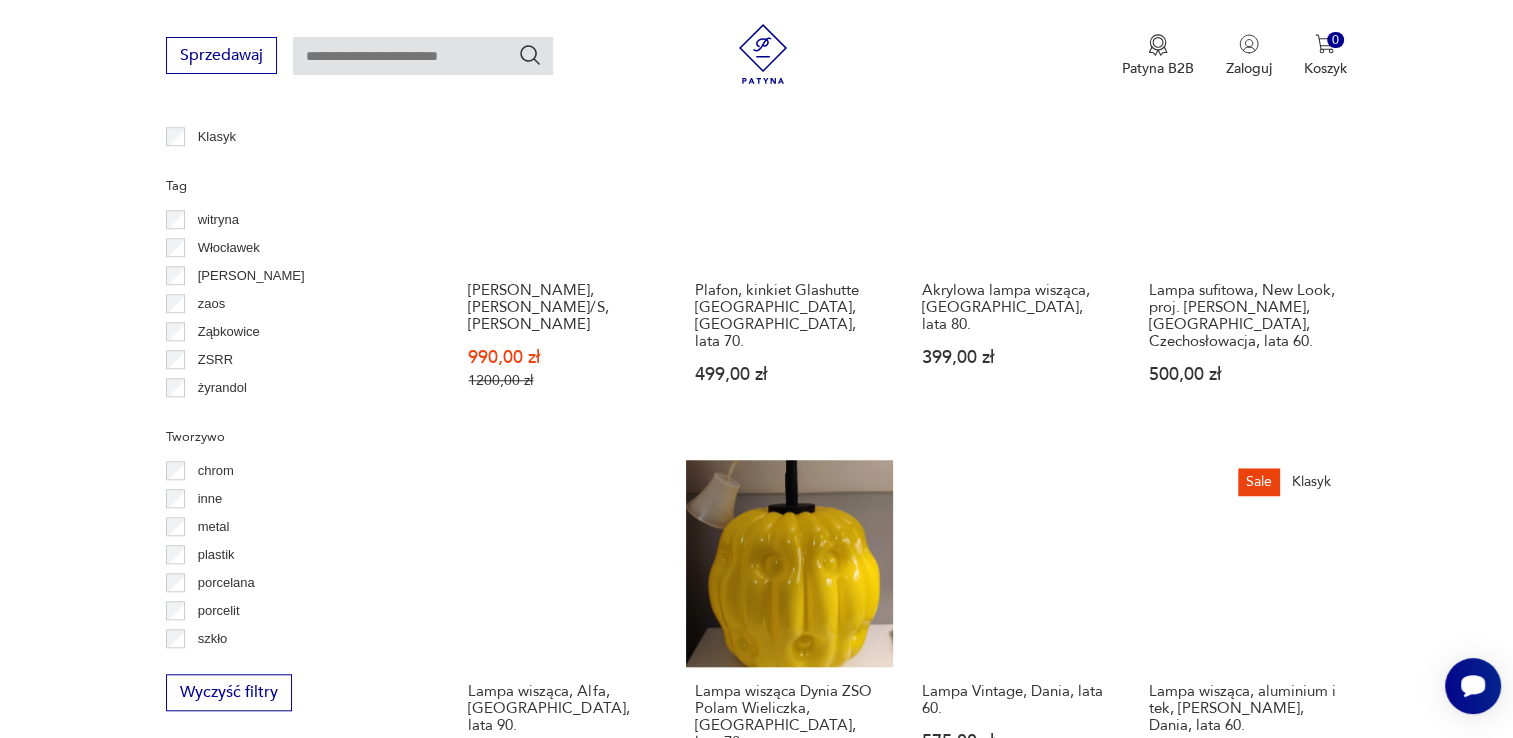 scroll, scrollTop: 1670, scrollLeft: 0, axis: vertical 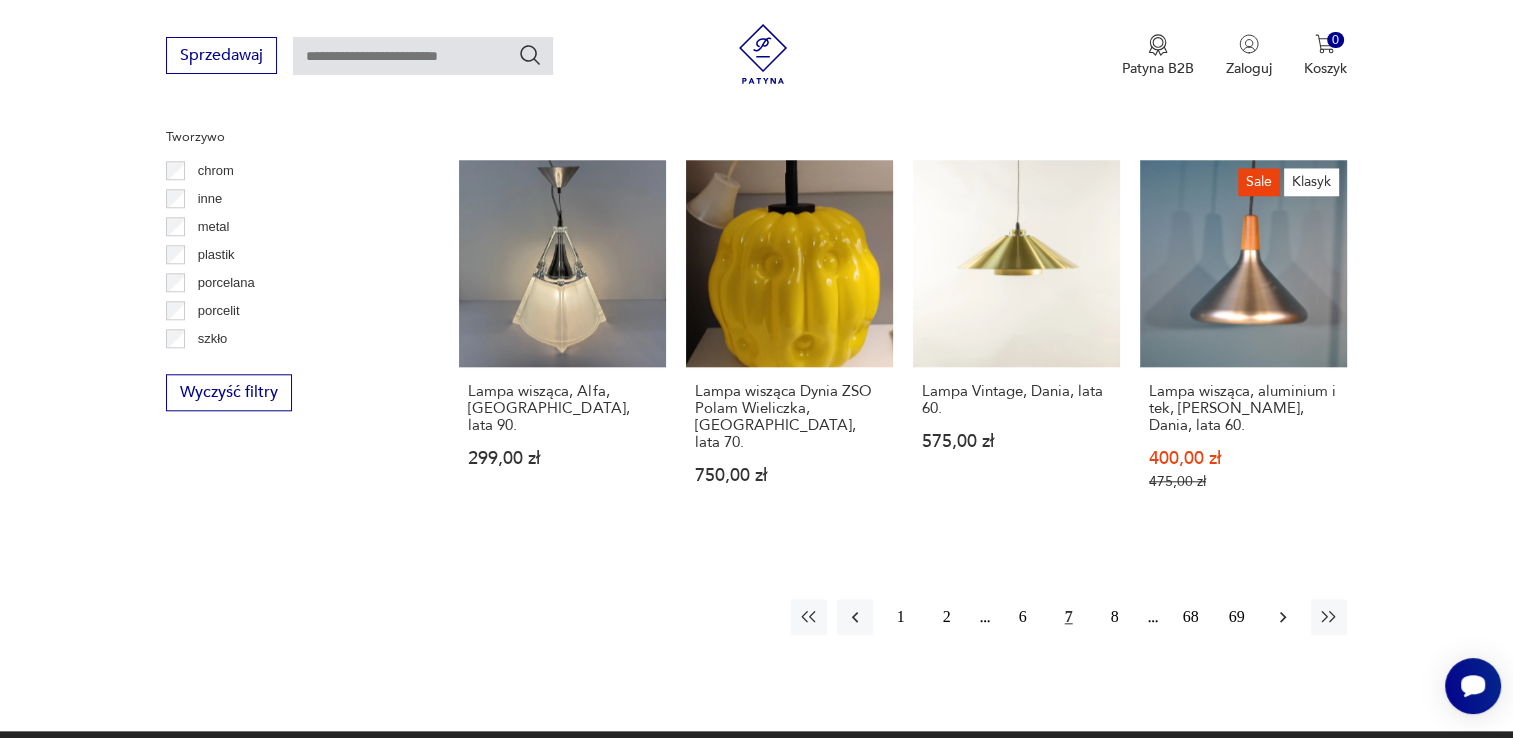 click 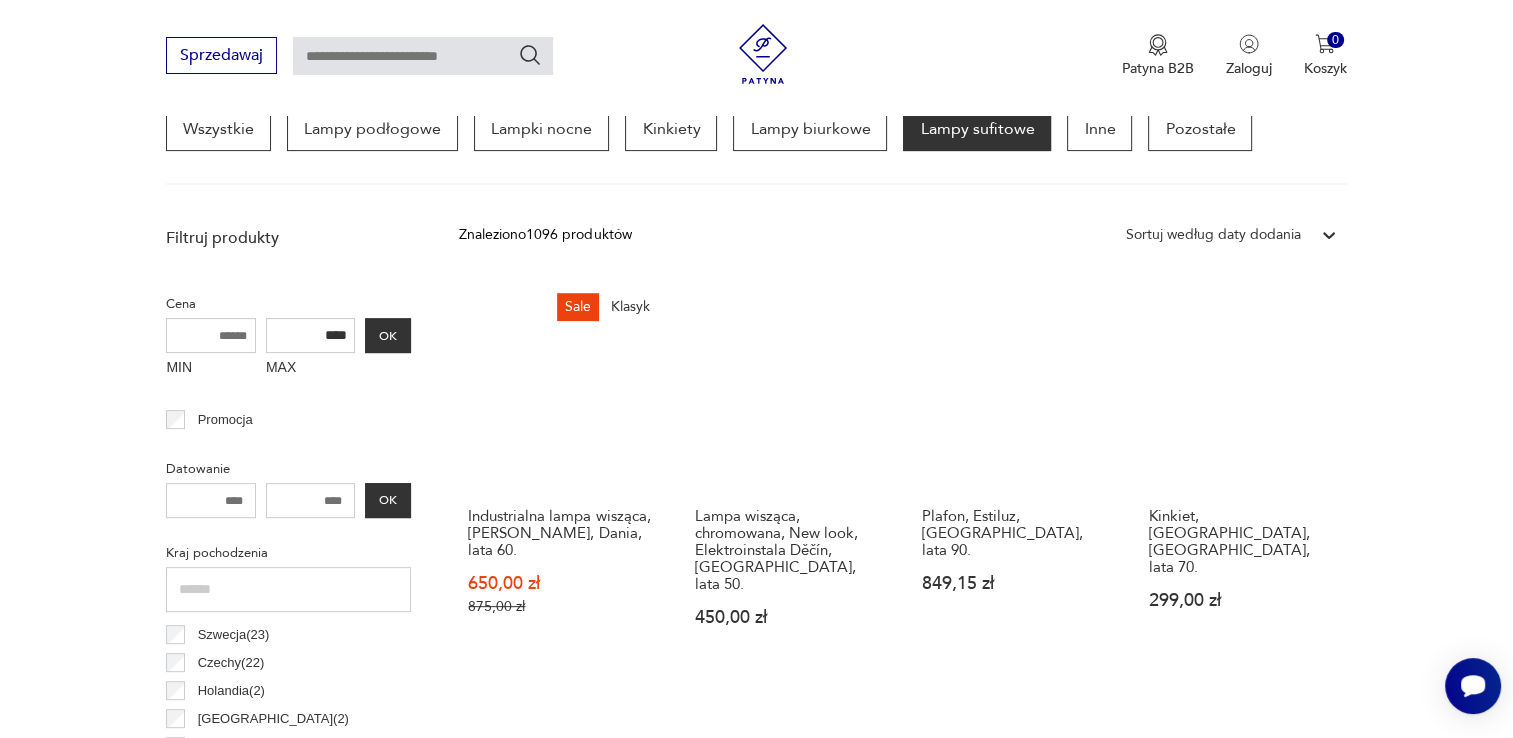 scroll, scrollTop: 671, scrollLeft: 0, axis: vertical 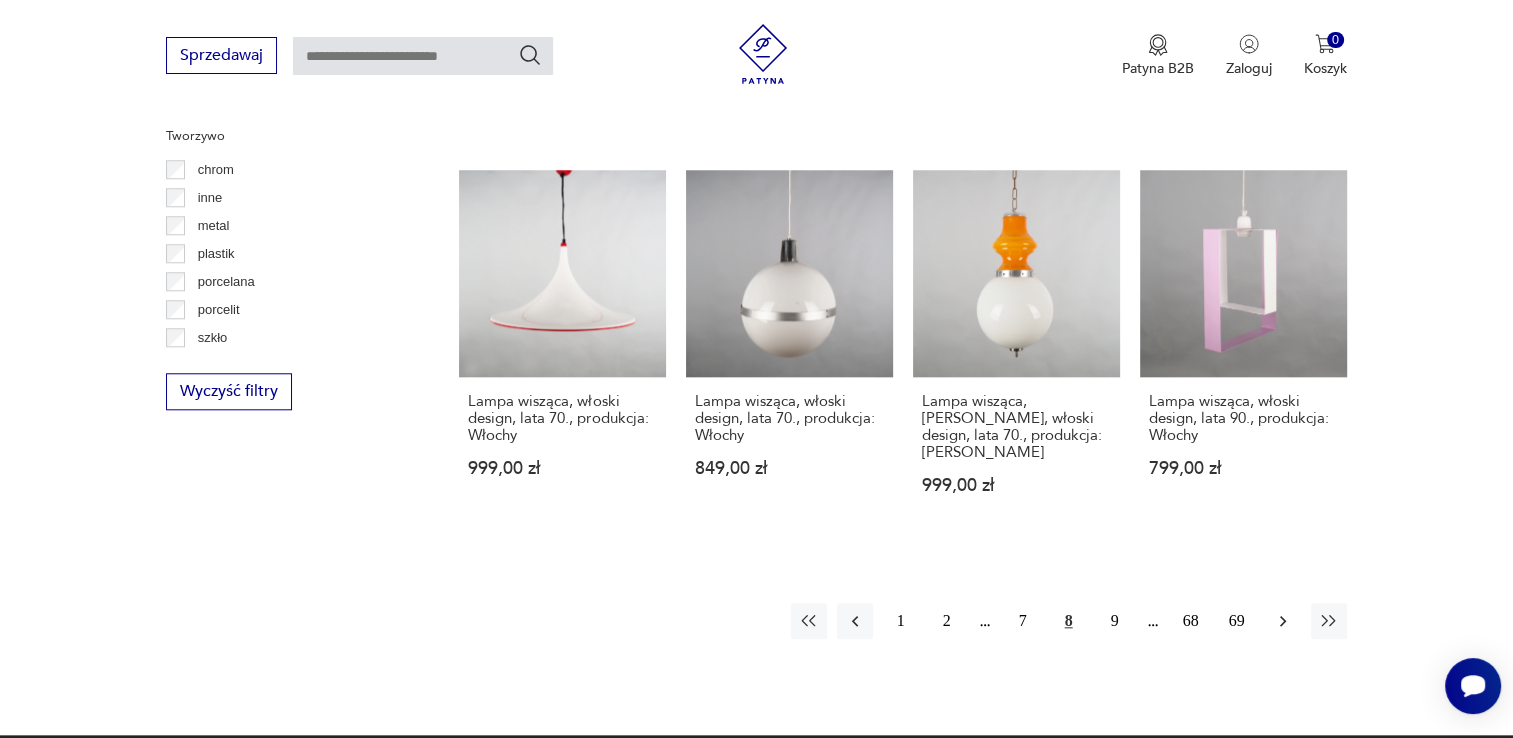 click 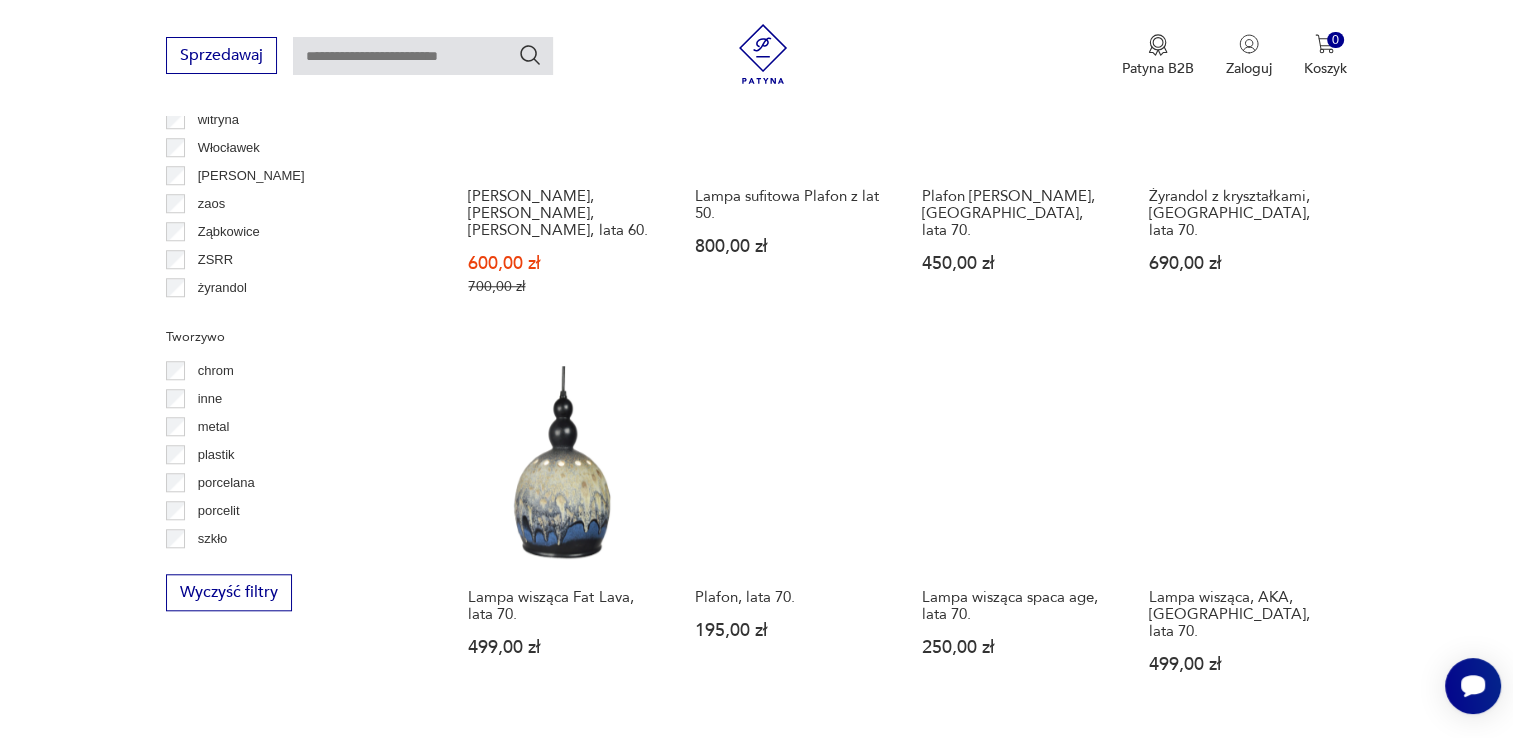 scroll, scrollTop: 2070, scrollLeft: 0, axis: vertical 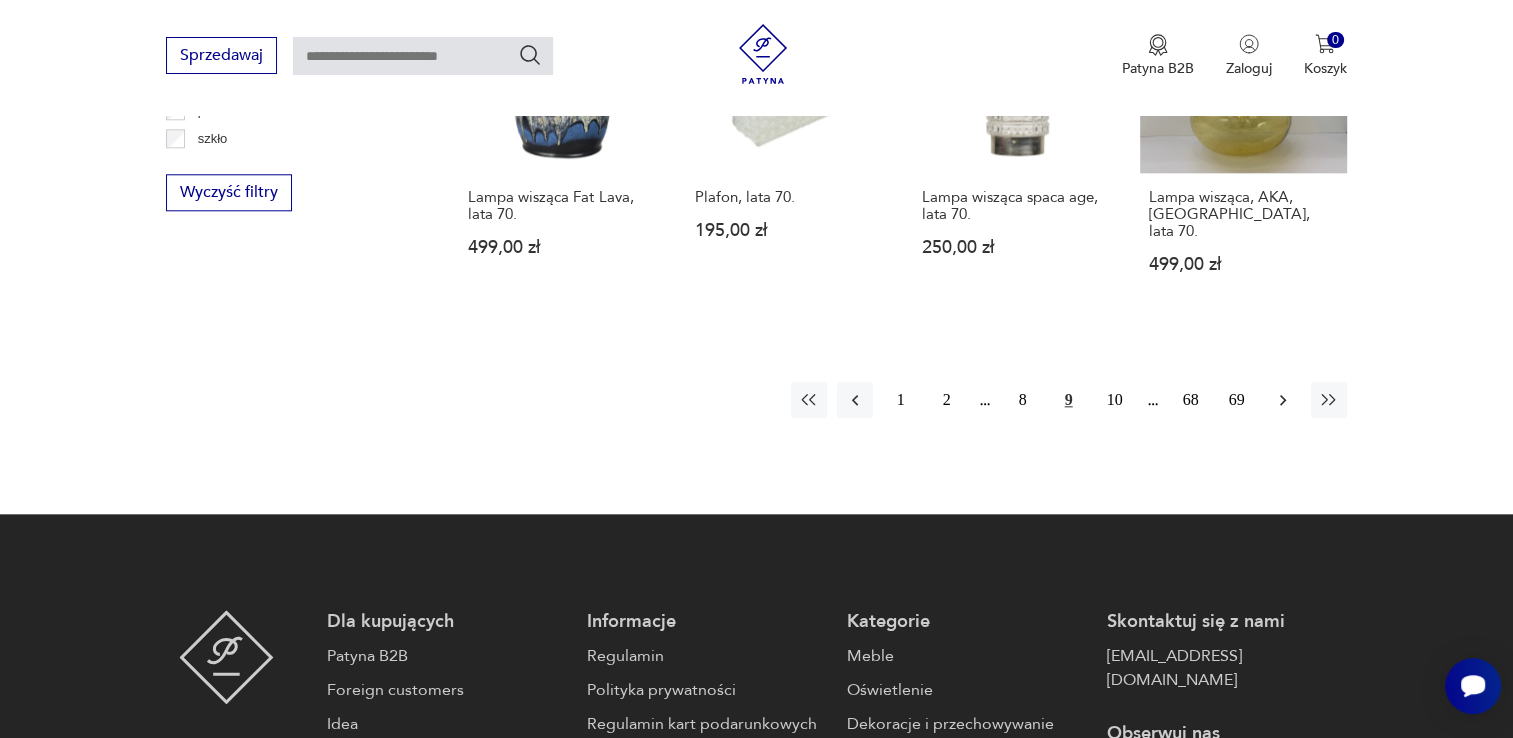click 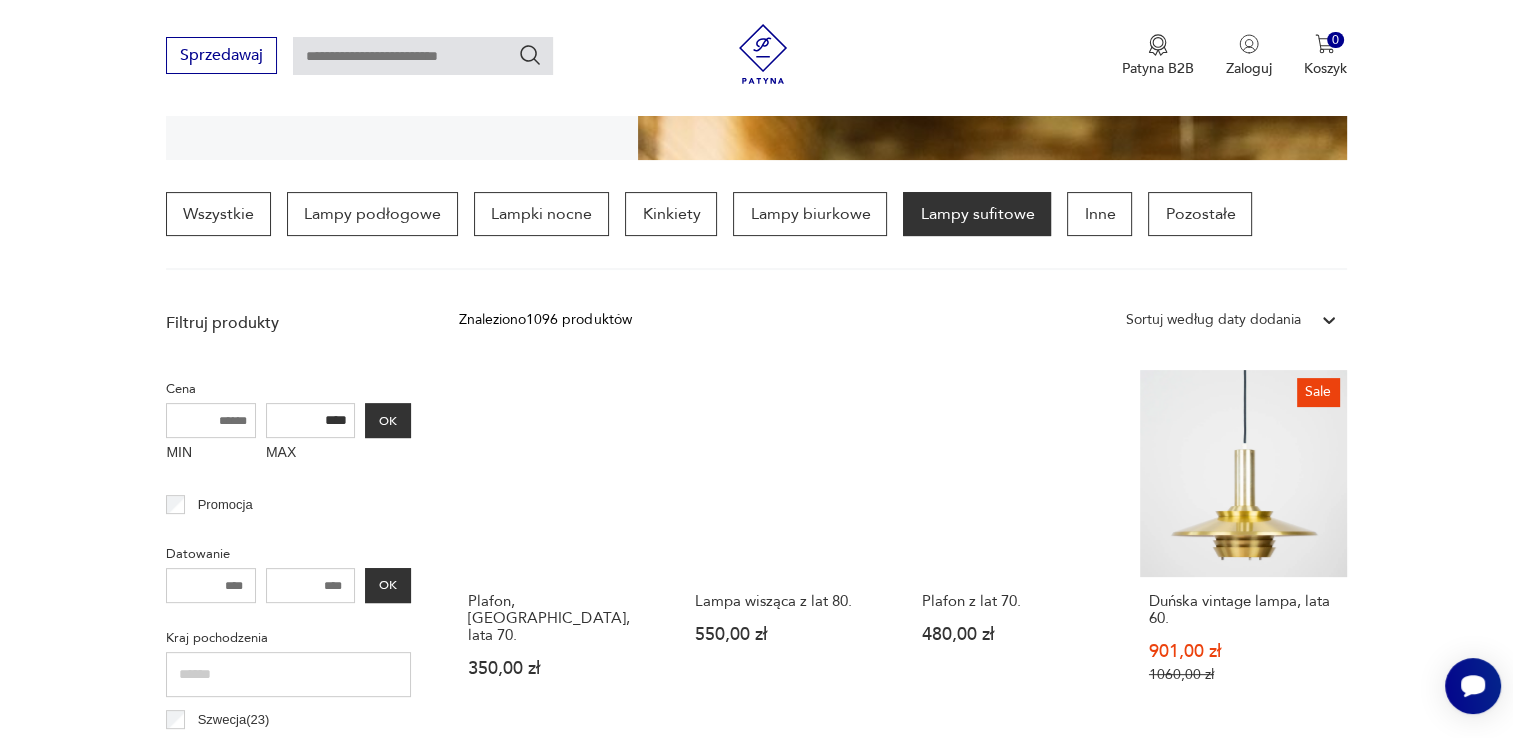 scroll, scrollTop: 870, scrollLeft: 0, axis: vertical 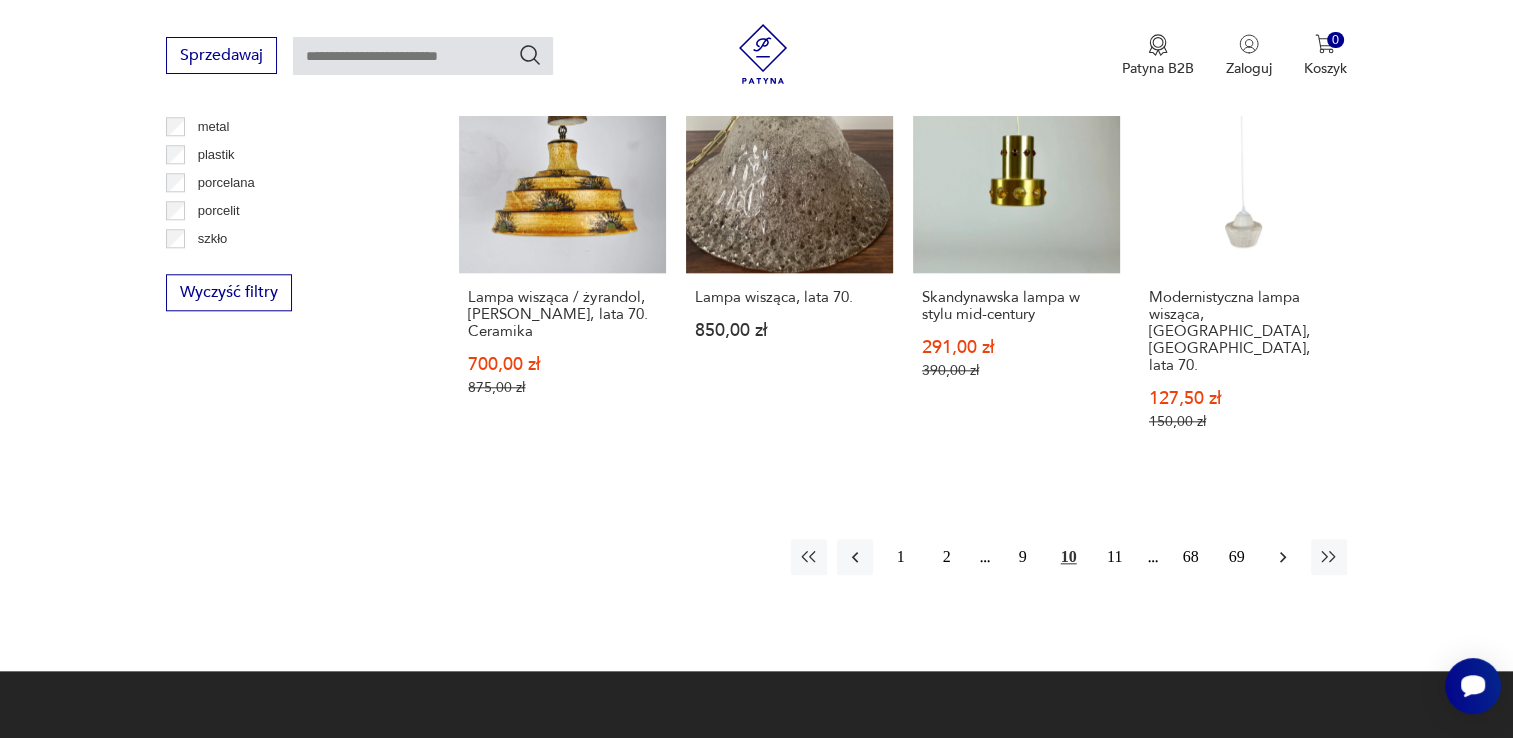 click 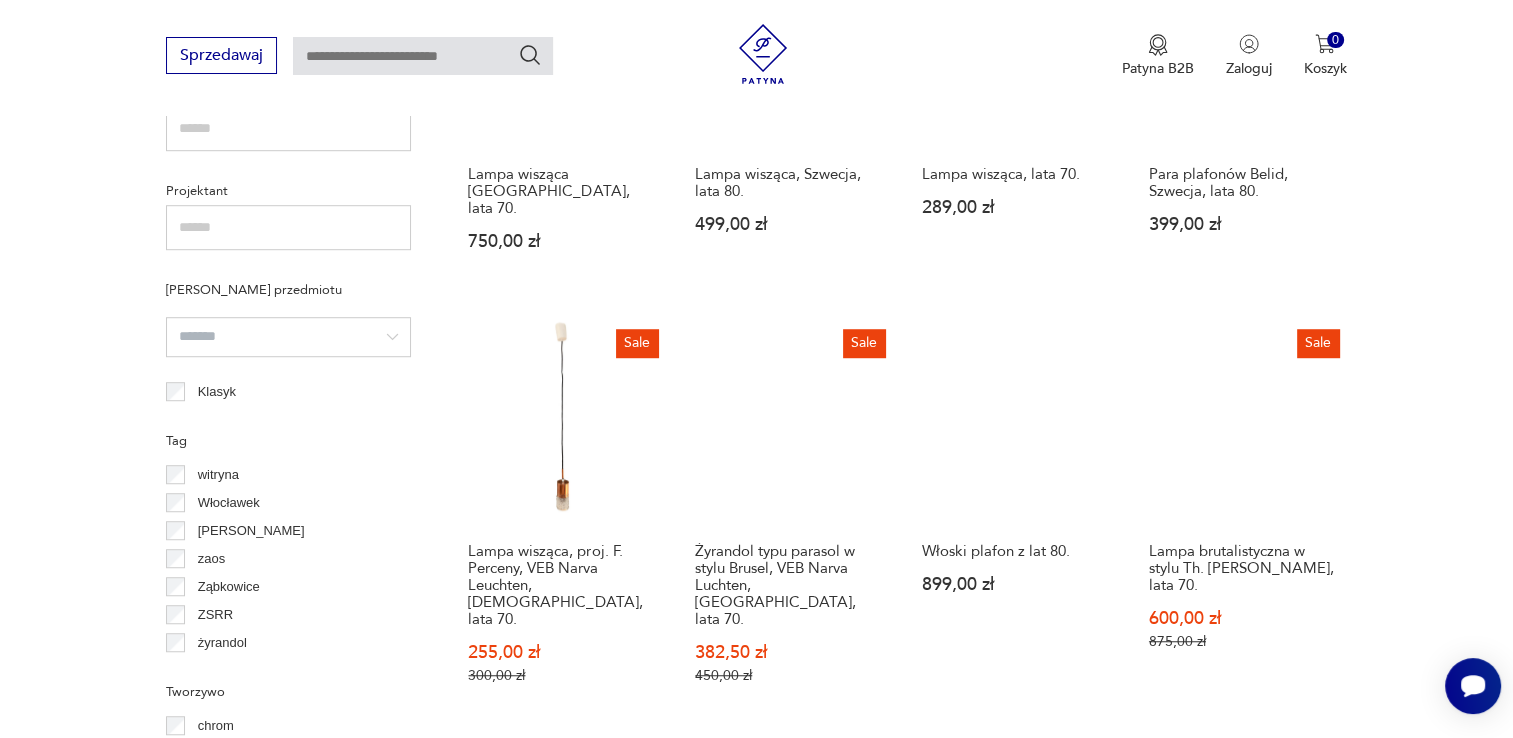 scroll, scrollTop: 1371, scrollLeft: 0, axis: vertical 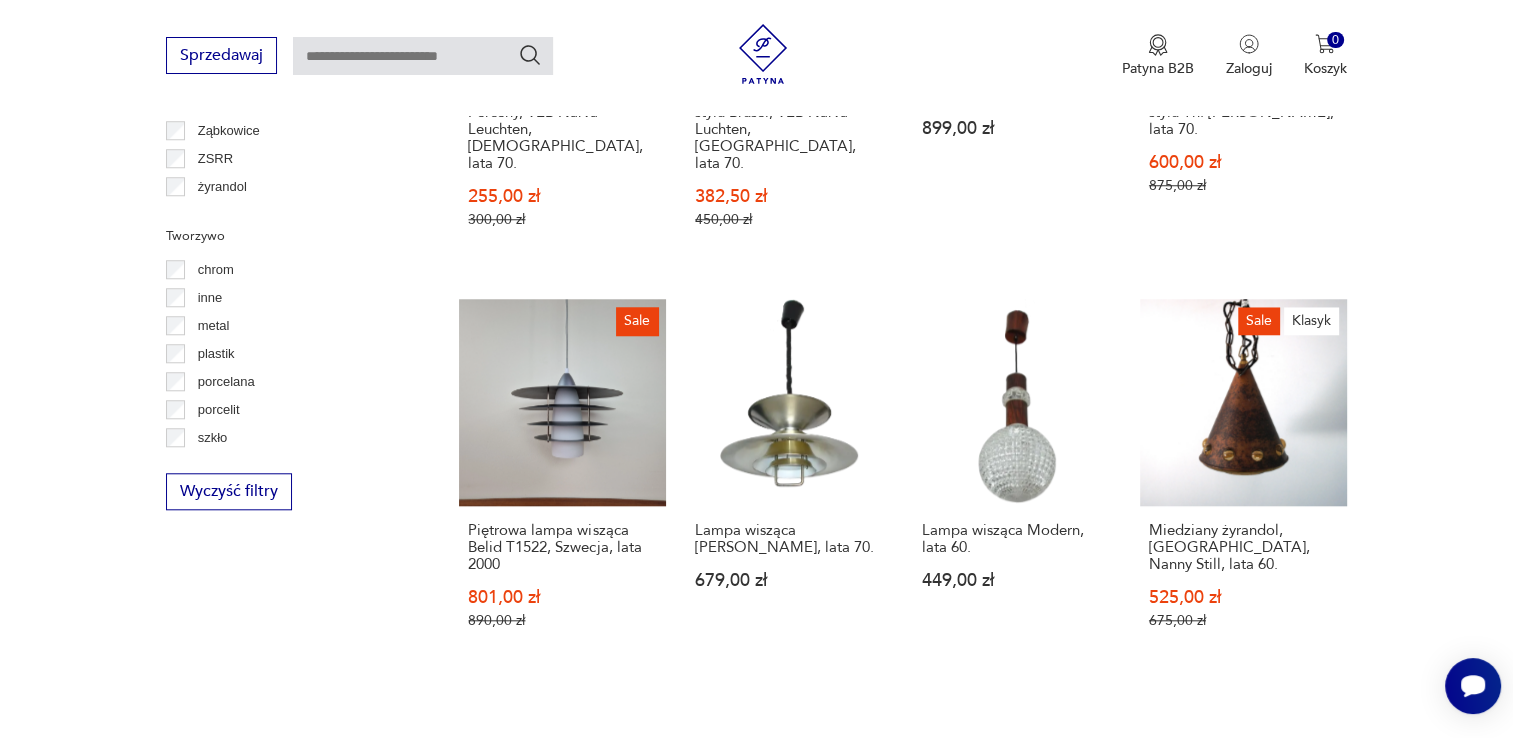 click 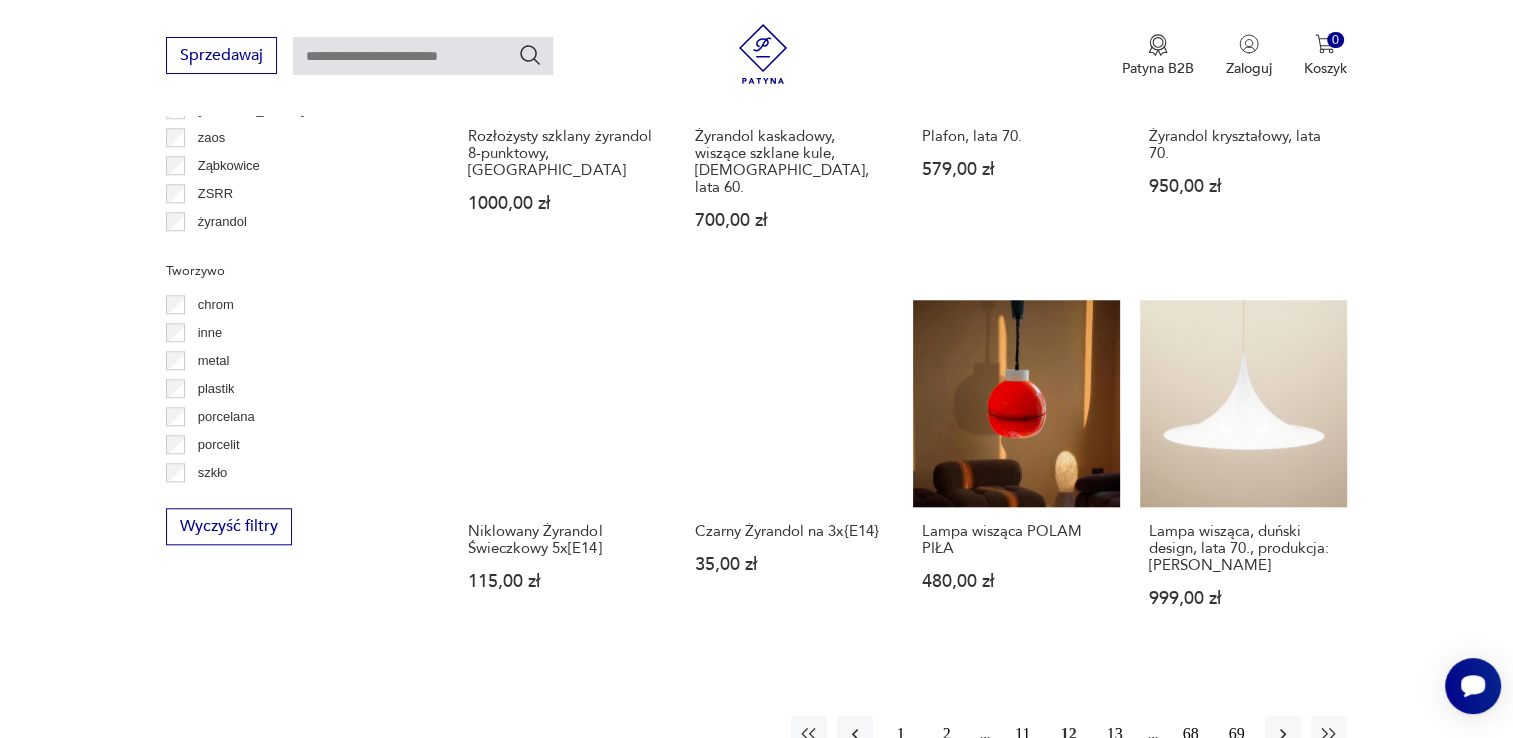 scroll, scrollTop: 1770, scrollLeft: 0, axis: vertical 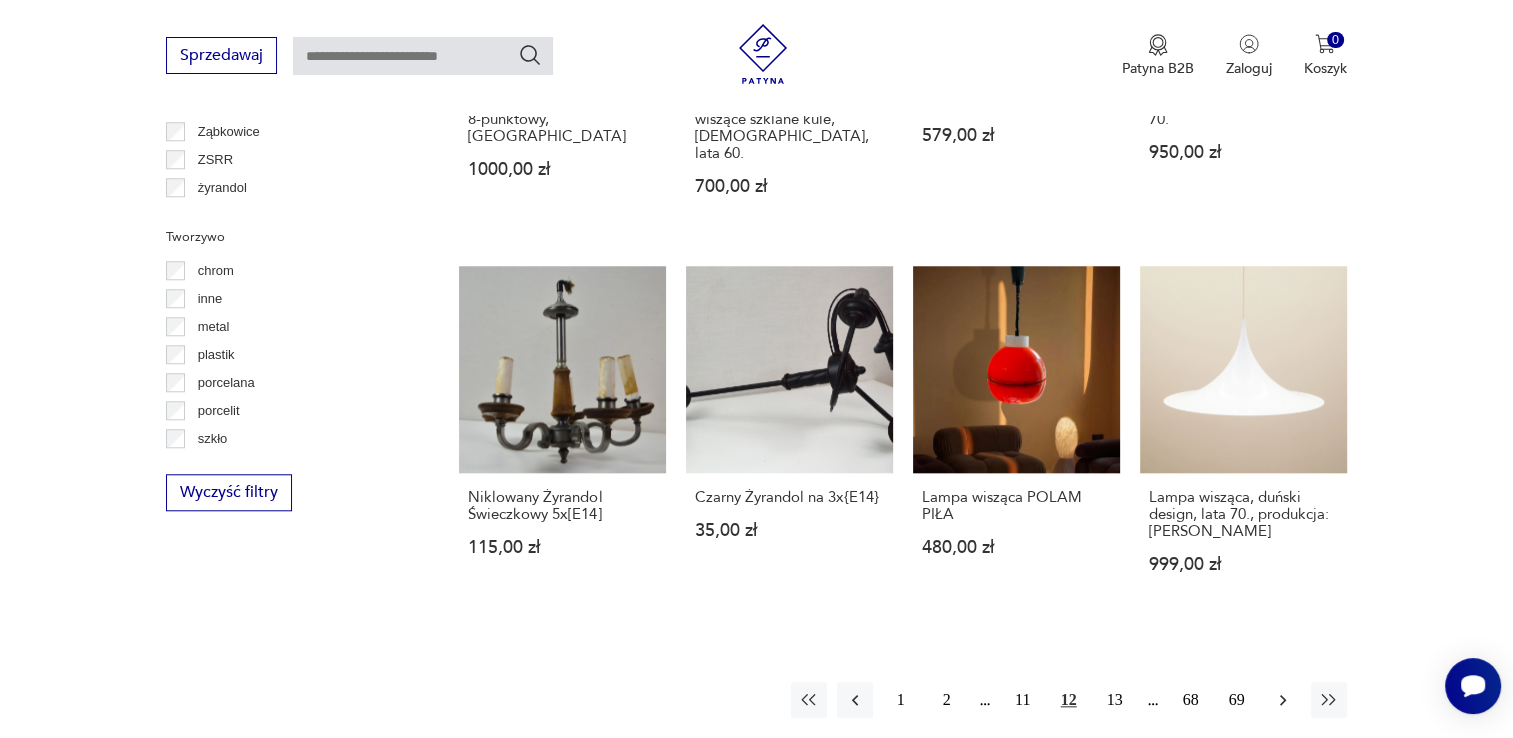 click 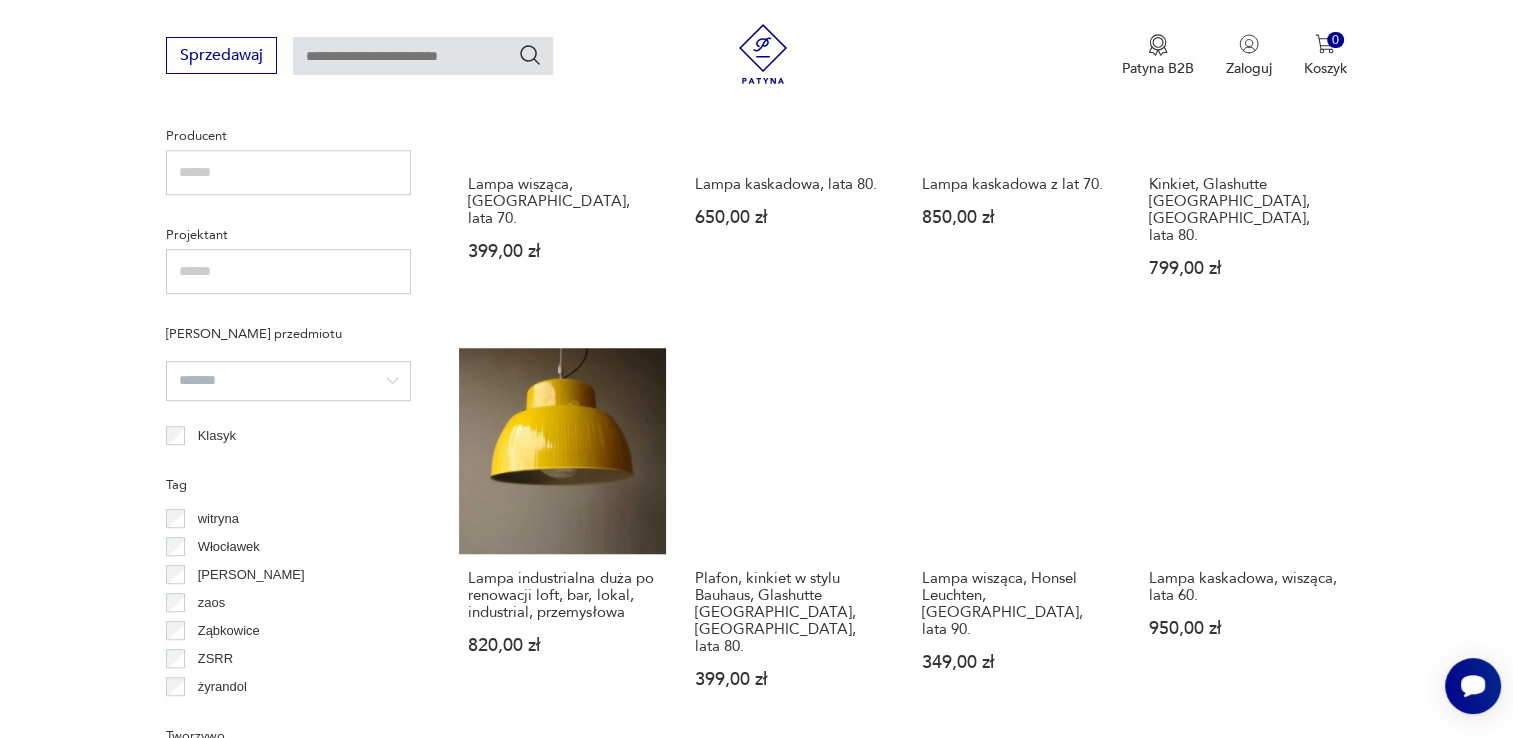 scroll, scrollTop: 1371, scrollLeft: 0, axis: vertical 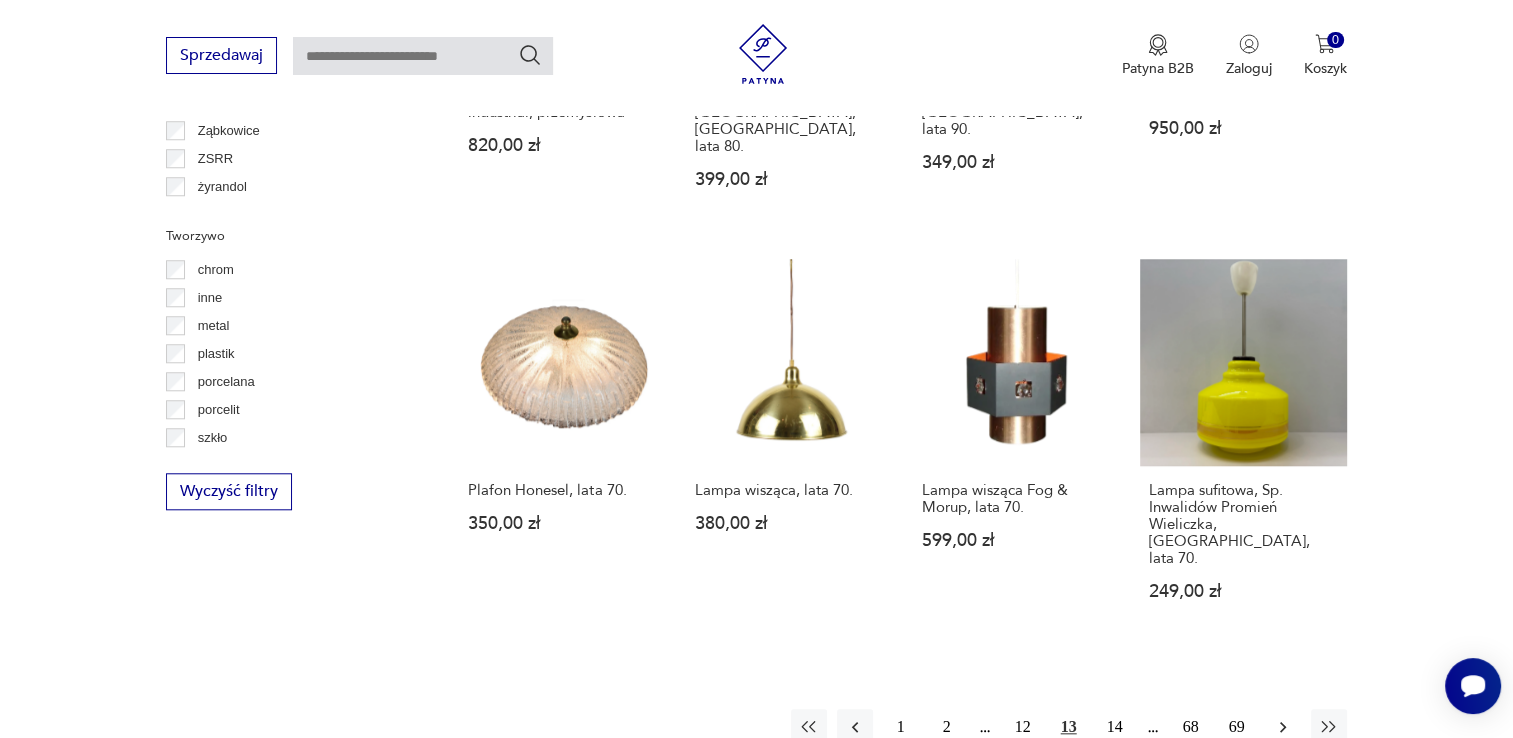 click 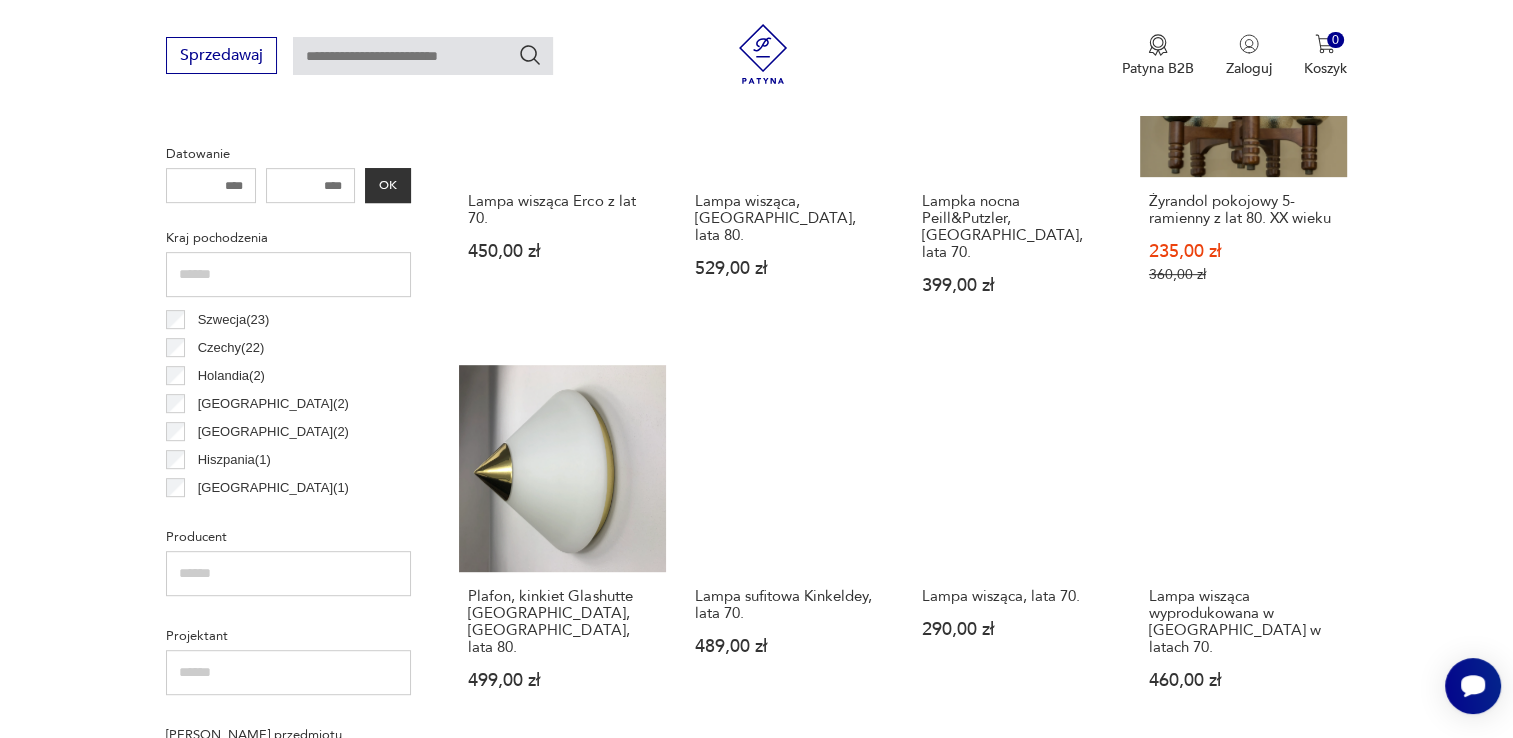 scroll, scrollTop: 970, scrollLeft: 0, axis: vertical 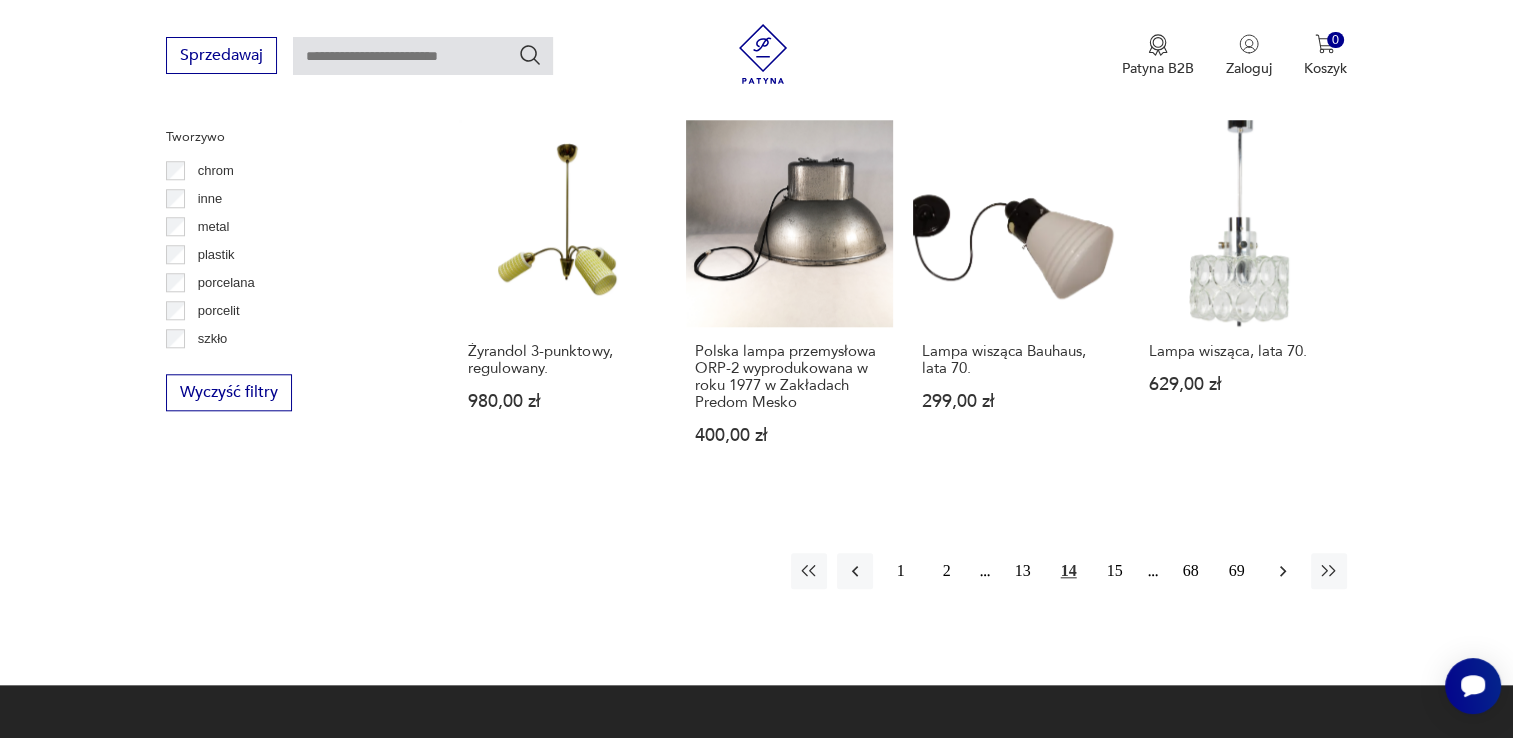 click 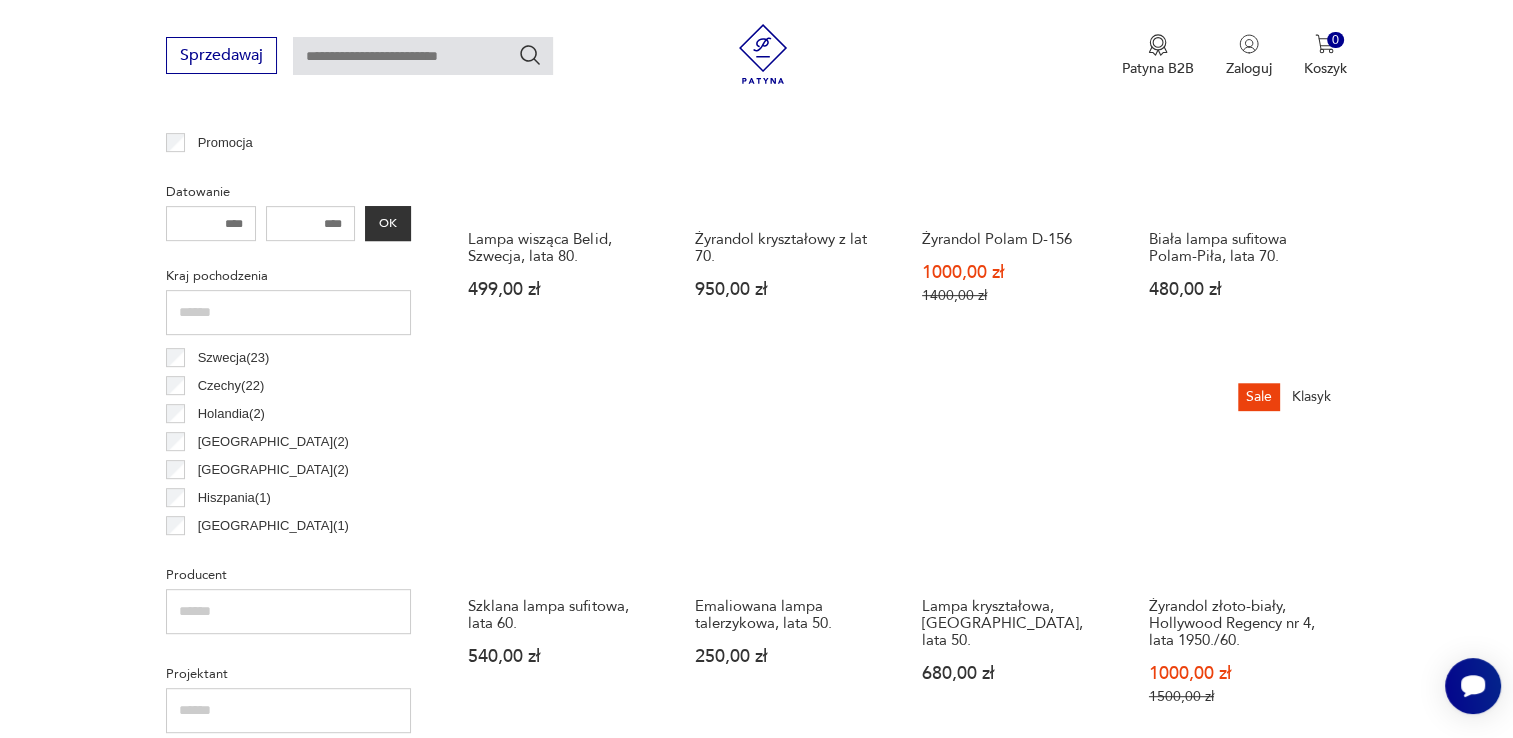 scroll, scrollTop: 671, scrollLeft: 0, axis: vertical 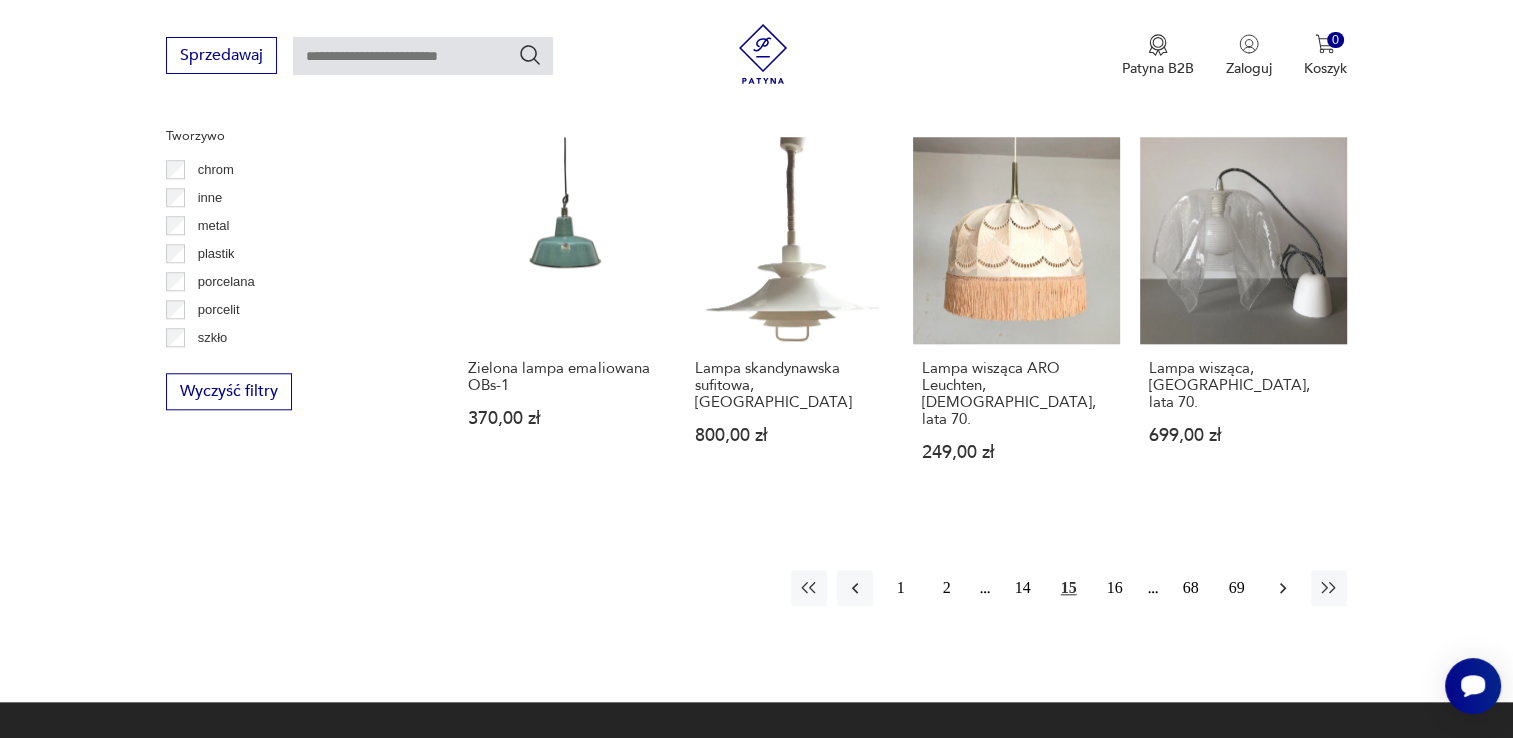 click 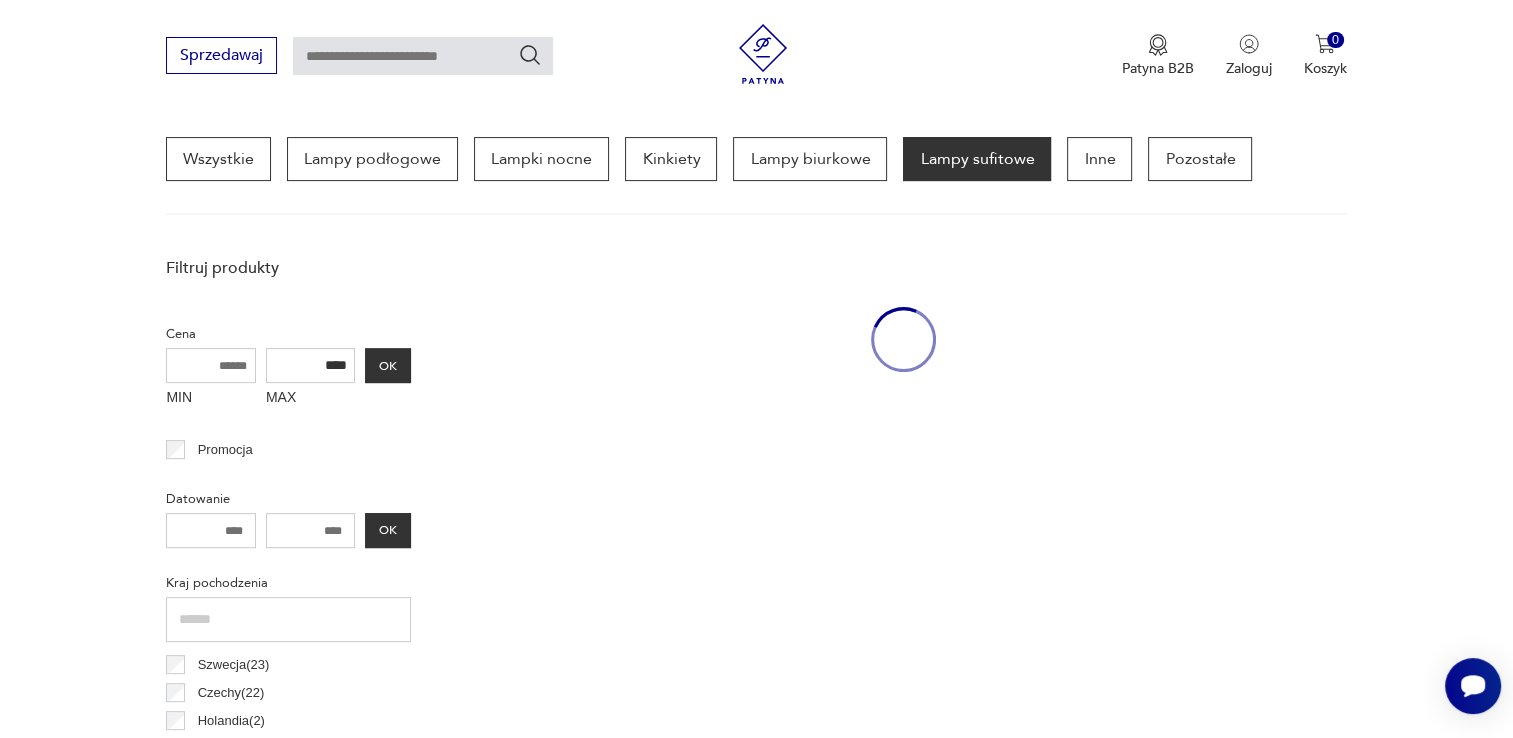 scroll, scrollTop: 470, scrollLeft: 0, axis: vertical 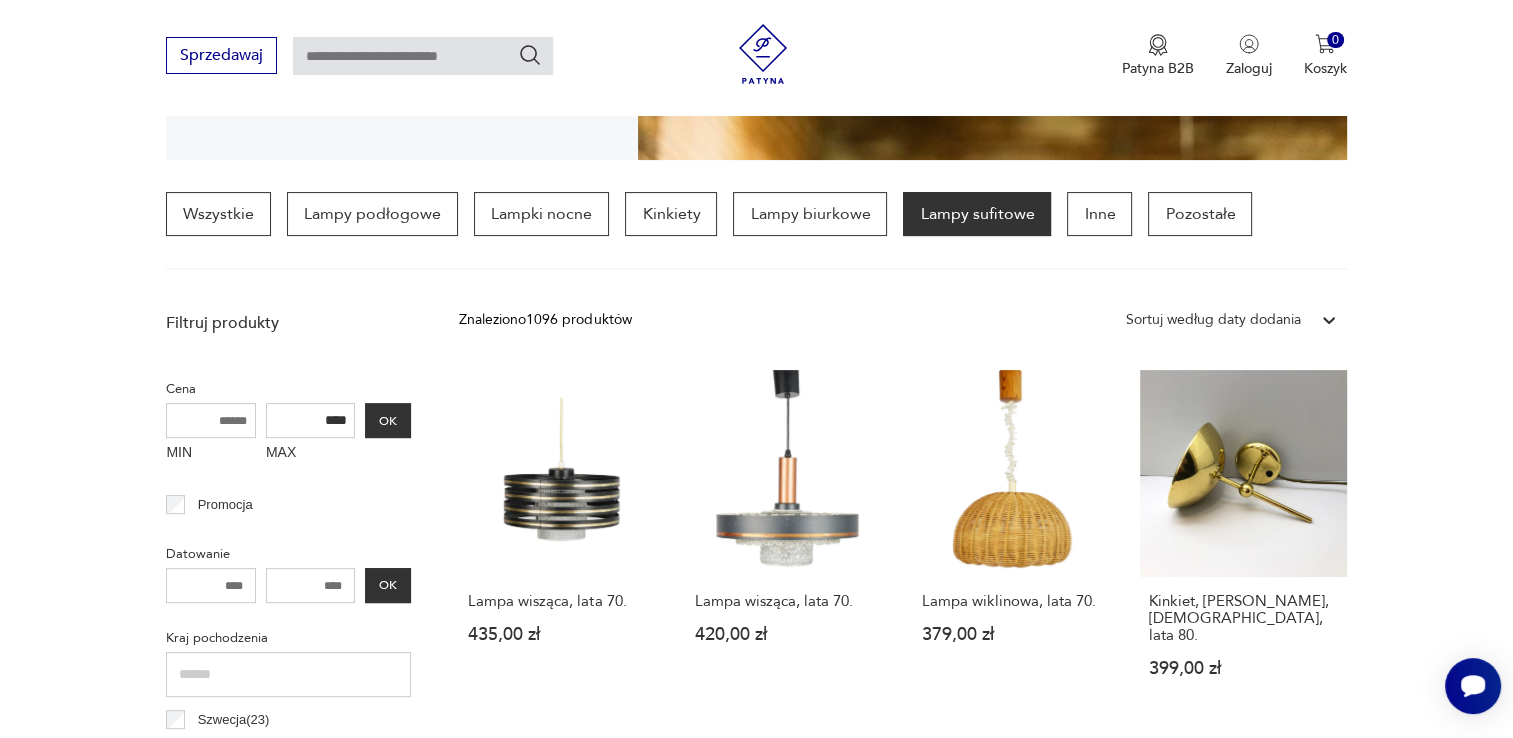 click on "Wszystkie Lampy podłogowe Lampki nocne Kinkiety Lampy biurkowe Lampy sufitowe Inne Pozostałe" at bounding box center (756, 231) 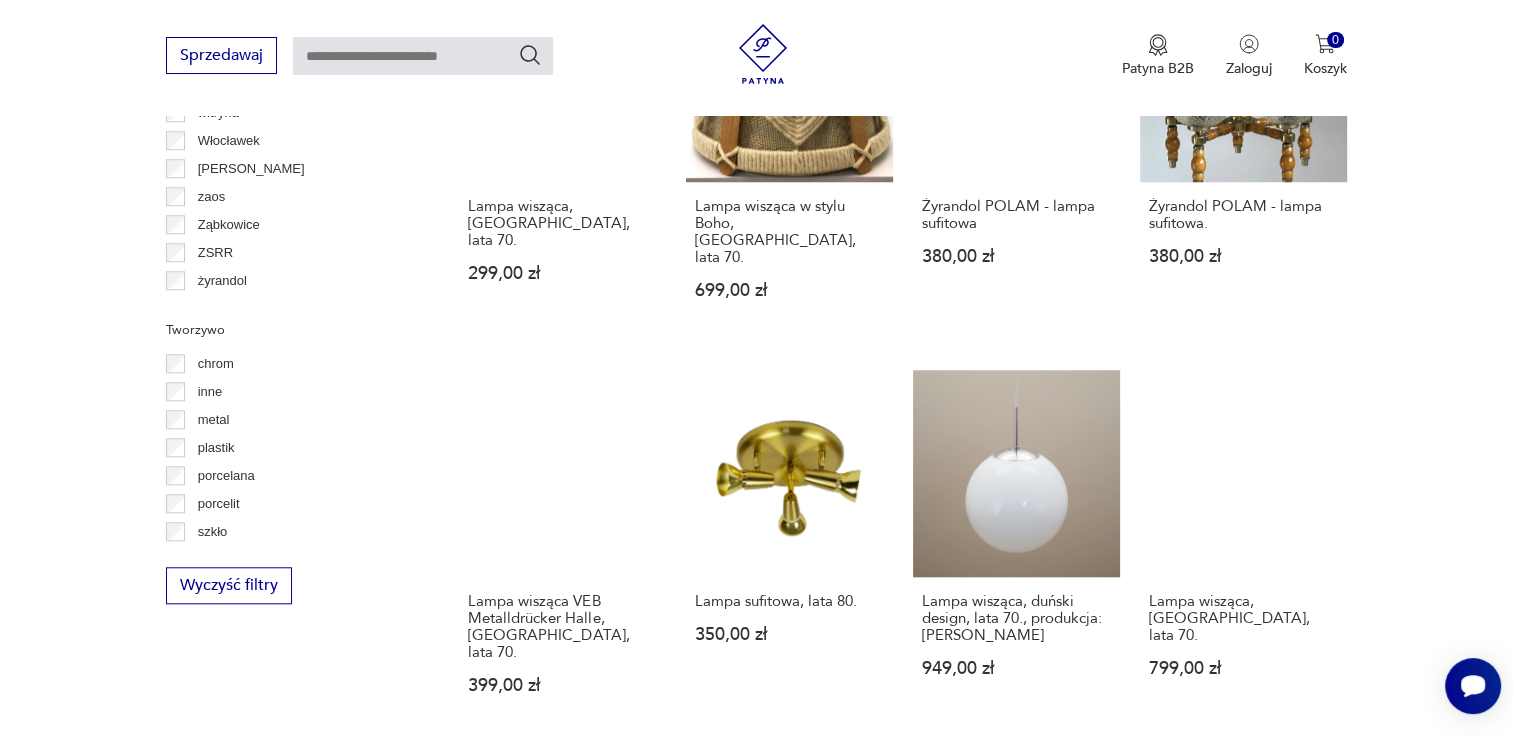 scroll, scrollTop: 1770, scrollLeft: 0, axis: vertical 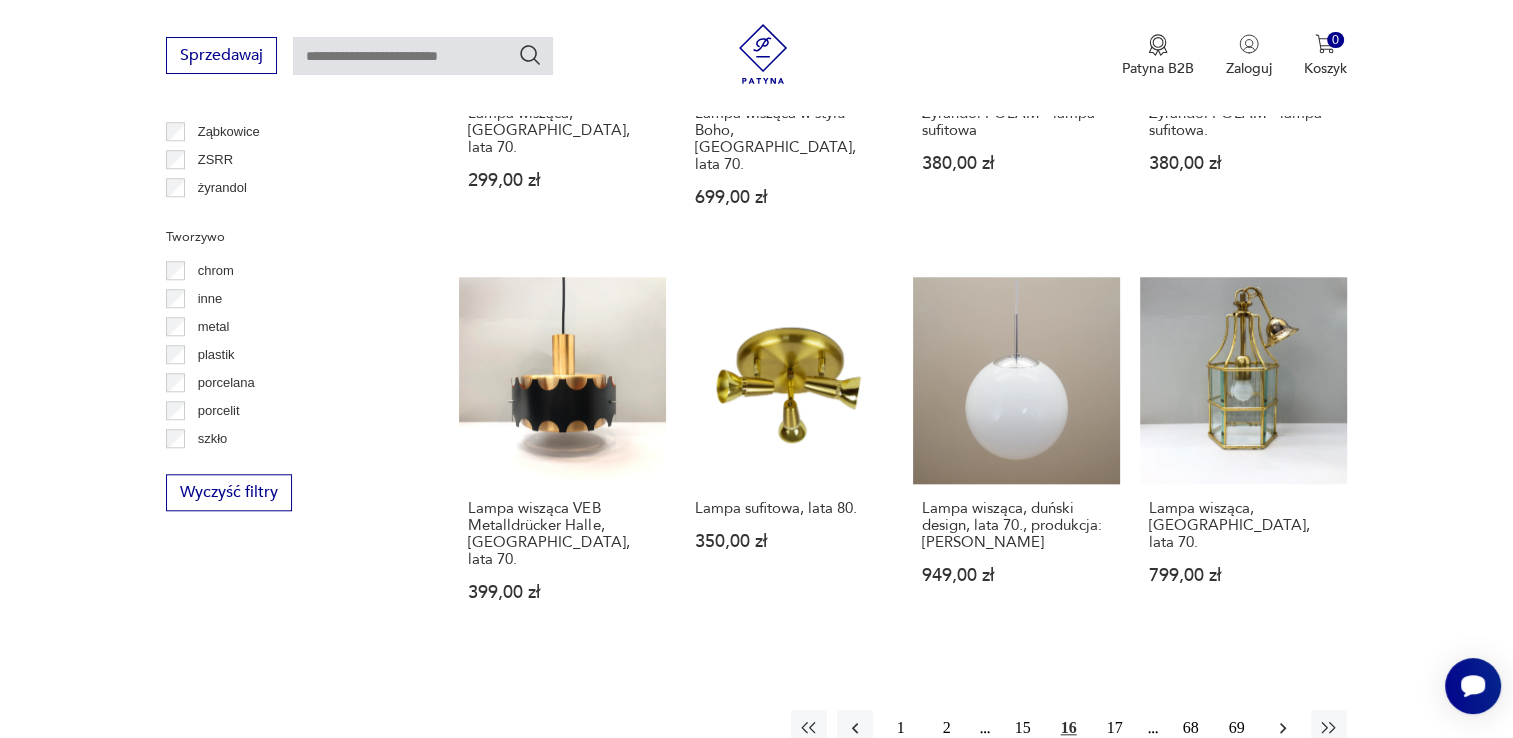 click 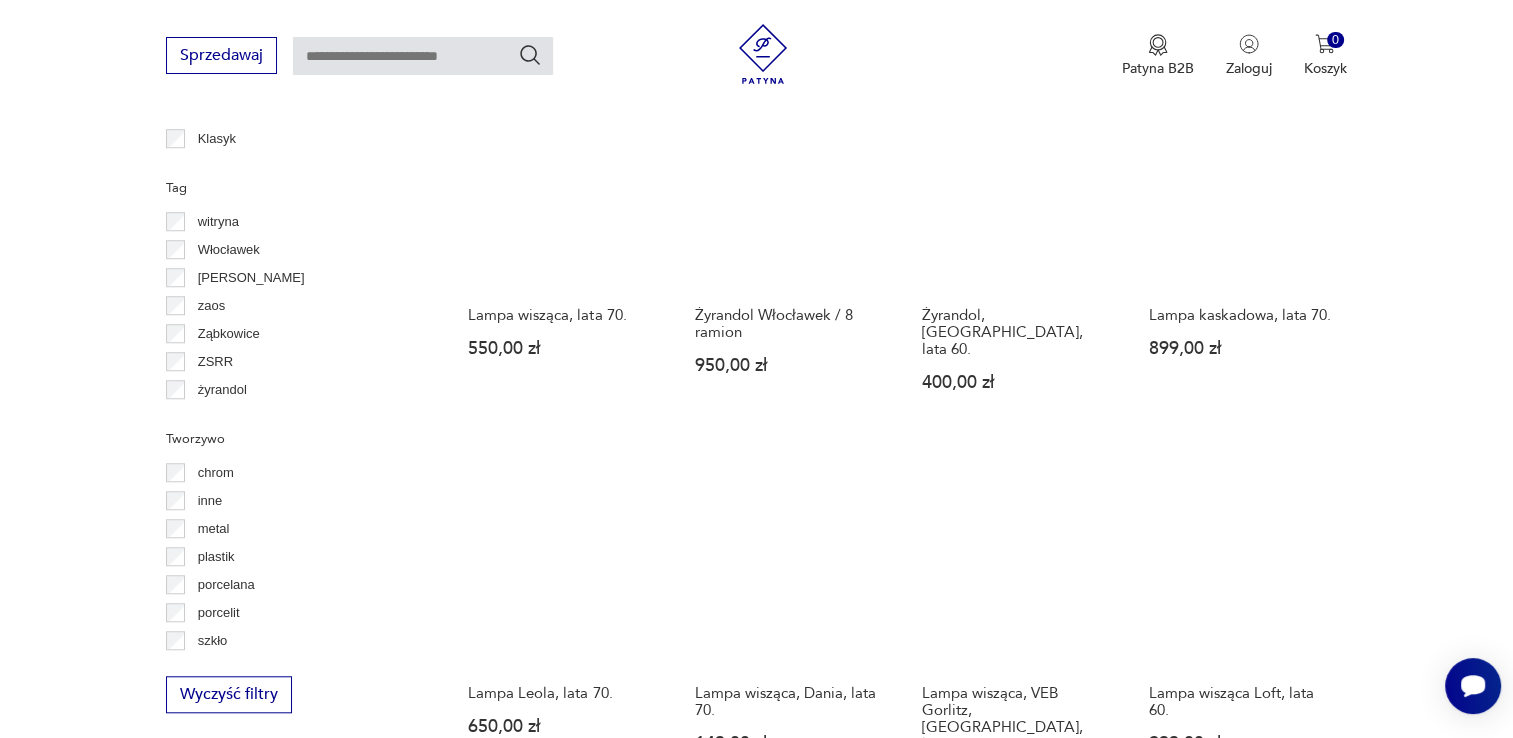 scroll, scrollTop: 1671, scrollLeft: 0, axis: vertical 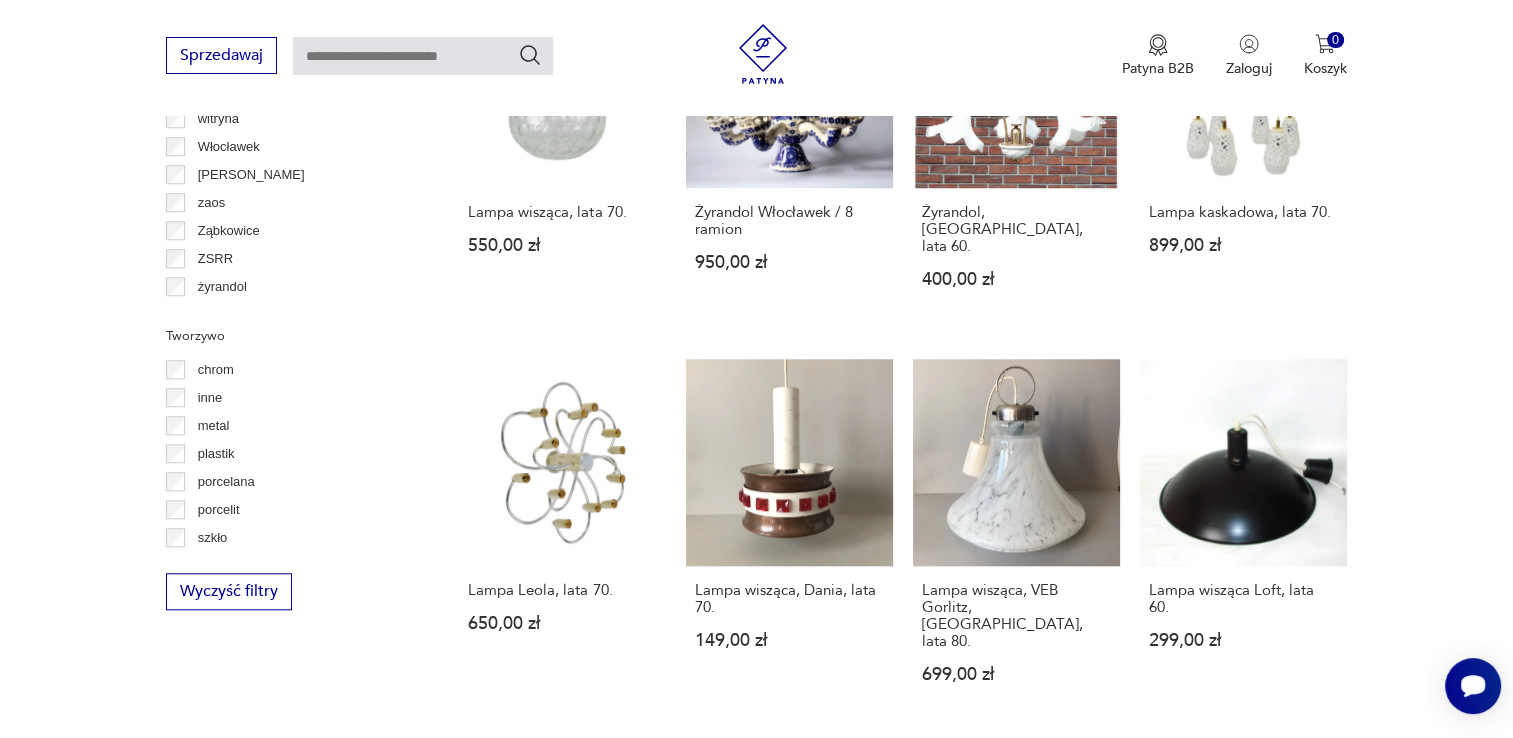 click 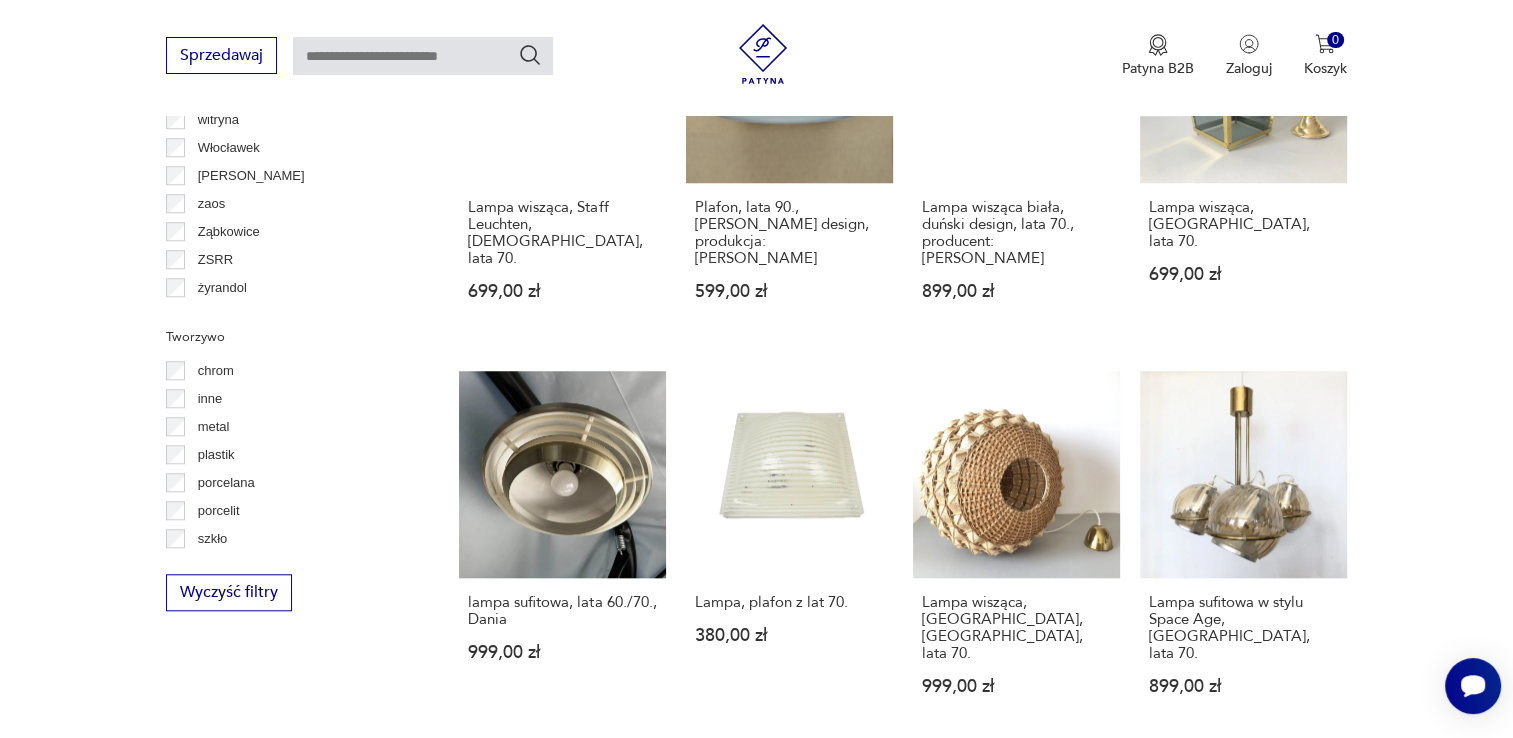 scroll, scrollTop: 1870, scrollLeft: 0, axis: vertical 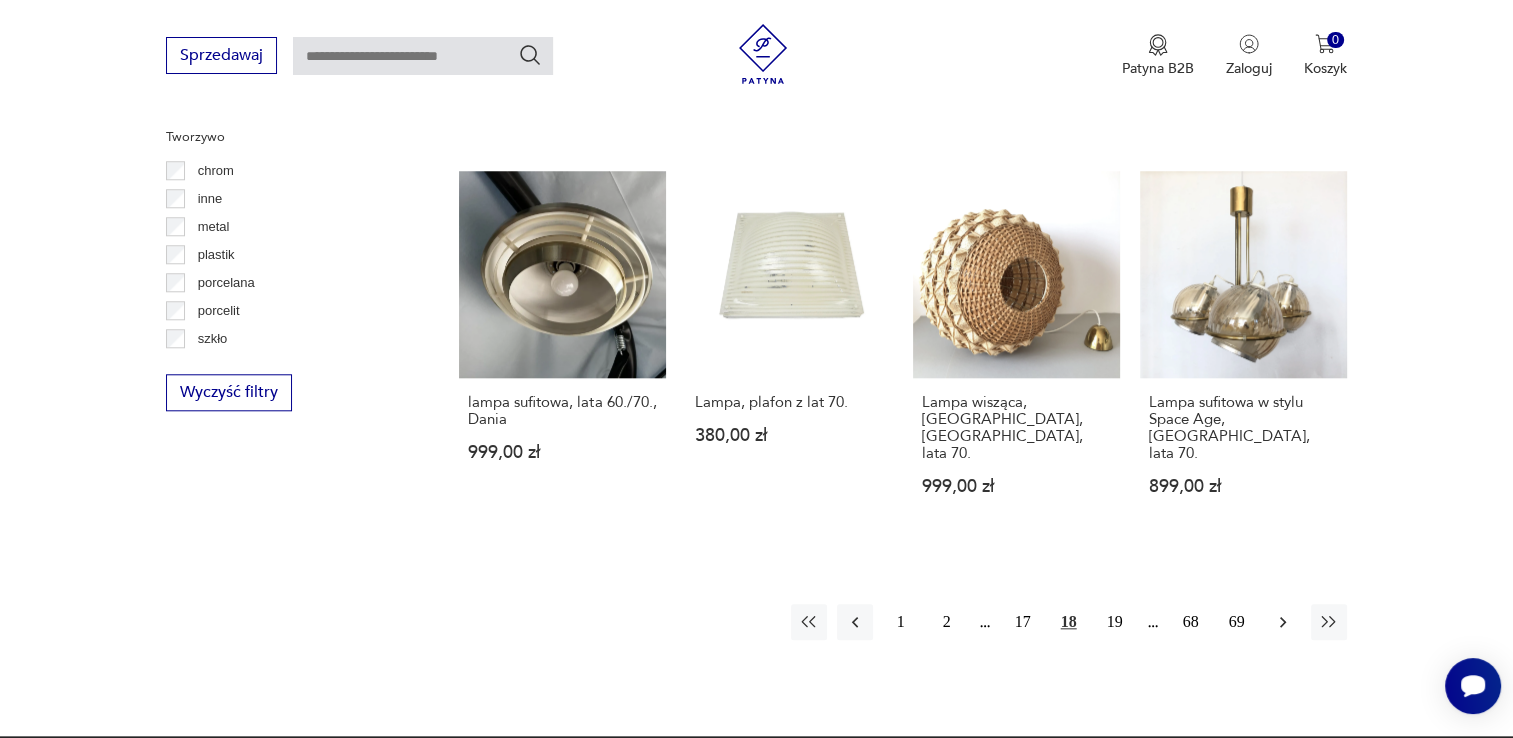 click 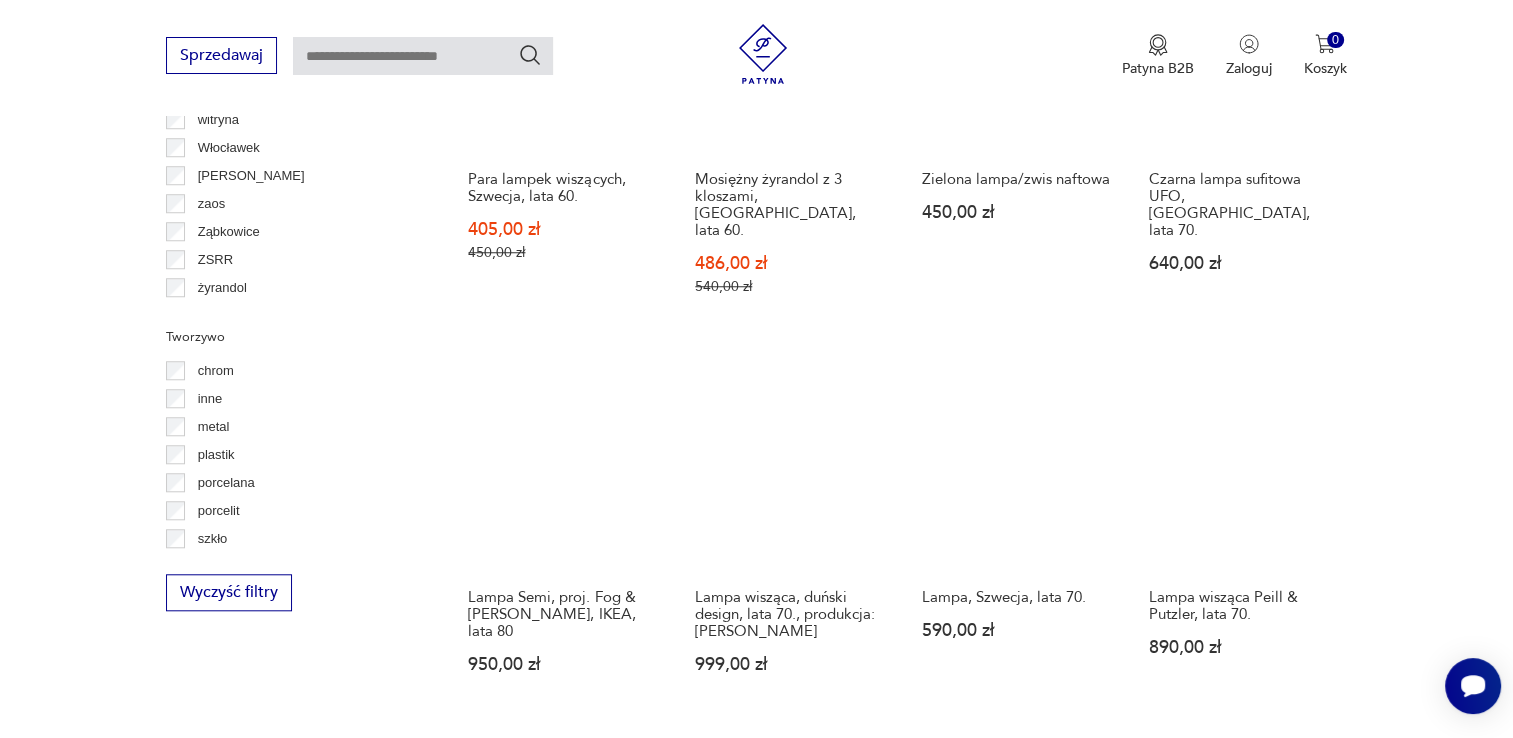 scroll, scrollTop: 1771, scrollLeft: 0, axis: vertical 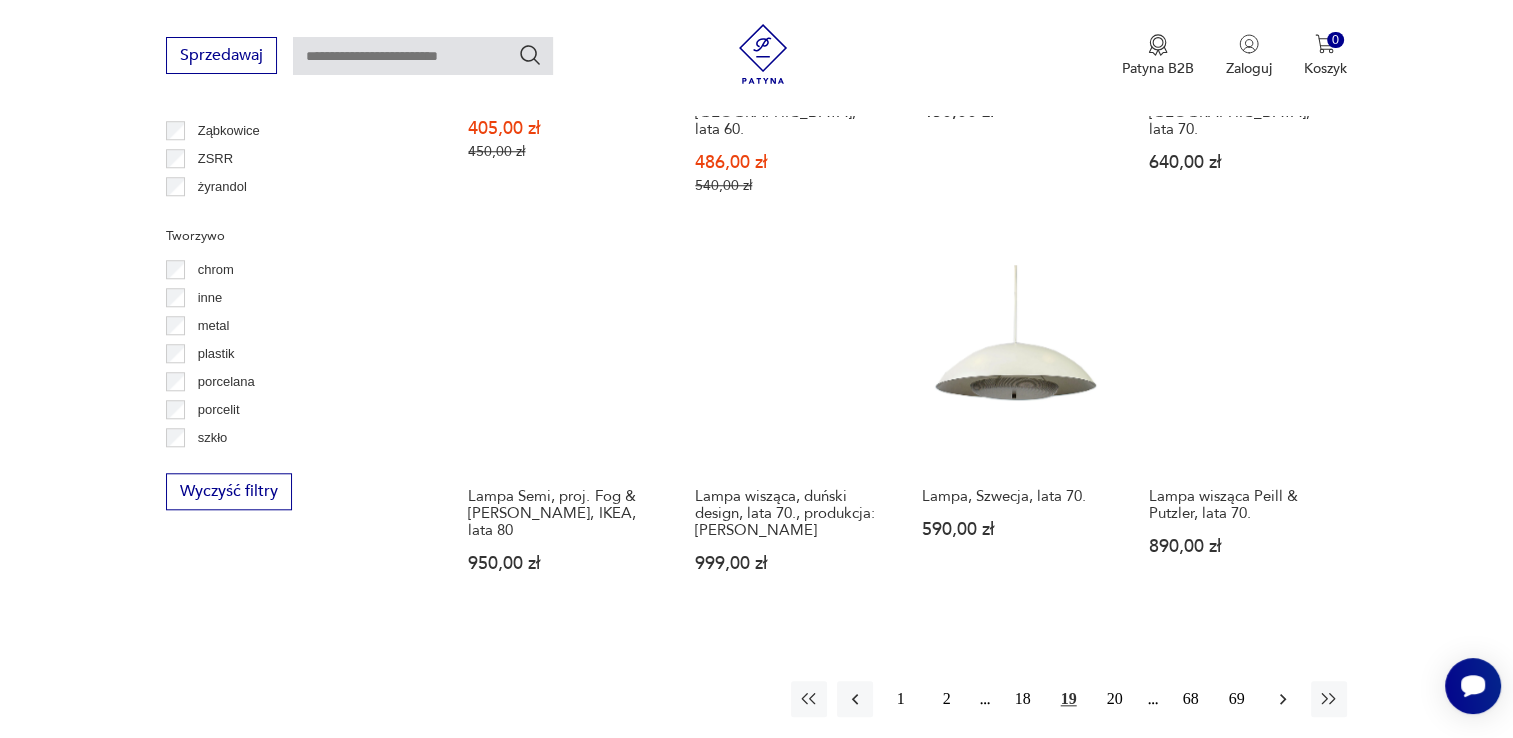 click 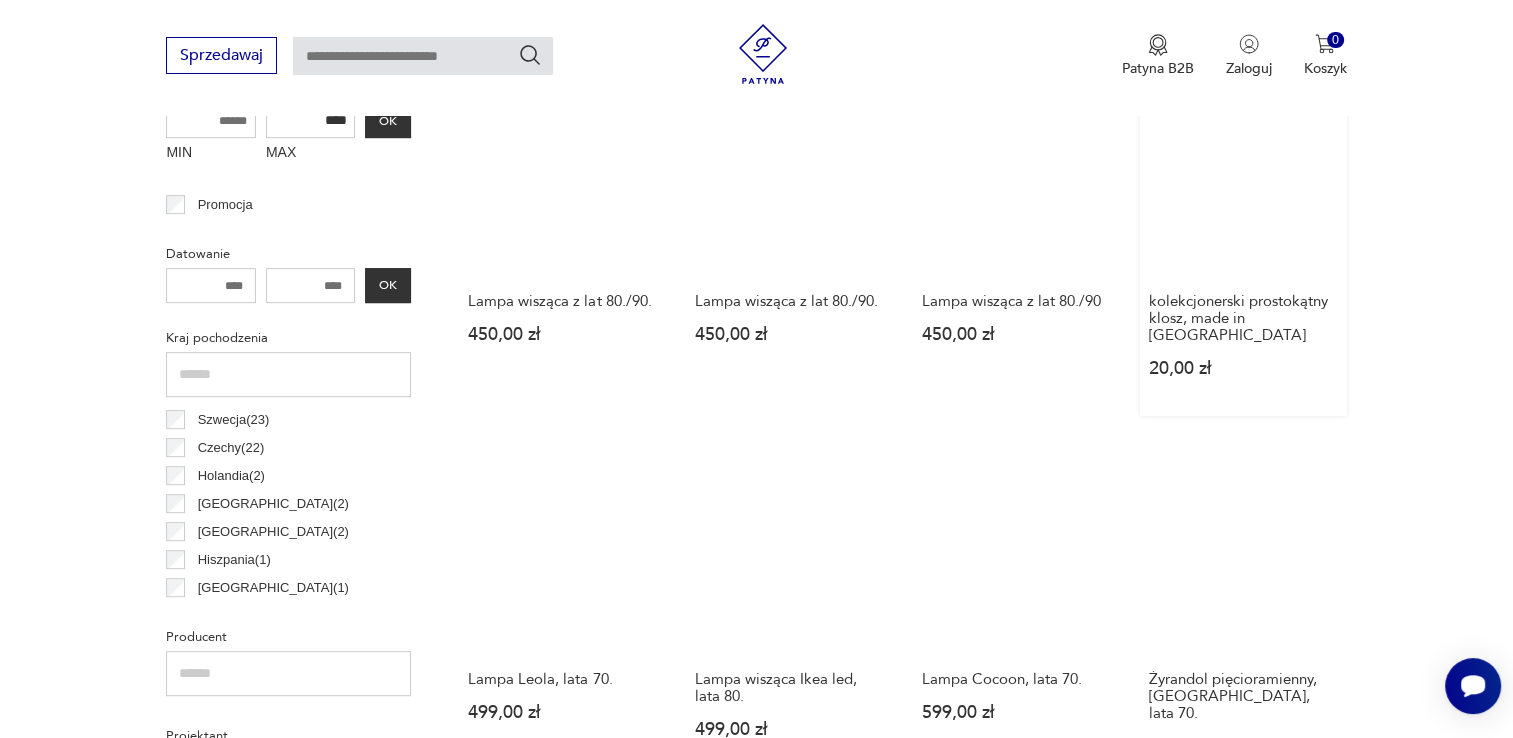 scroll, scrollTop: 970, scrollLeft: 0, axis: vertical 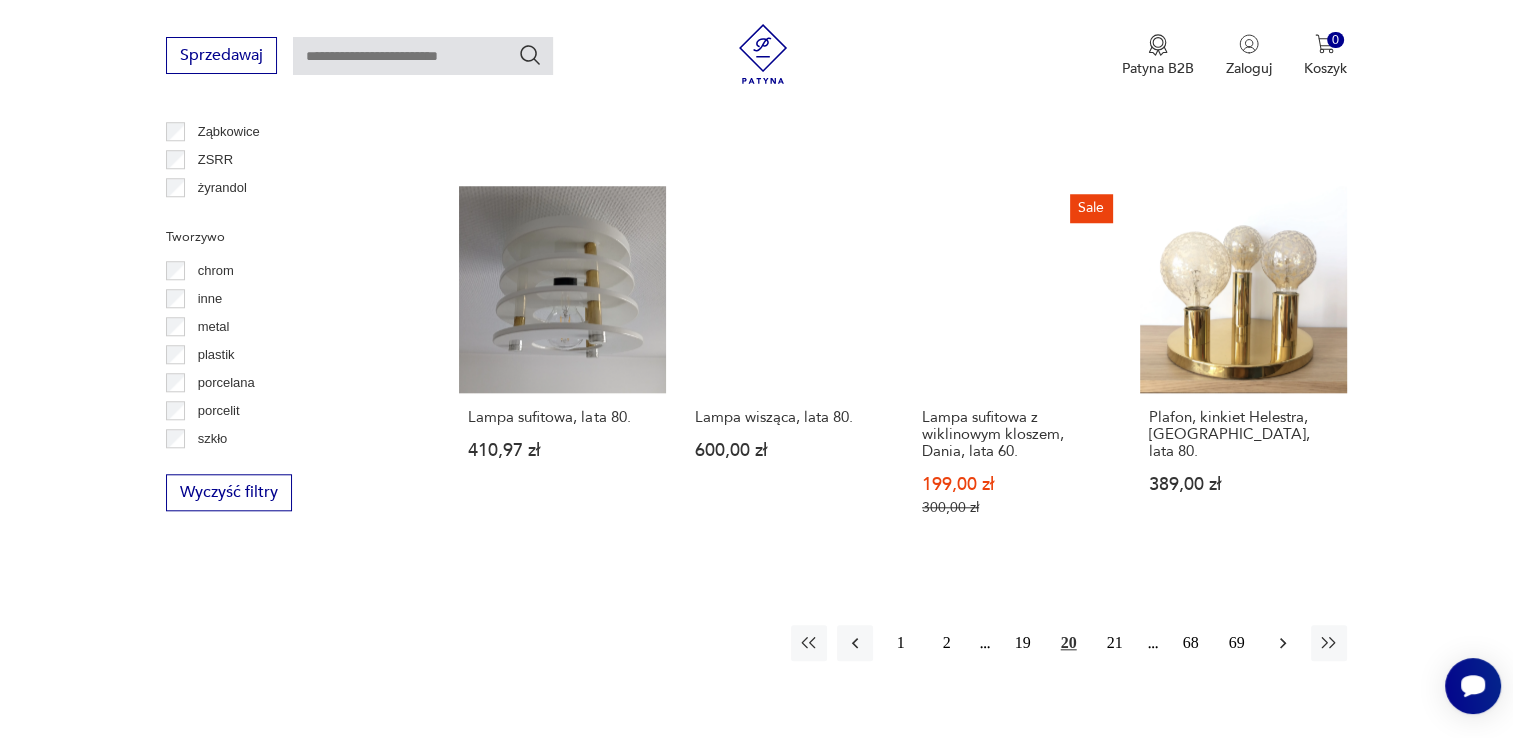 click 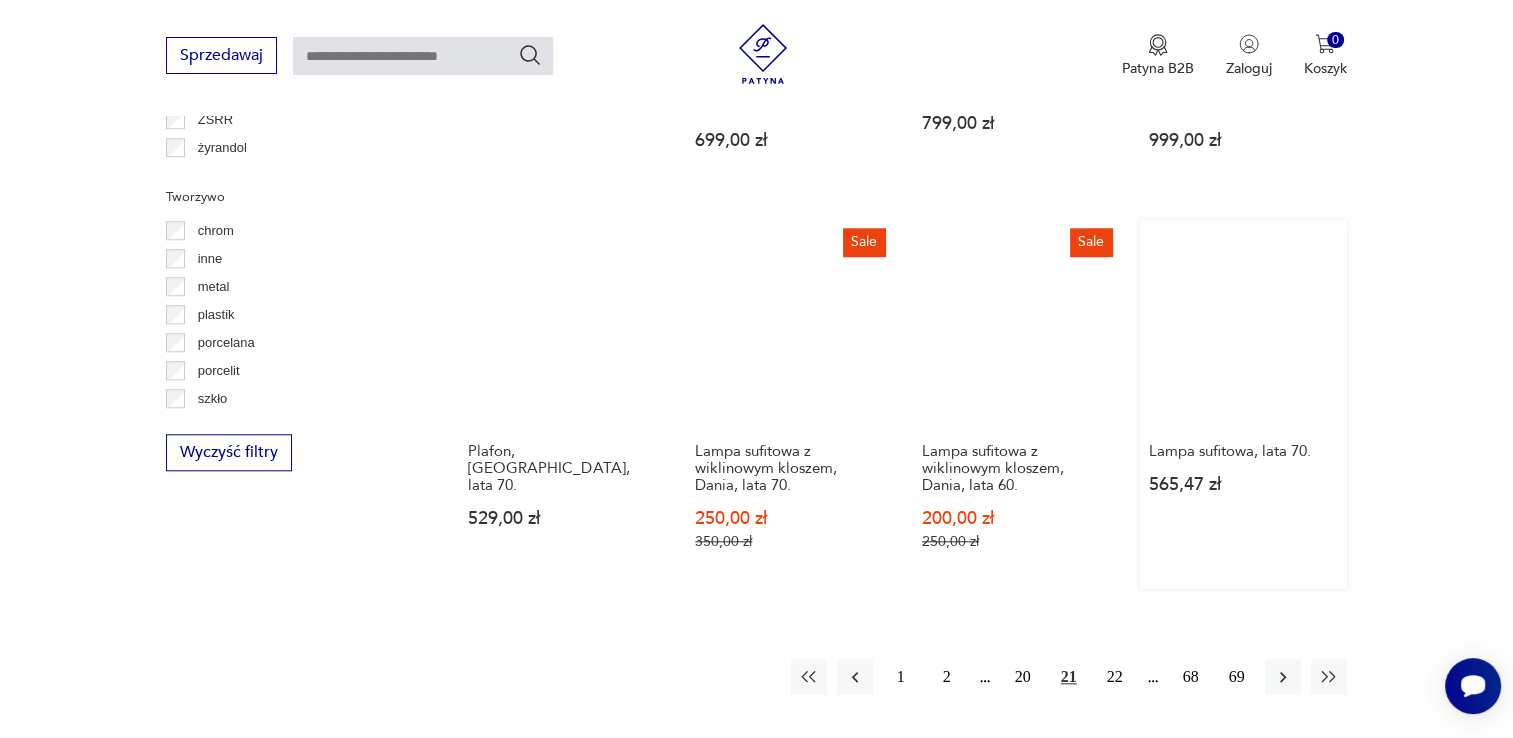 scroll, scrollTop: 1871, scrollLeft: 0, axis: vertical 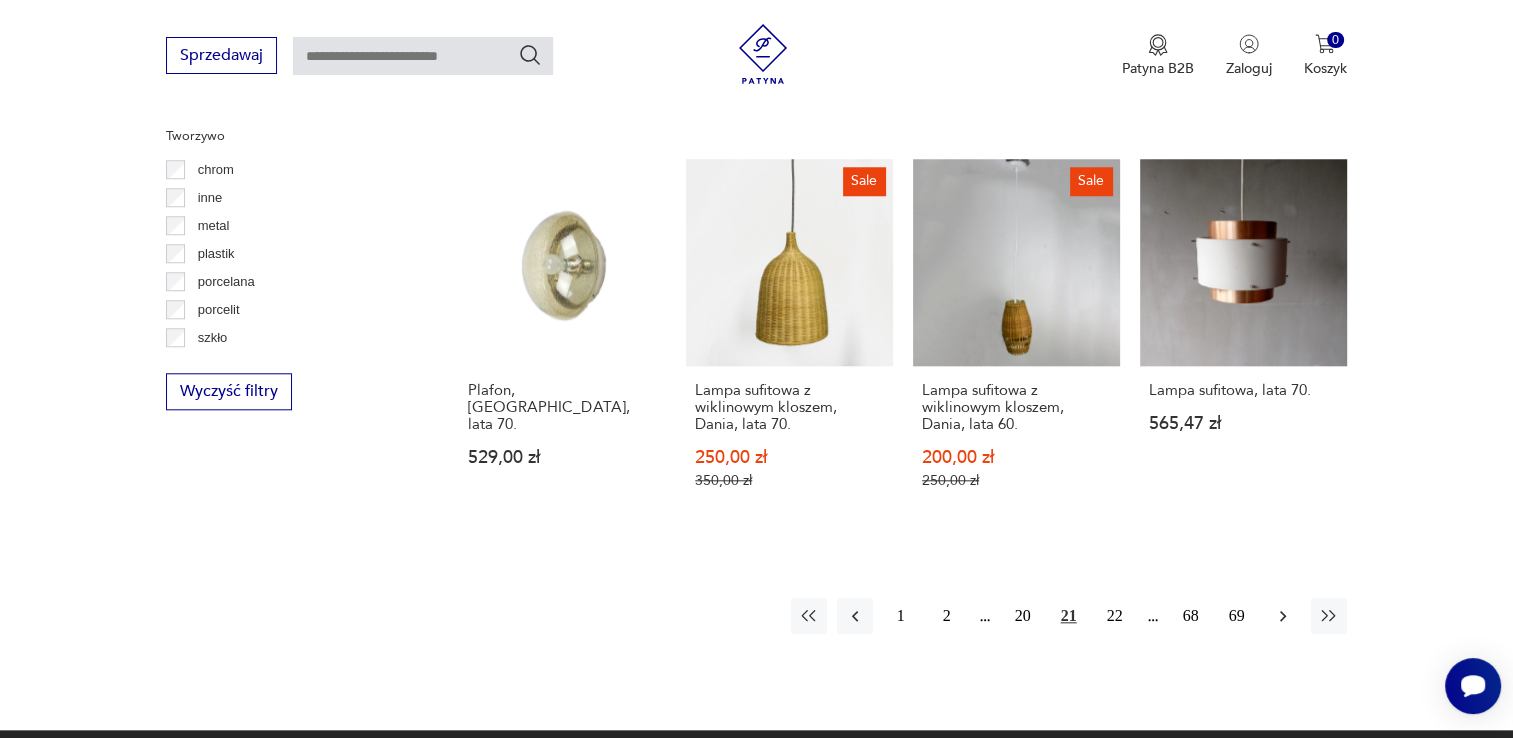 click 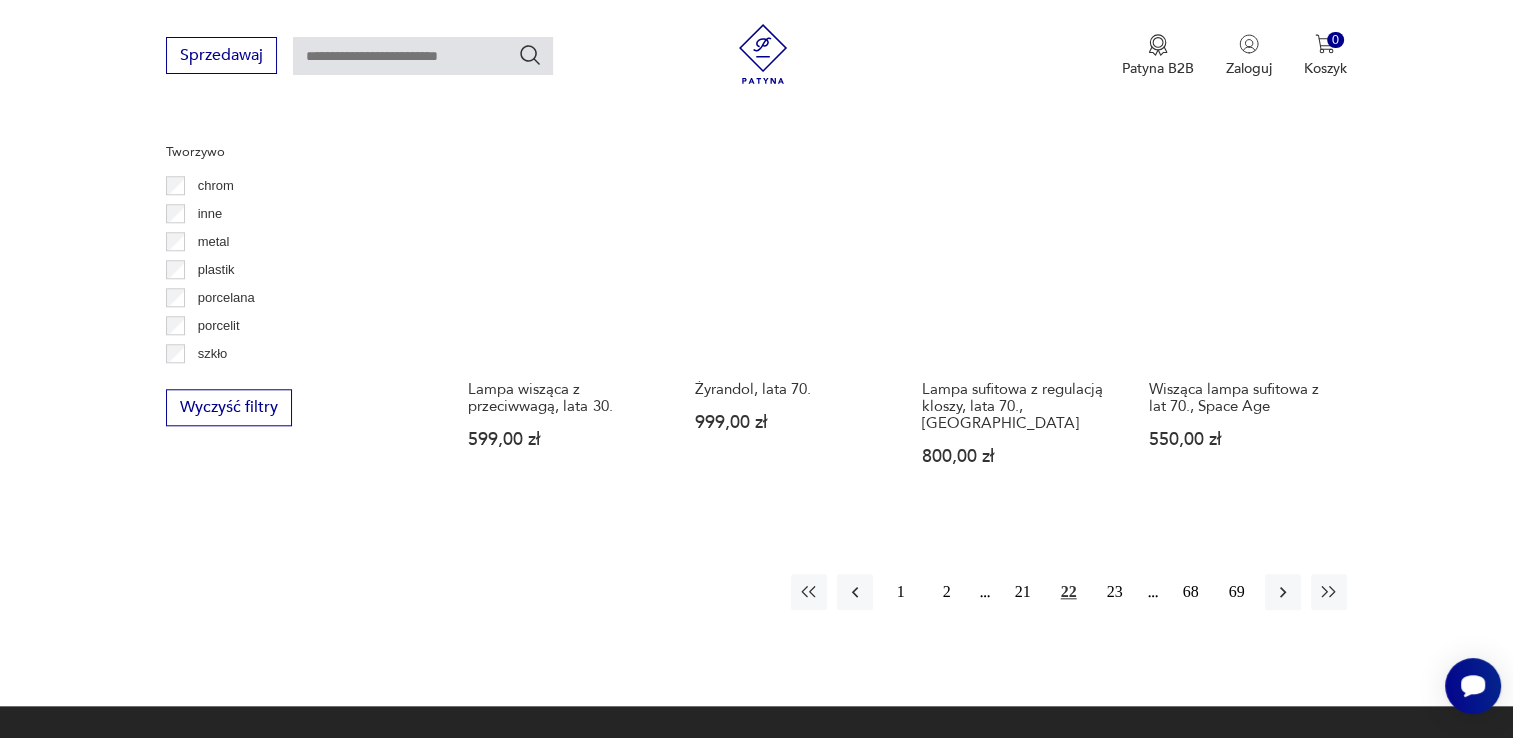 scroll, scrollTop: 1970, scrollLeft: 0, axis: vertical 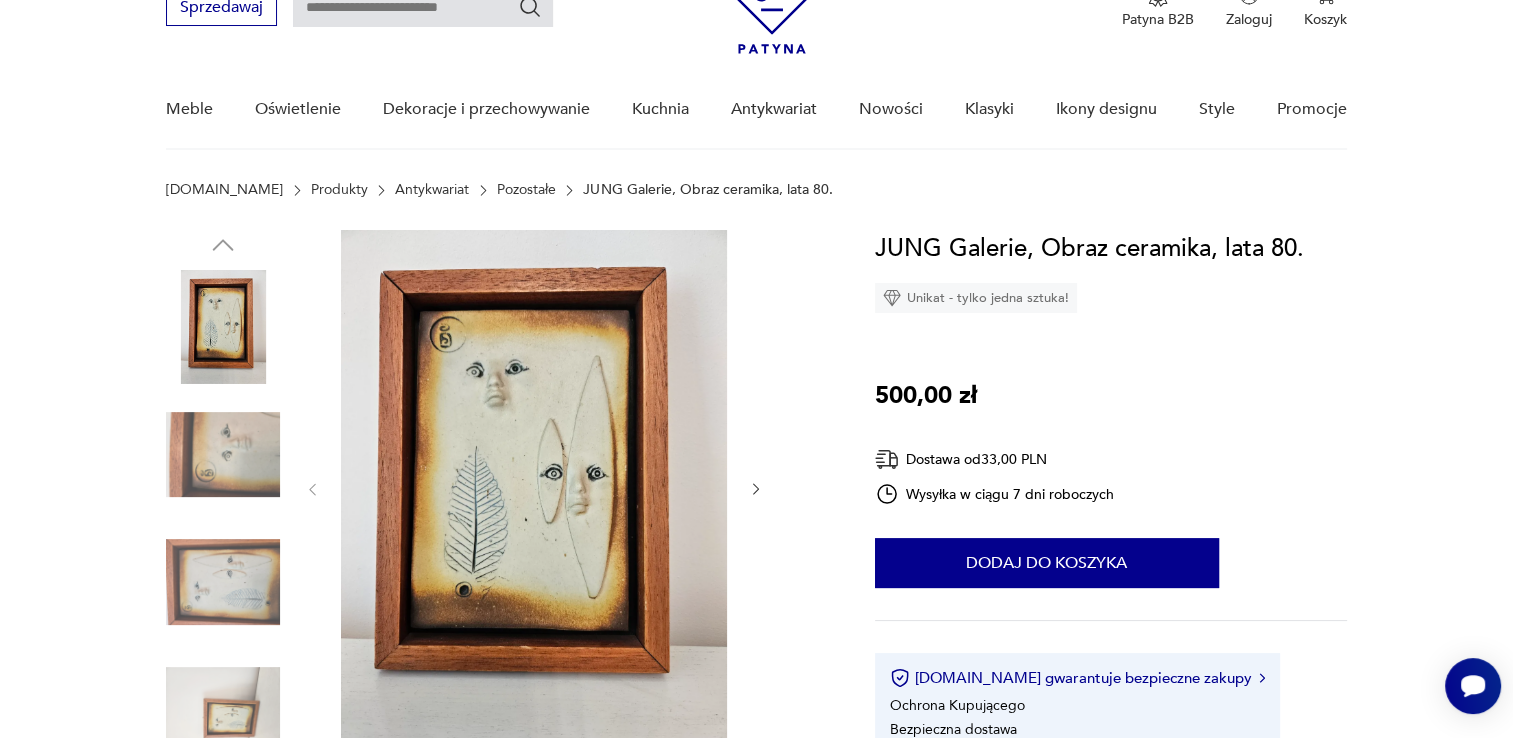 click at bounding box center (534, 487) 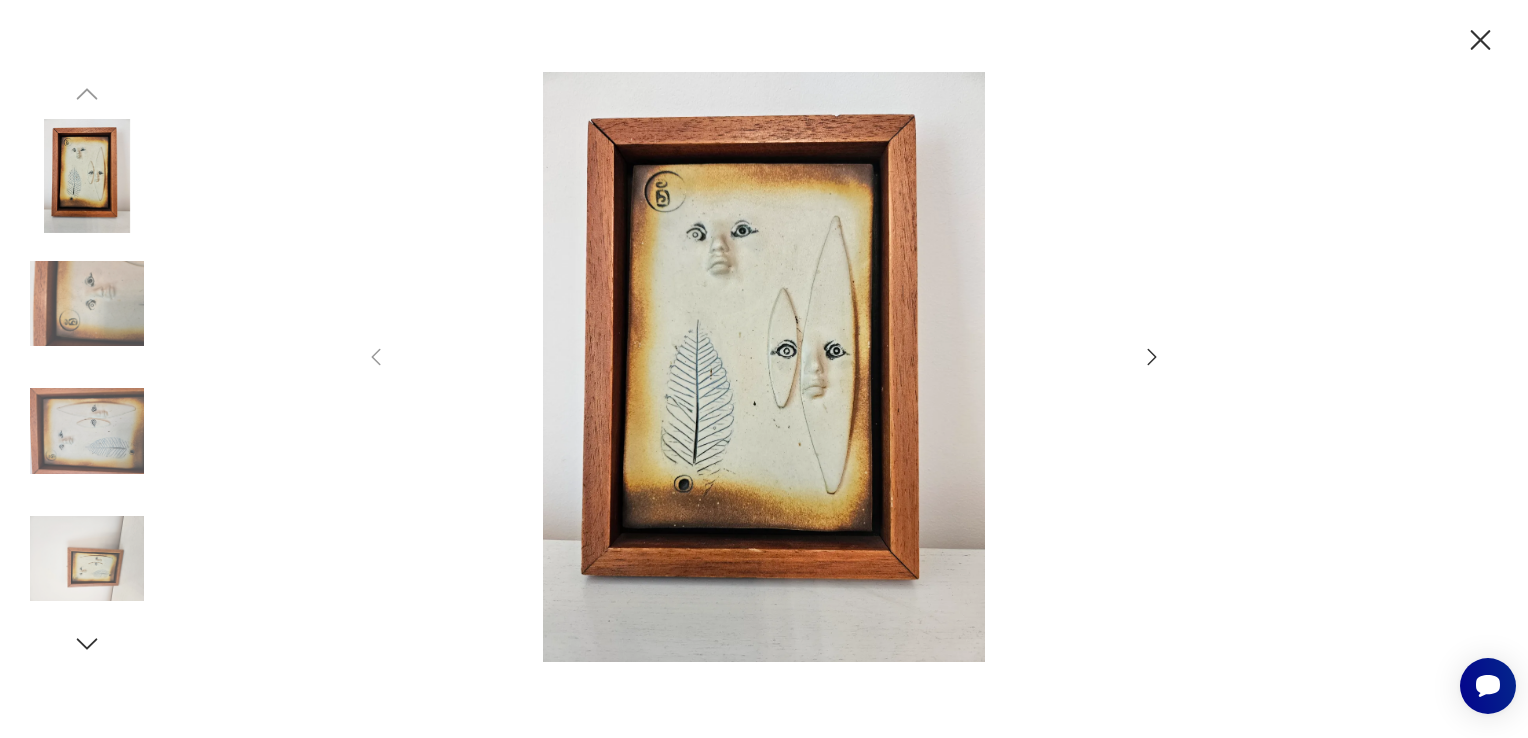 click at bounding box center [764, 367] 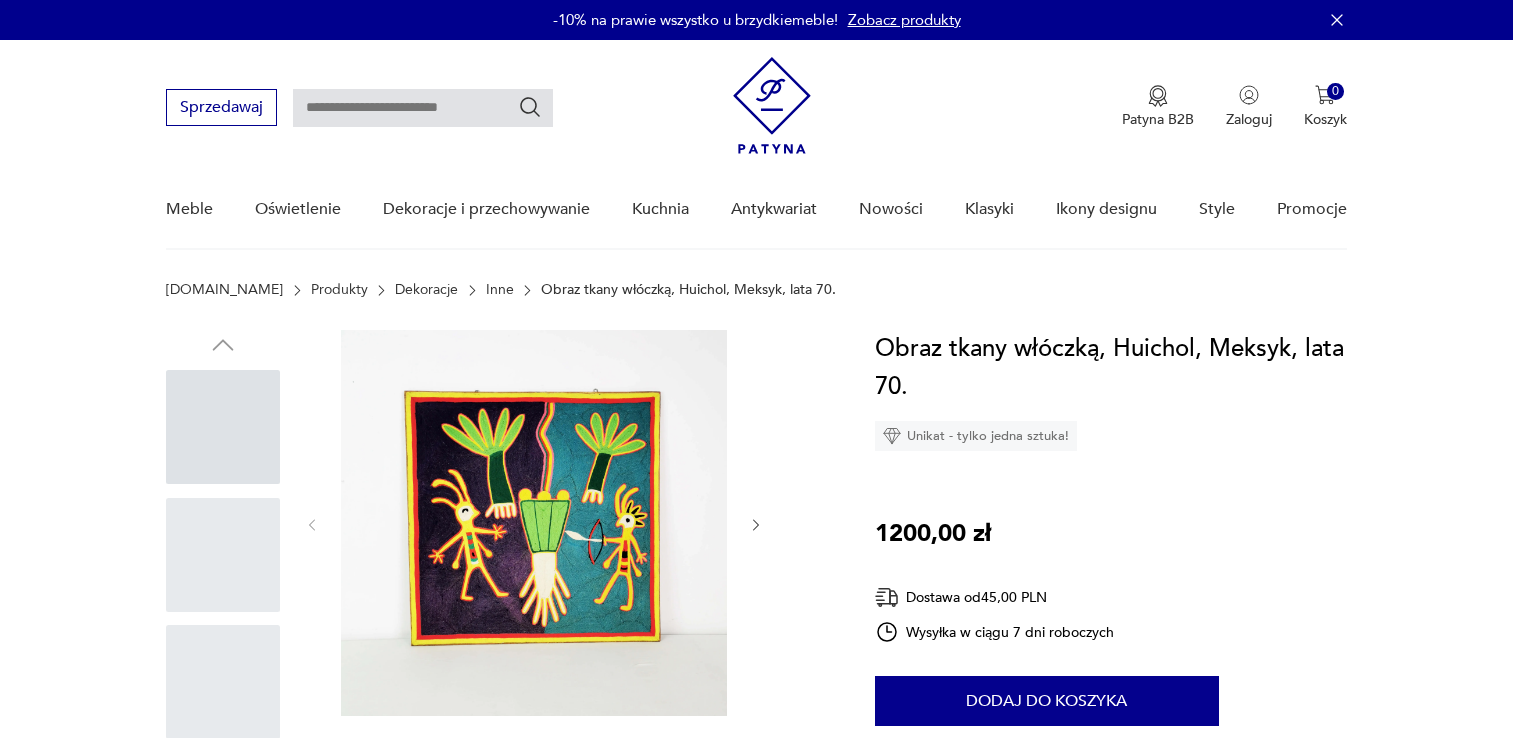 scroll, scrollTop: 0, scrollLeft: 0, axis: both 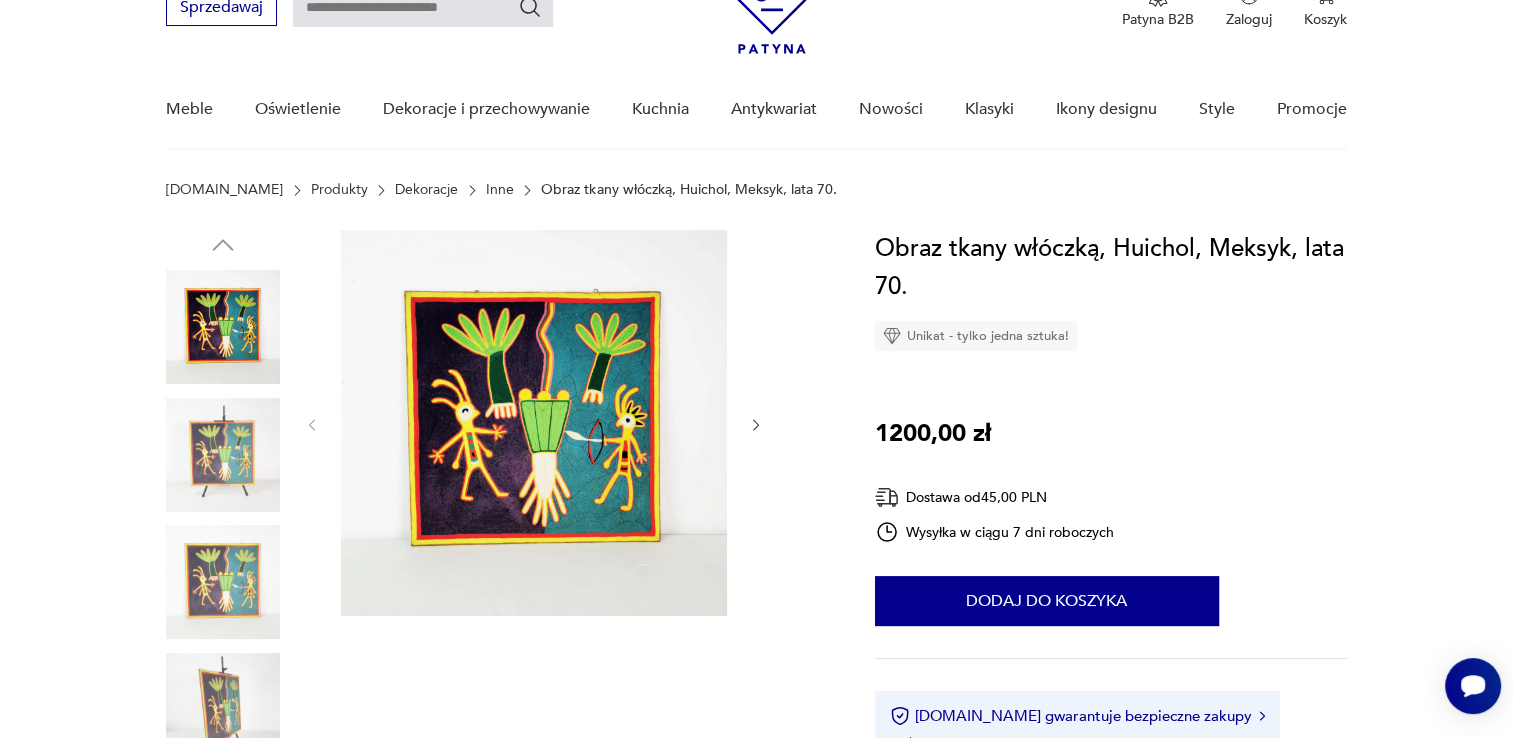 click at bounding box center [534, 423] 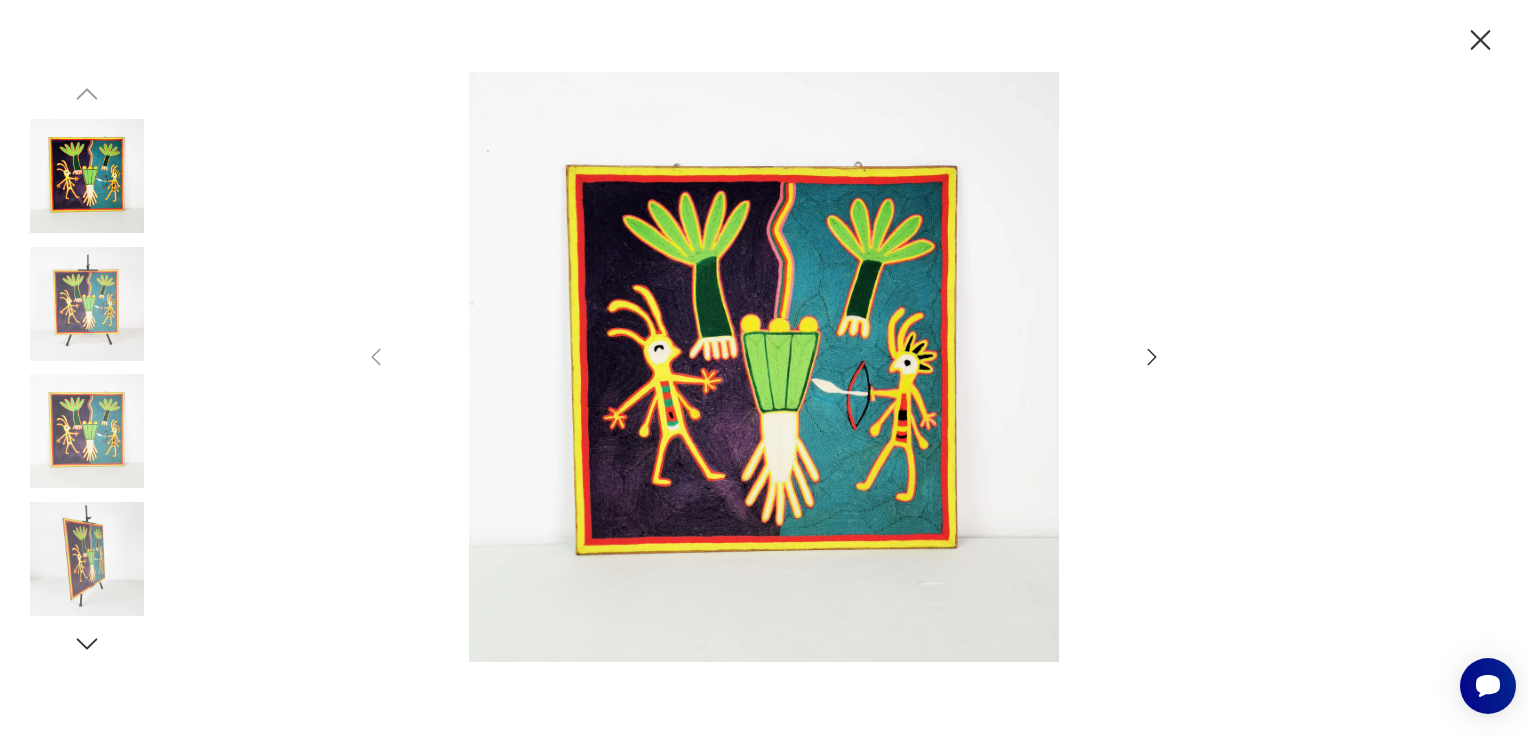 click at bounding box center [87, 304] 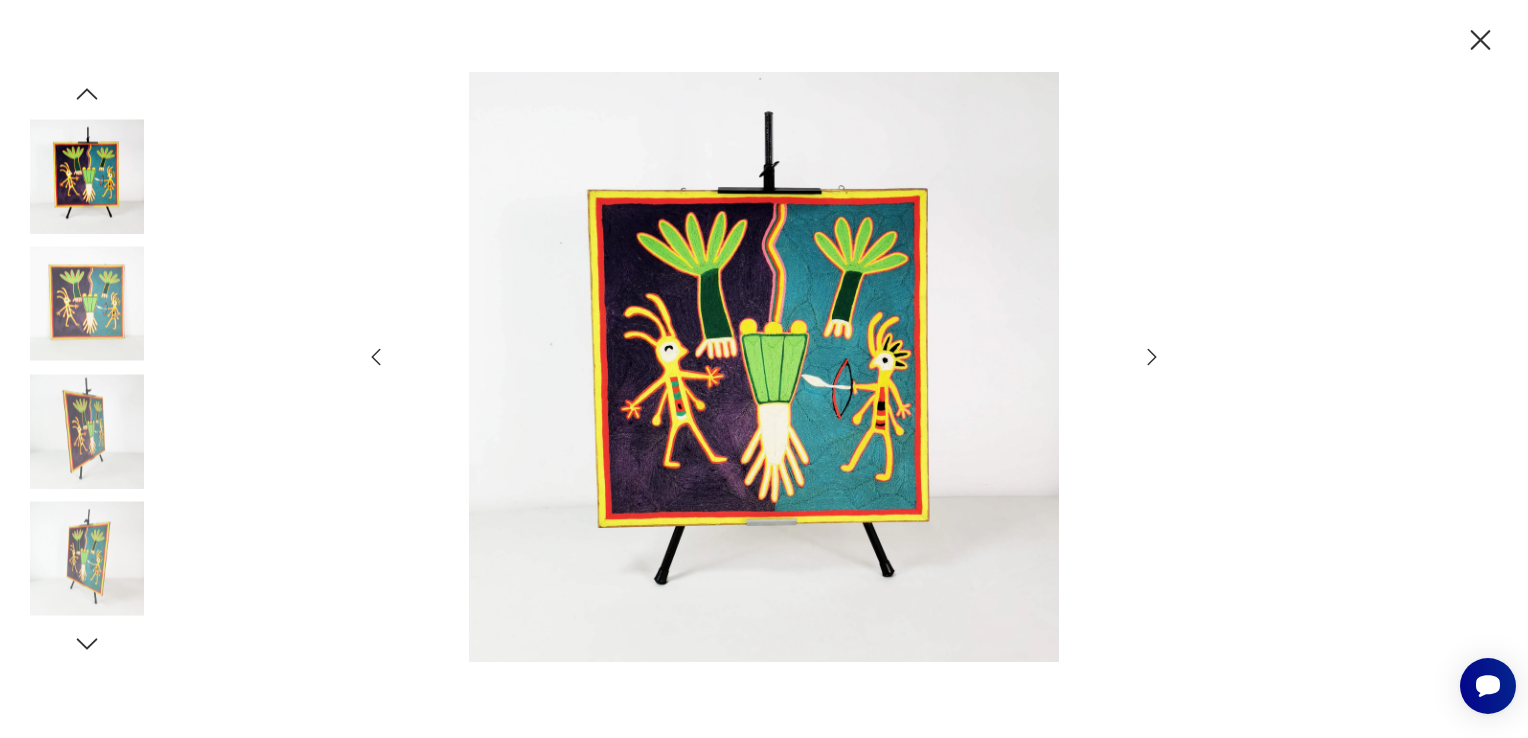 click at bounding box center (87, 431) 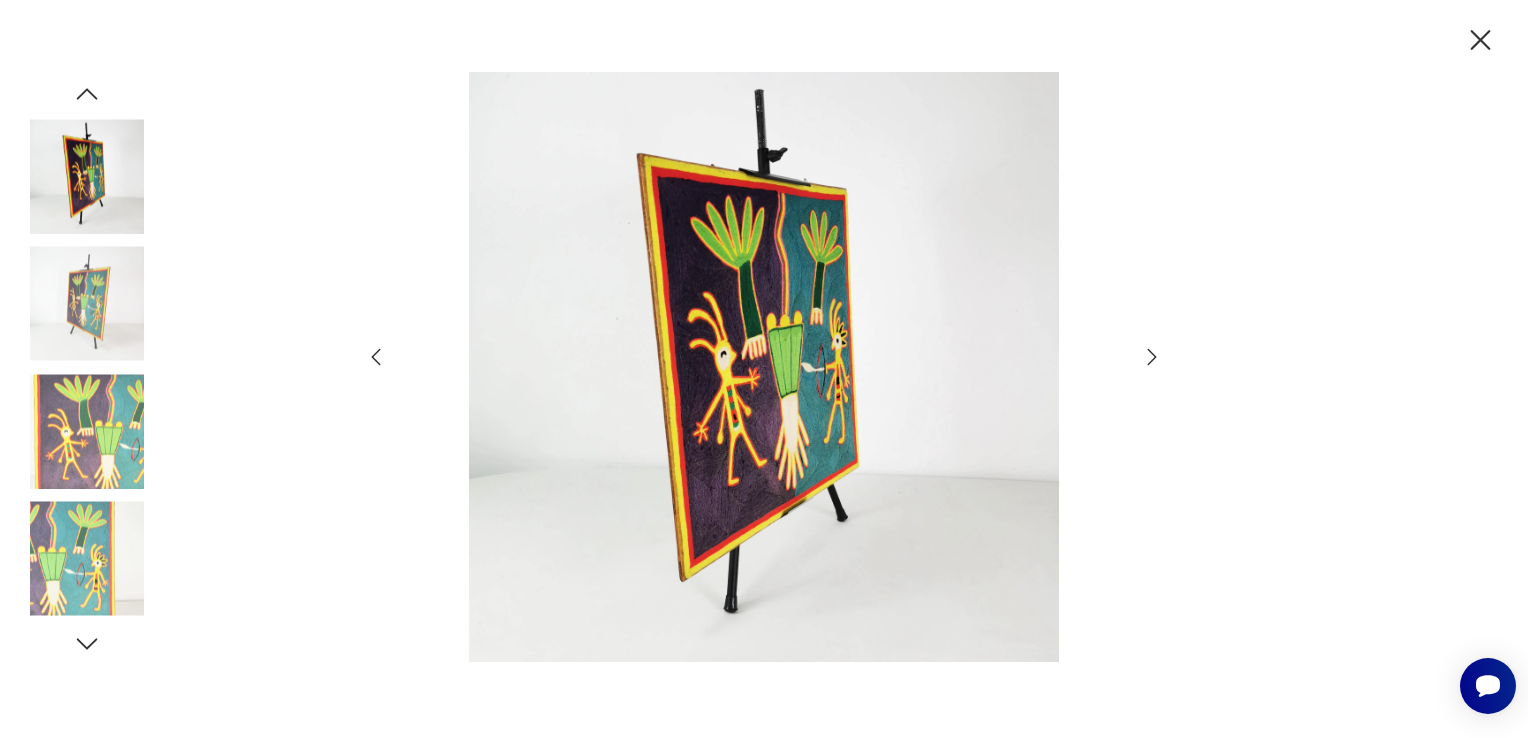 click 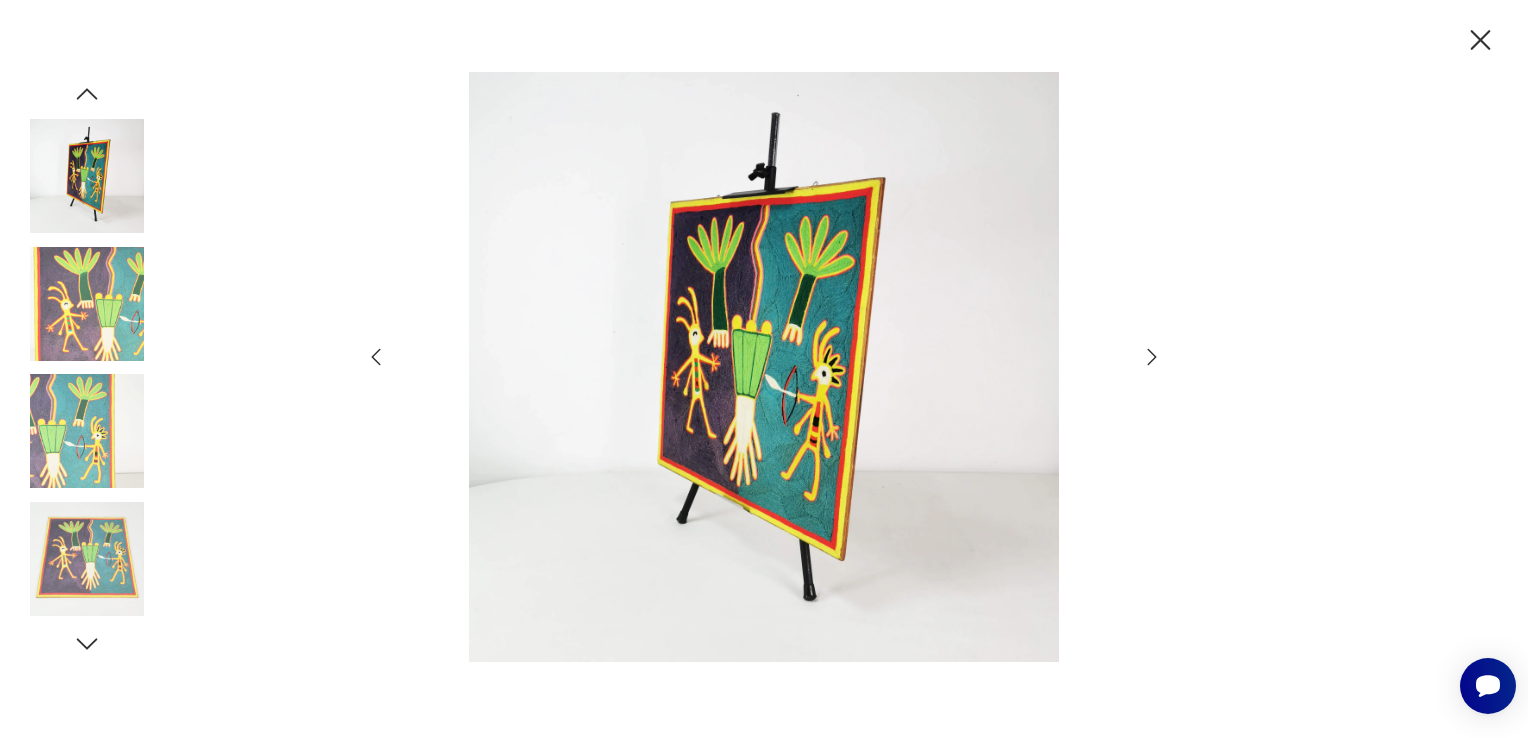 click 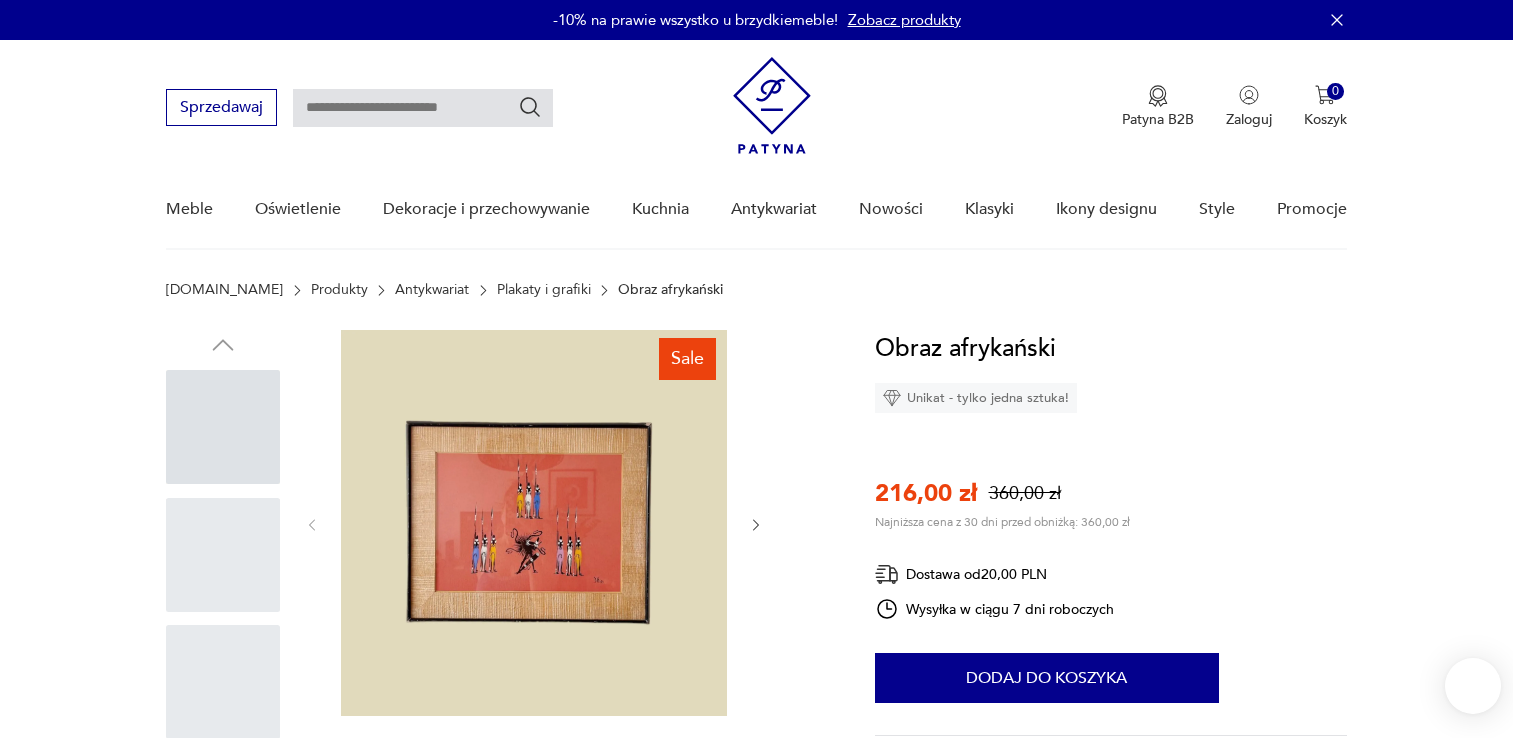 scroll, scrollTop: 0, scrollLeft: 0, axis: both 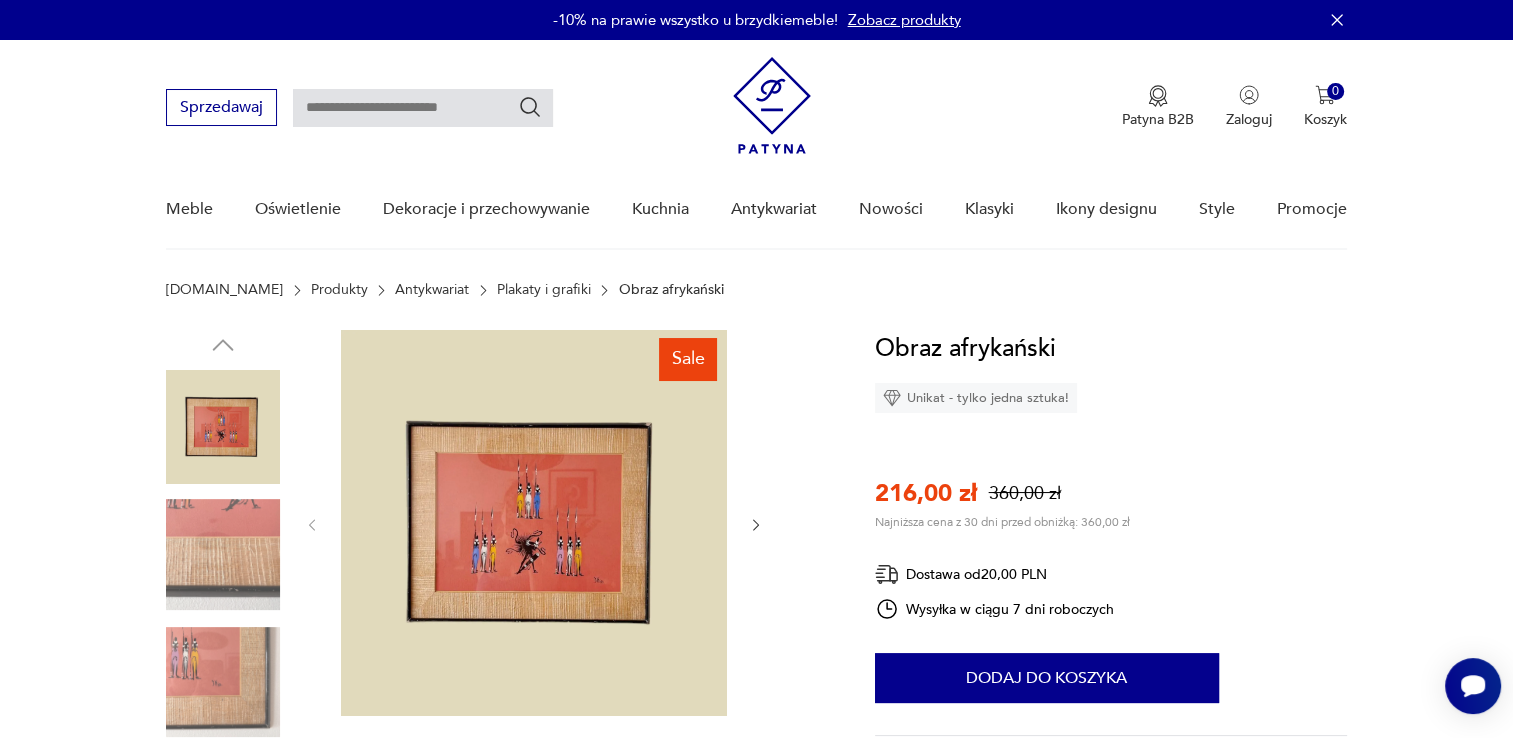 click at bounding box center [534, 523] 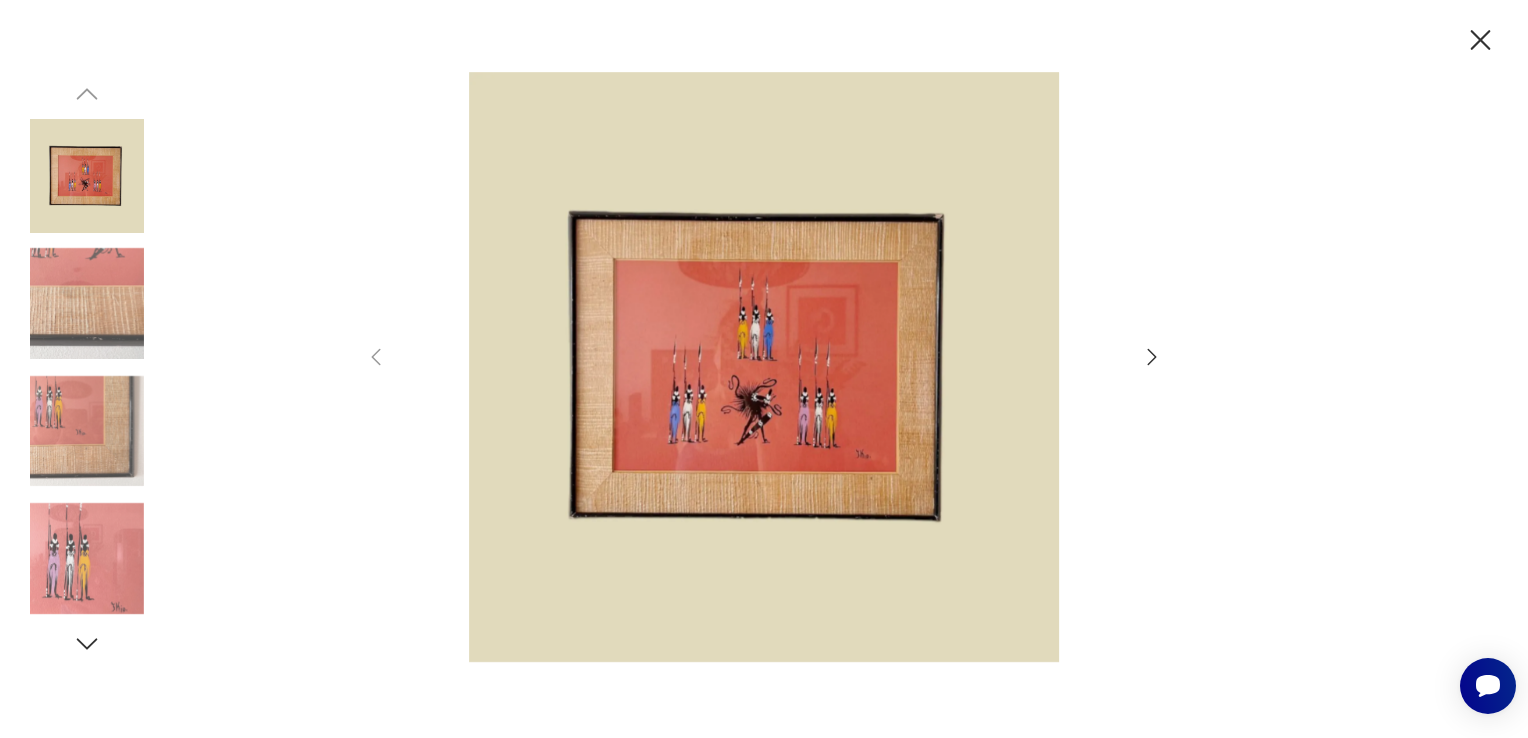 click at bounding box center (764, 369) 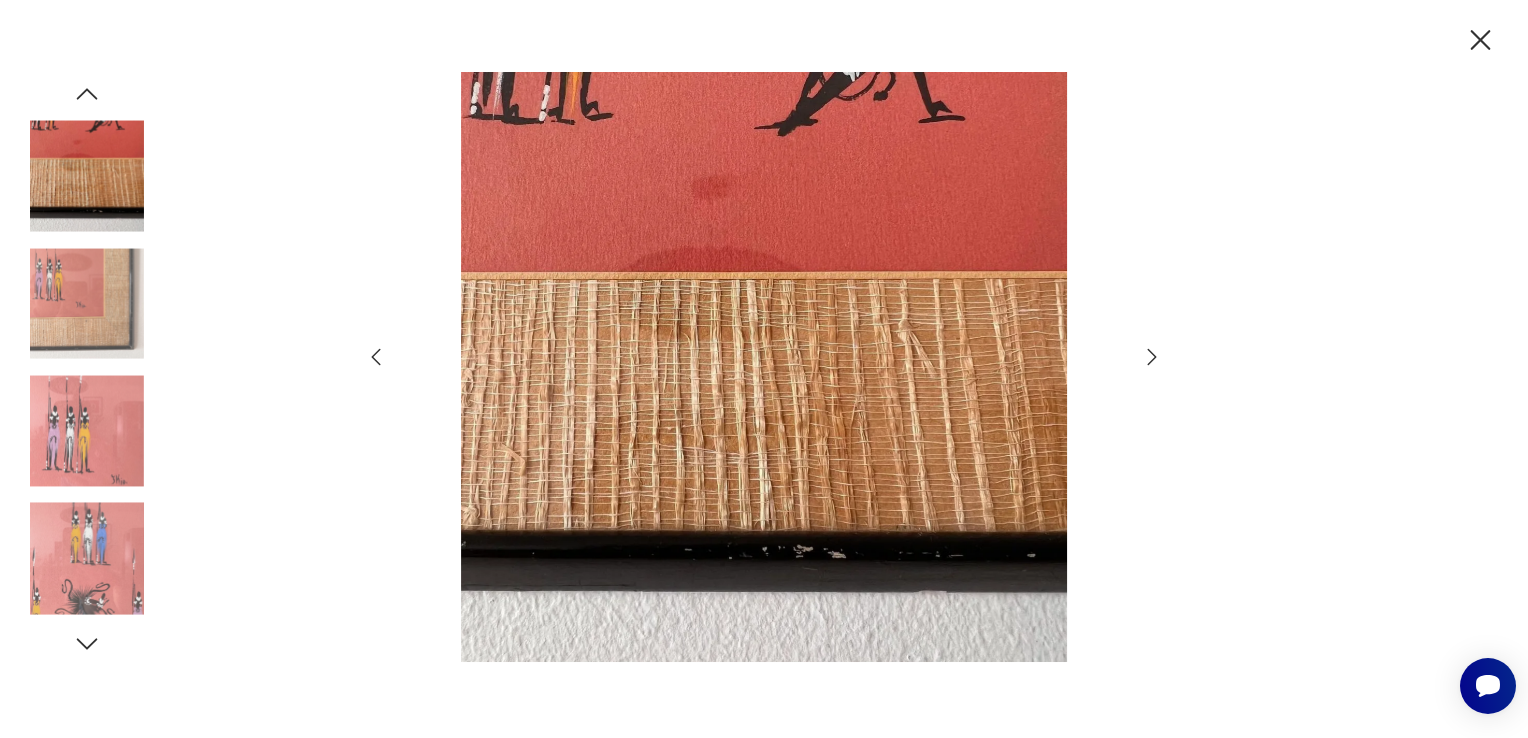 click 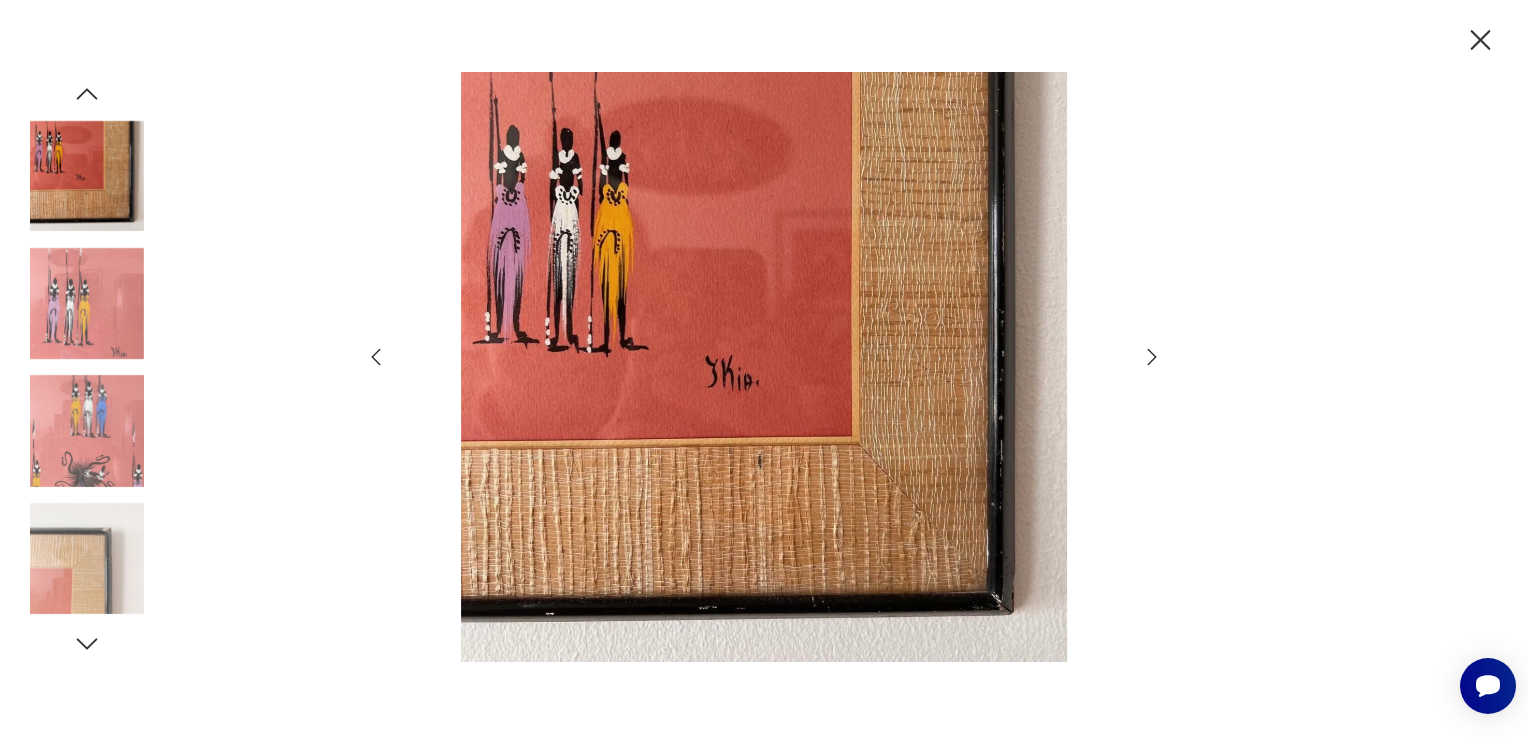 click 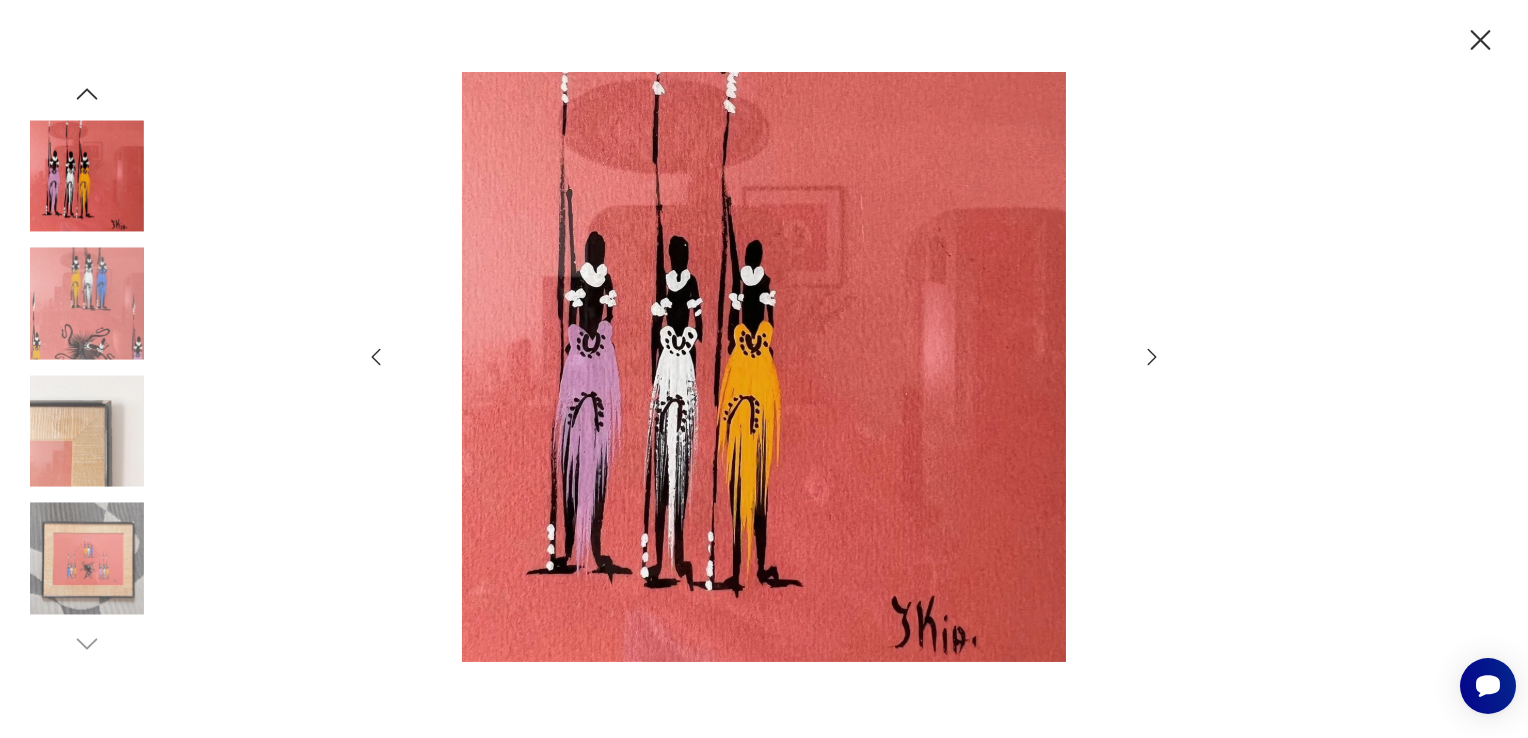click 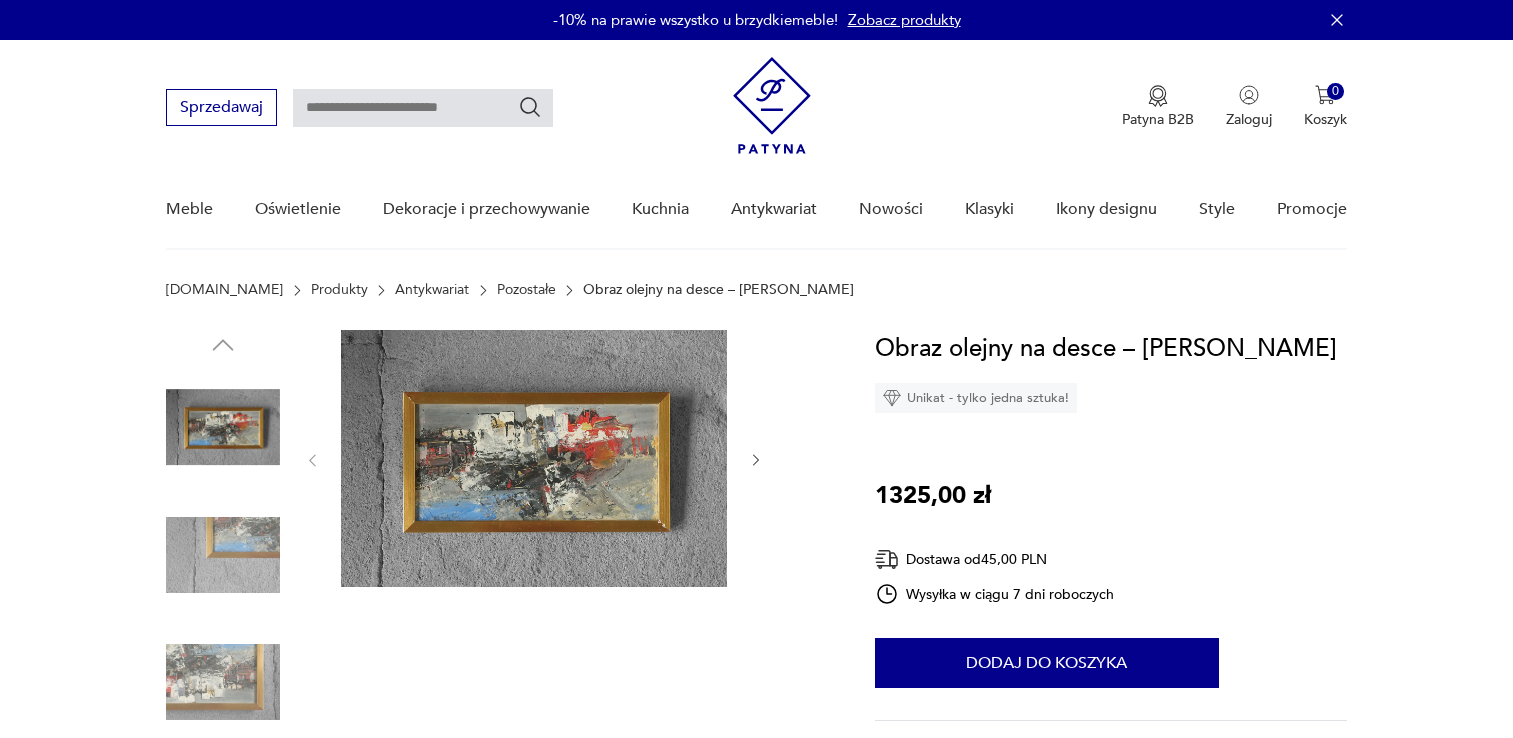 scroll, scrollTop: 0, scrollLeft: 0, axis: both 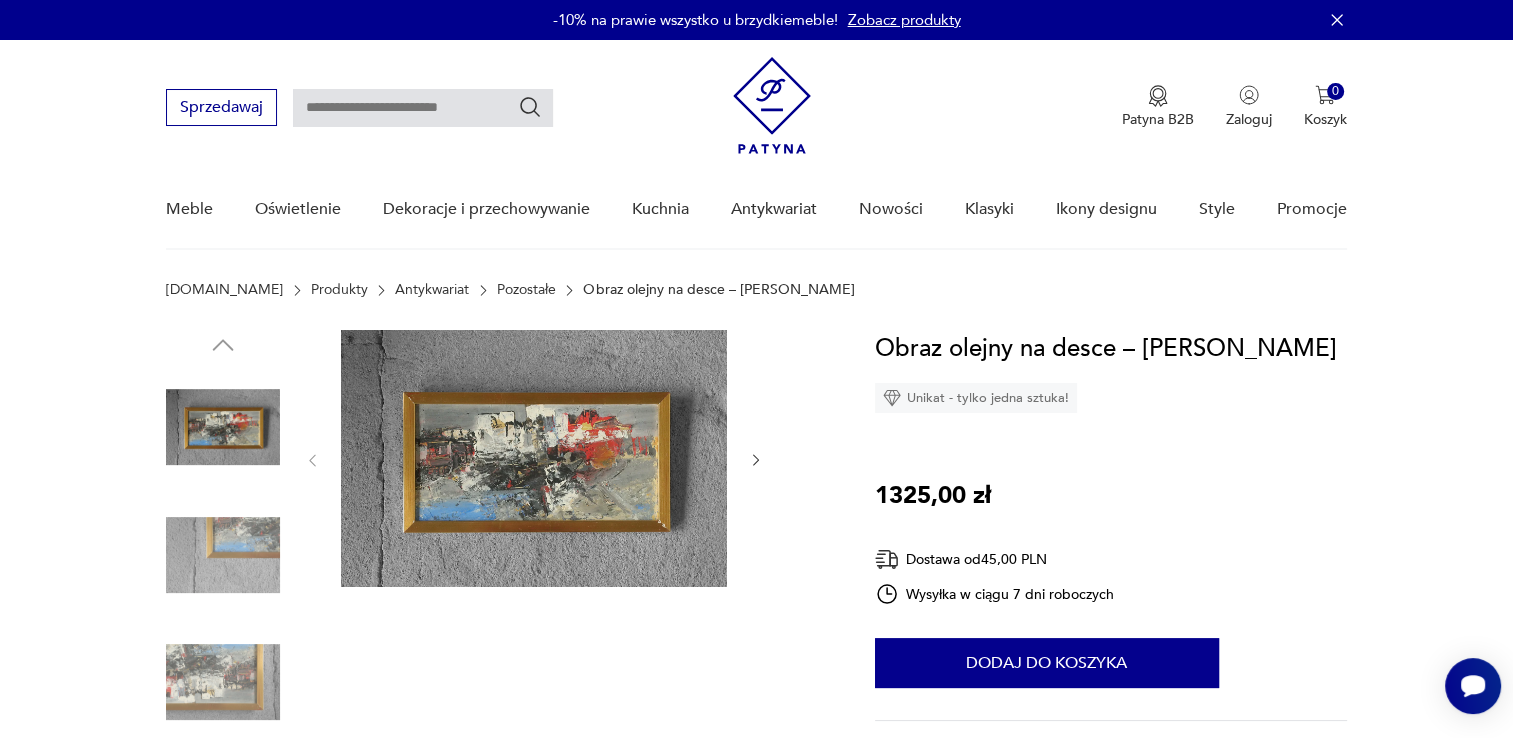 click at bounding box center [534, 458] 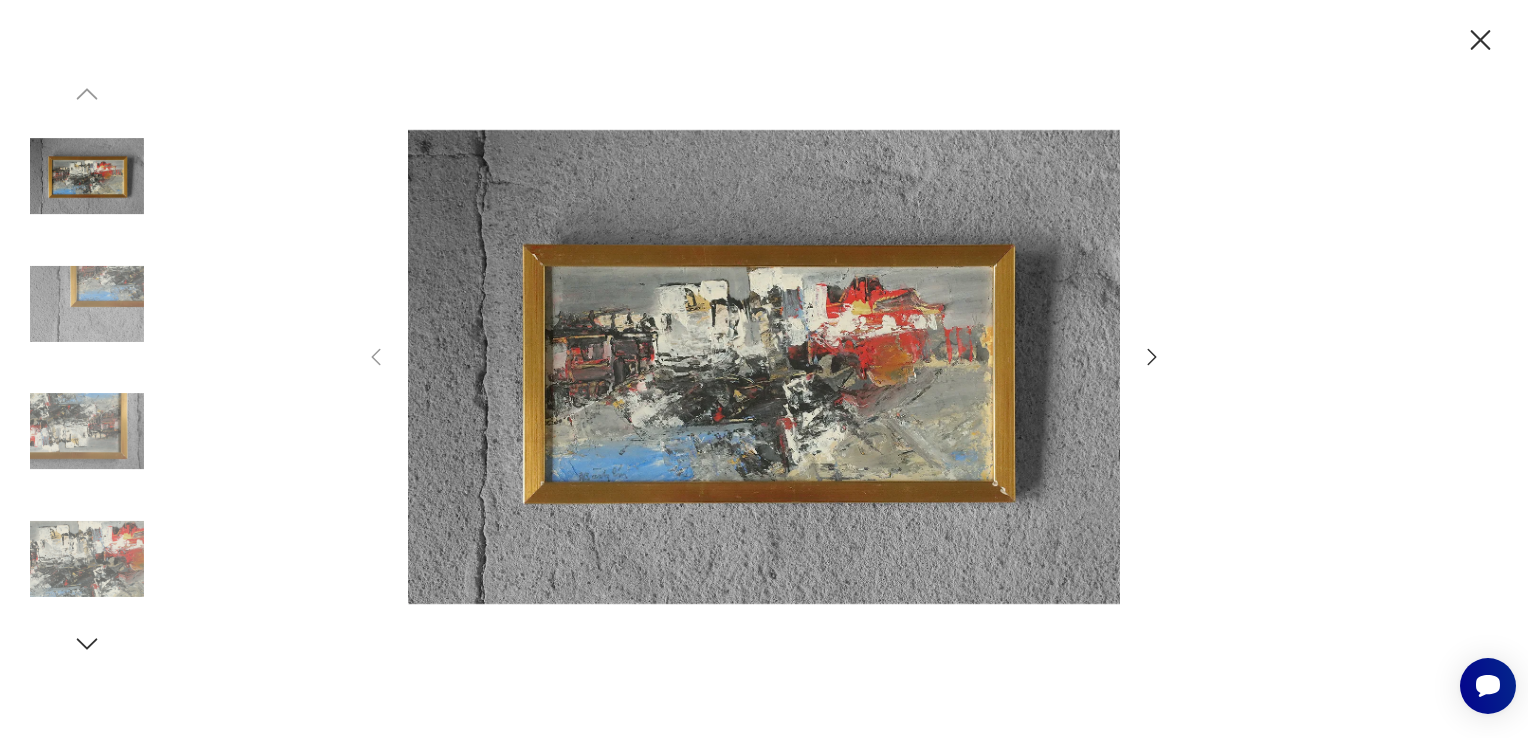 click at bounding box center (87, 431) 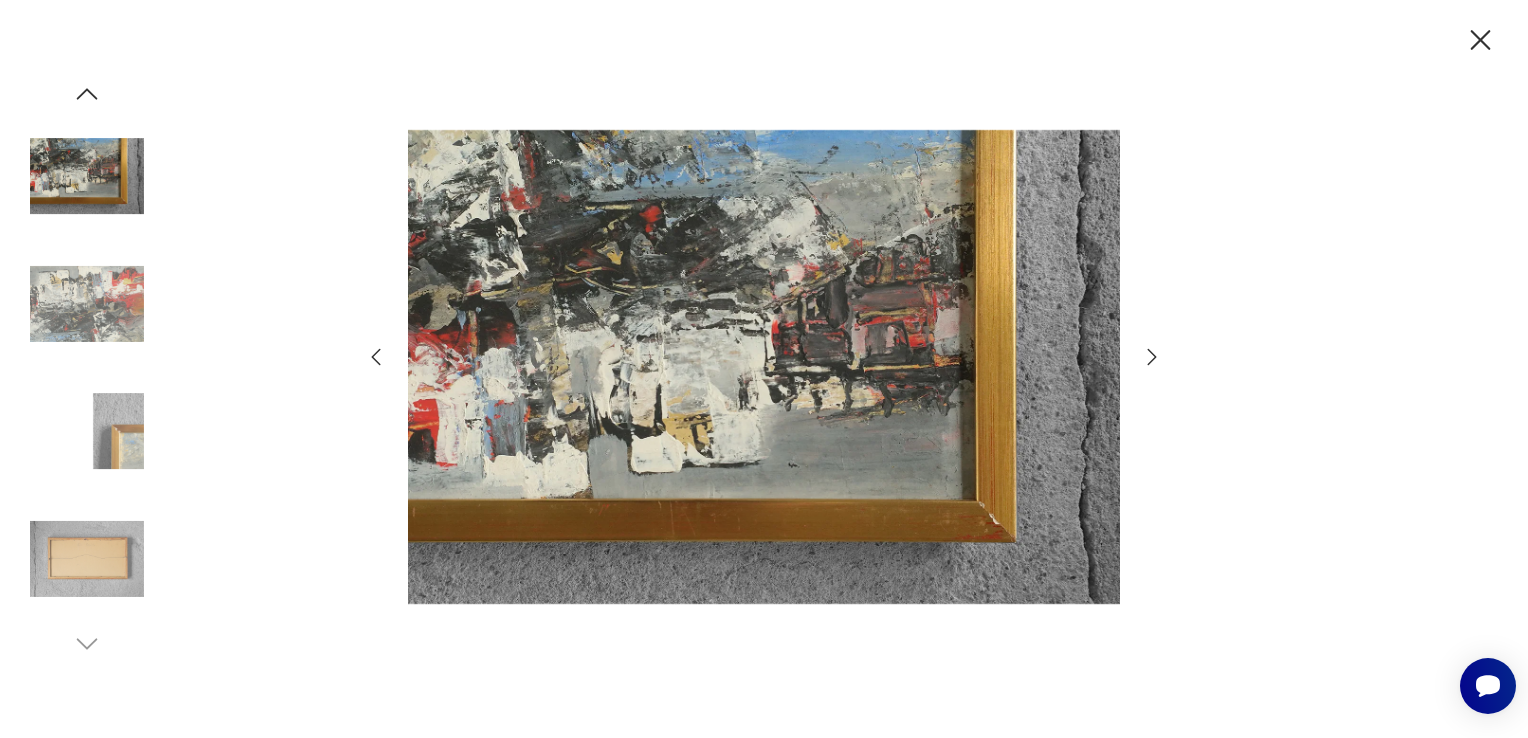 click at bounding box center [87, 559] 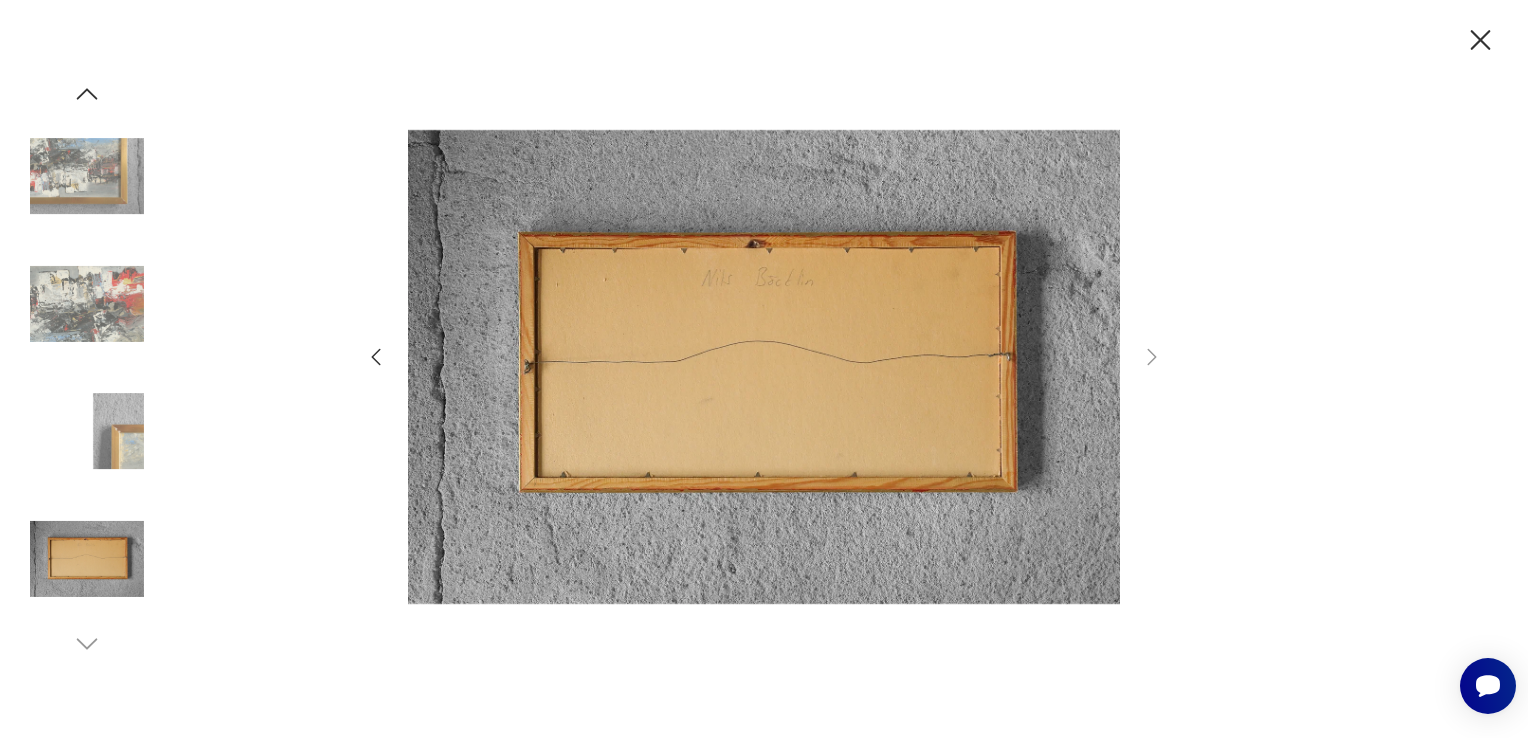 click 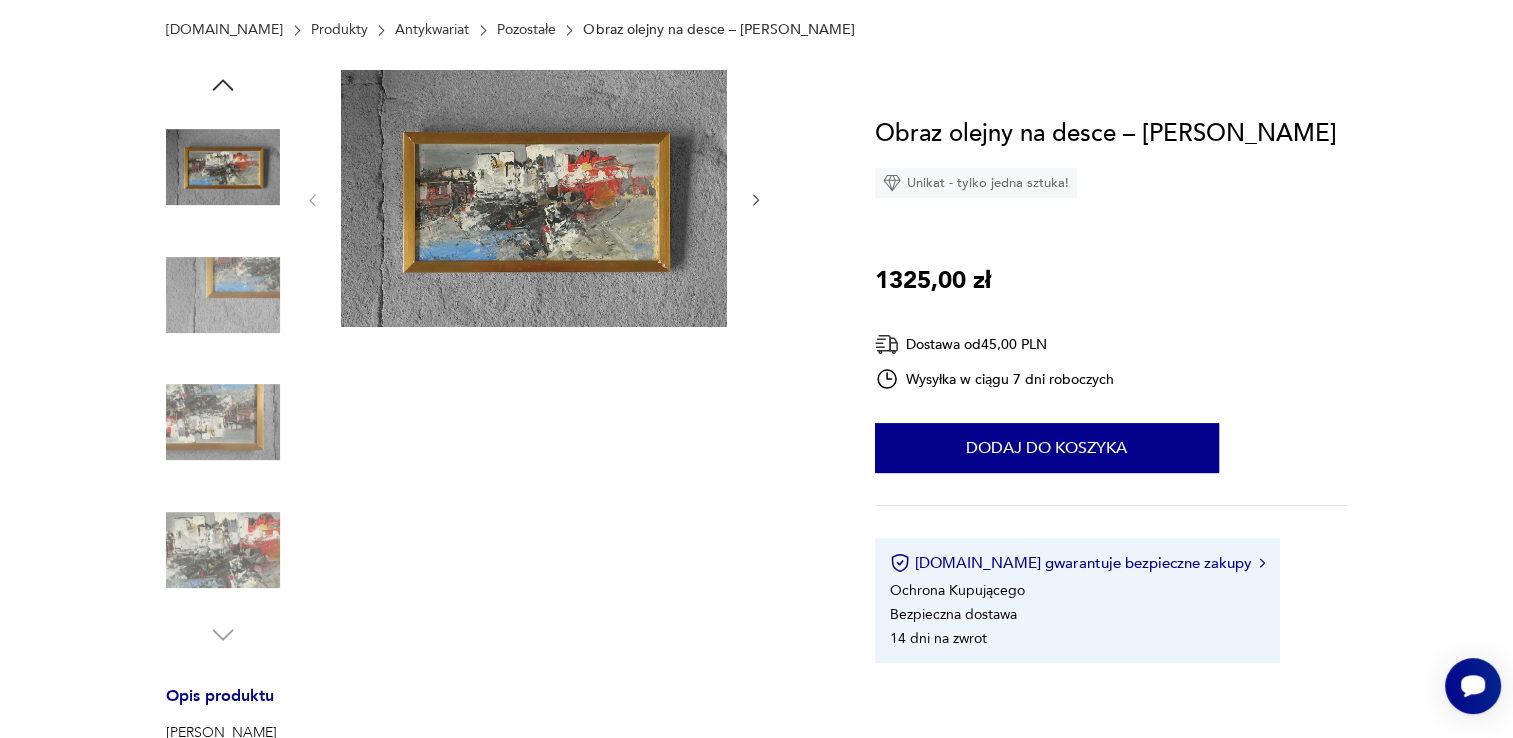 scroll, scrollTop: 400, scrollLeft: 0, axis: vertical 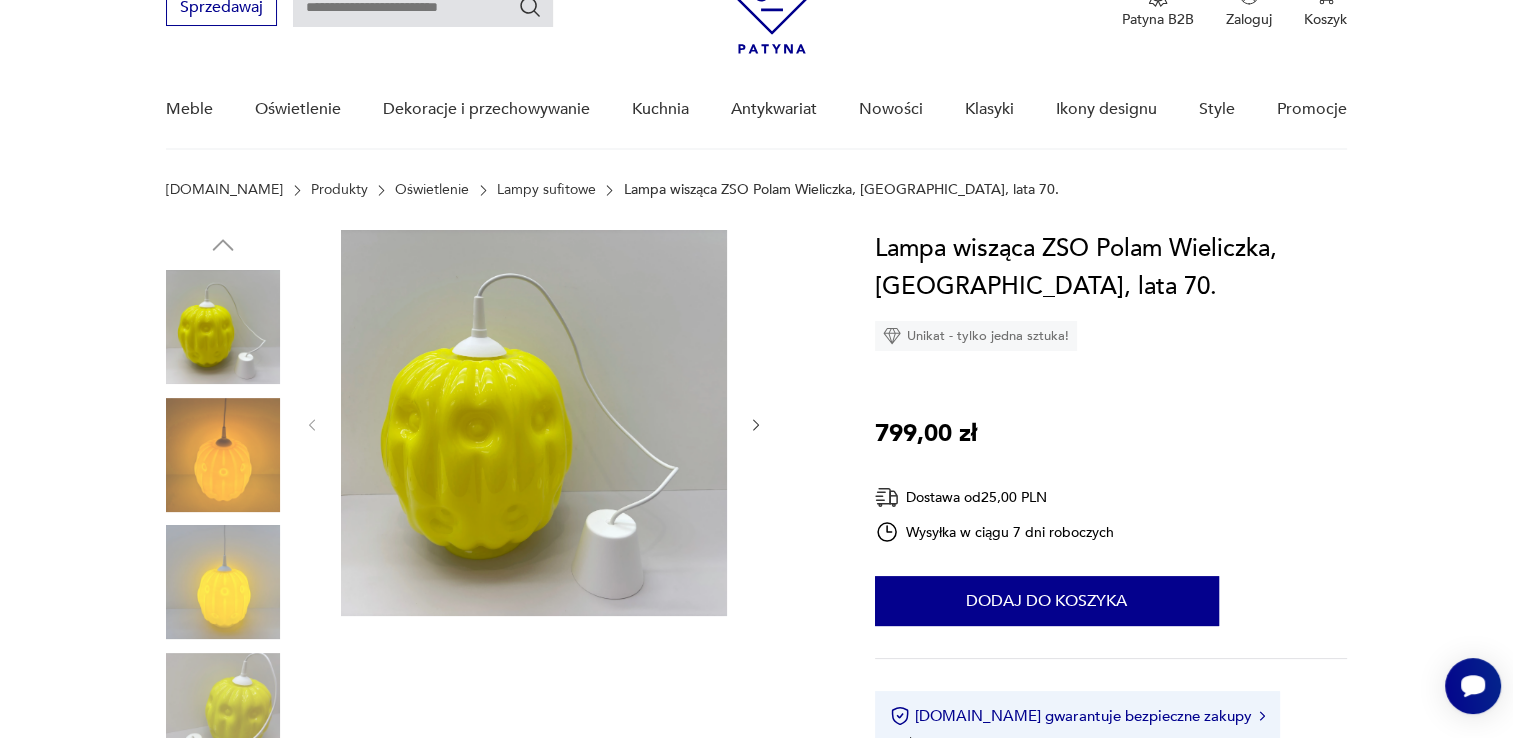 click at bounding box center [223, 582] 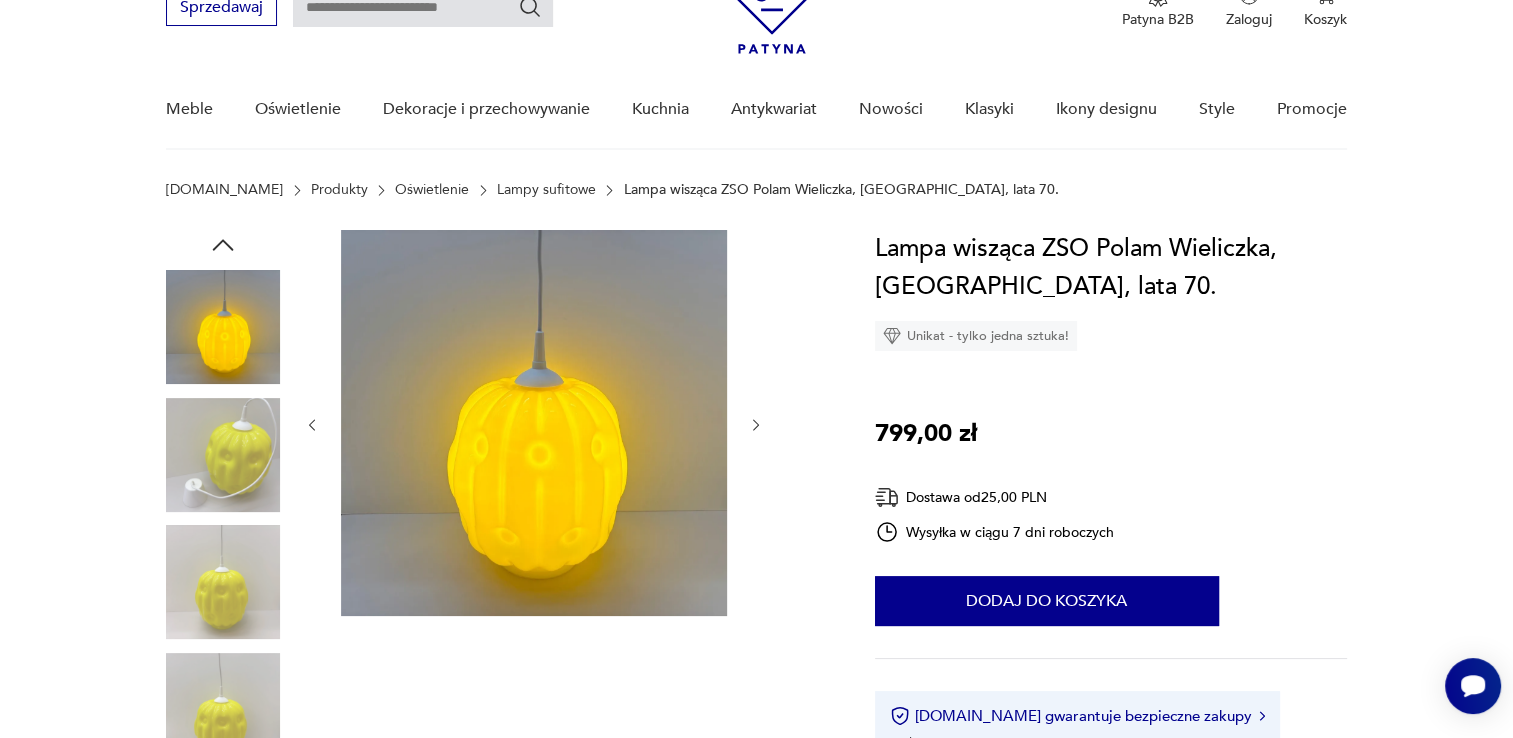 click at bounding box center (223, 582) 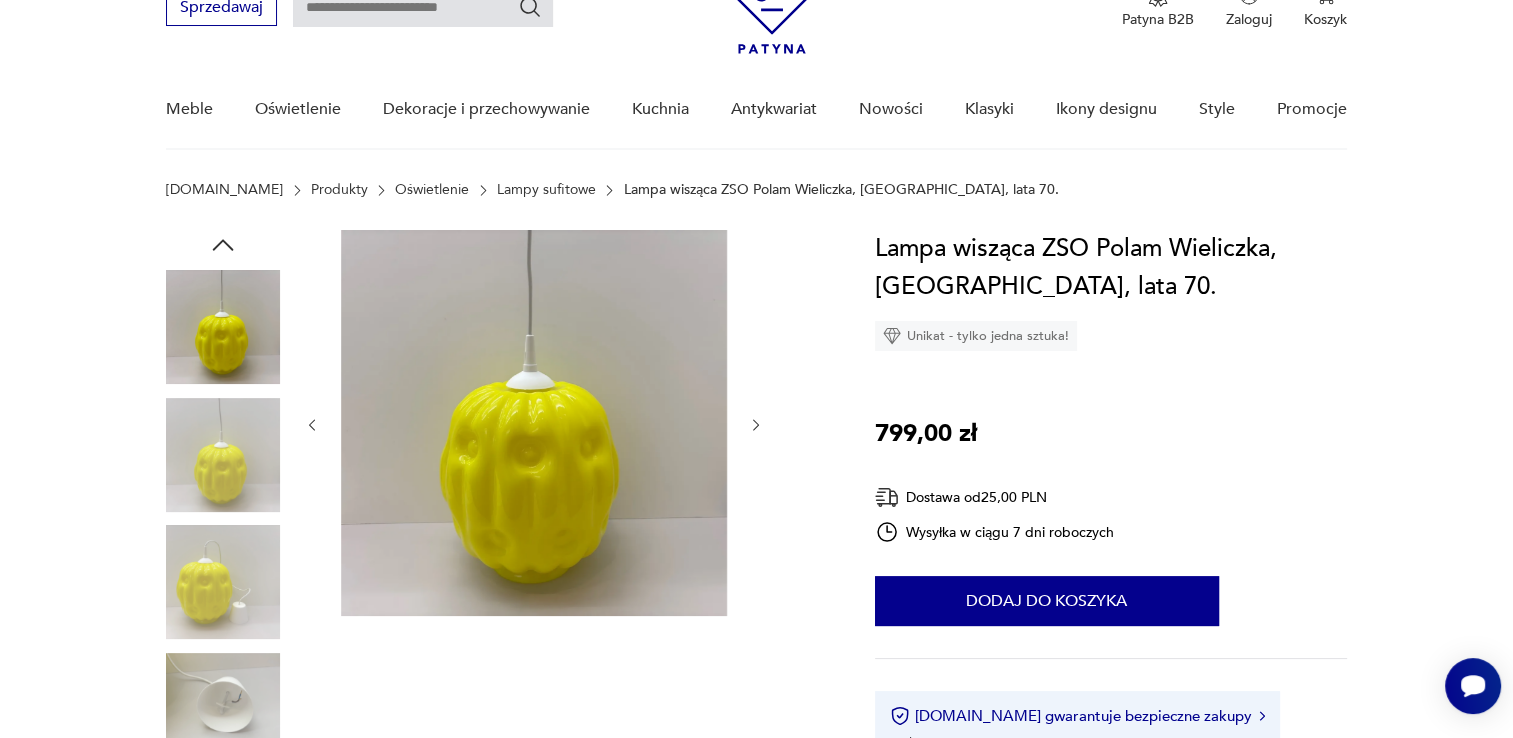 click at bounding box center [223, 710] 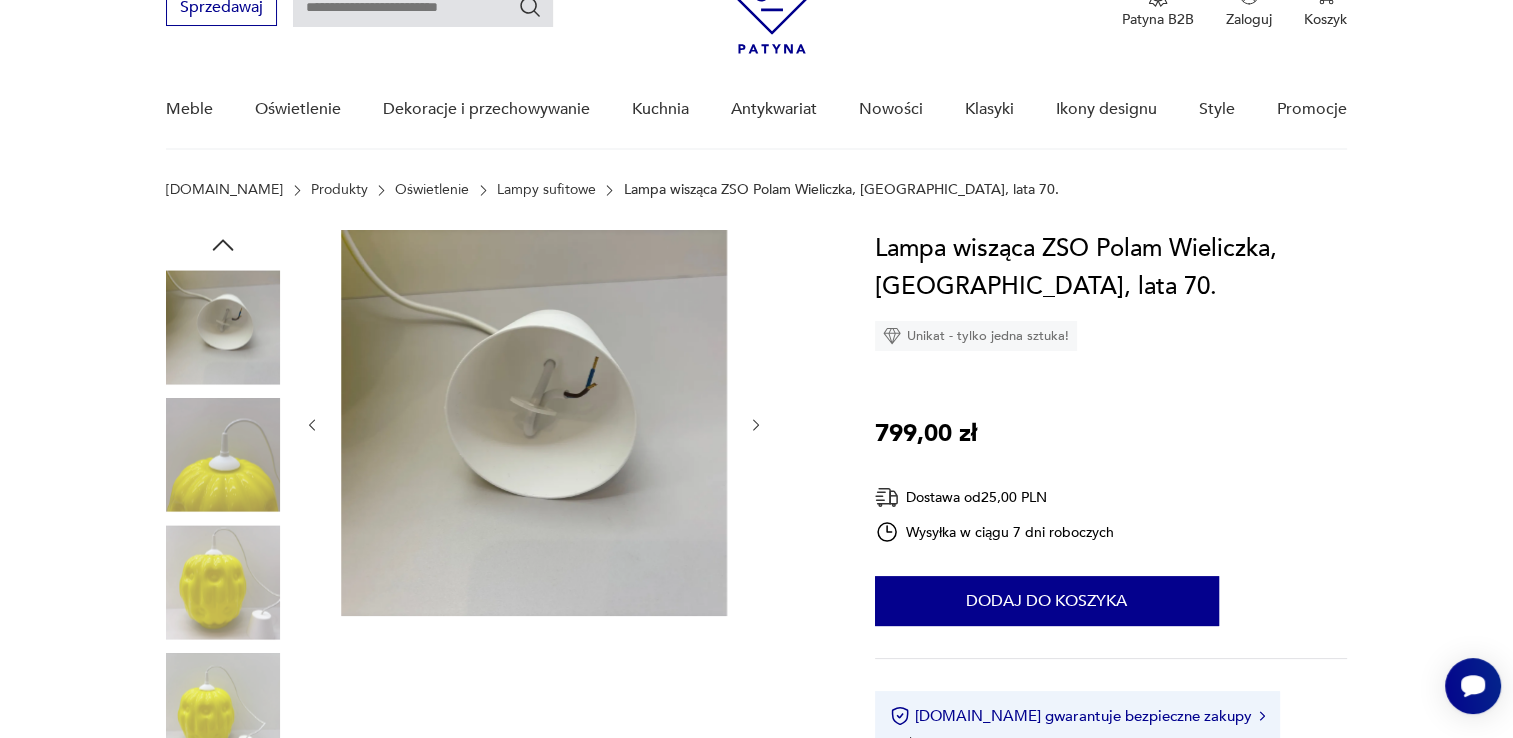 scroll, scrollTop: 400, scrollLeft: 0, axis: vertical 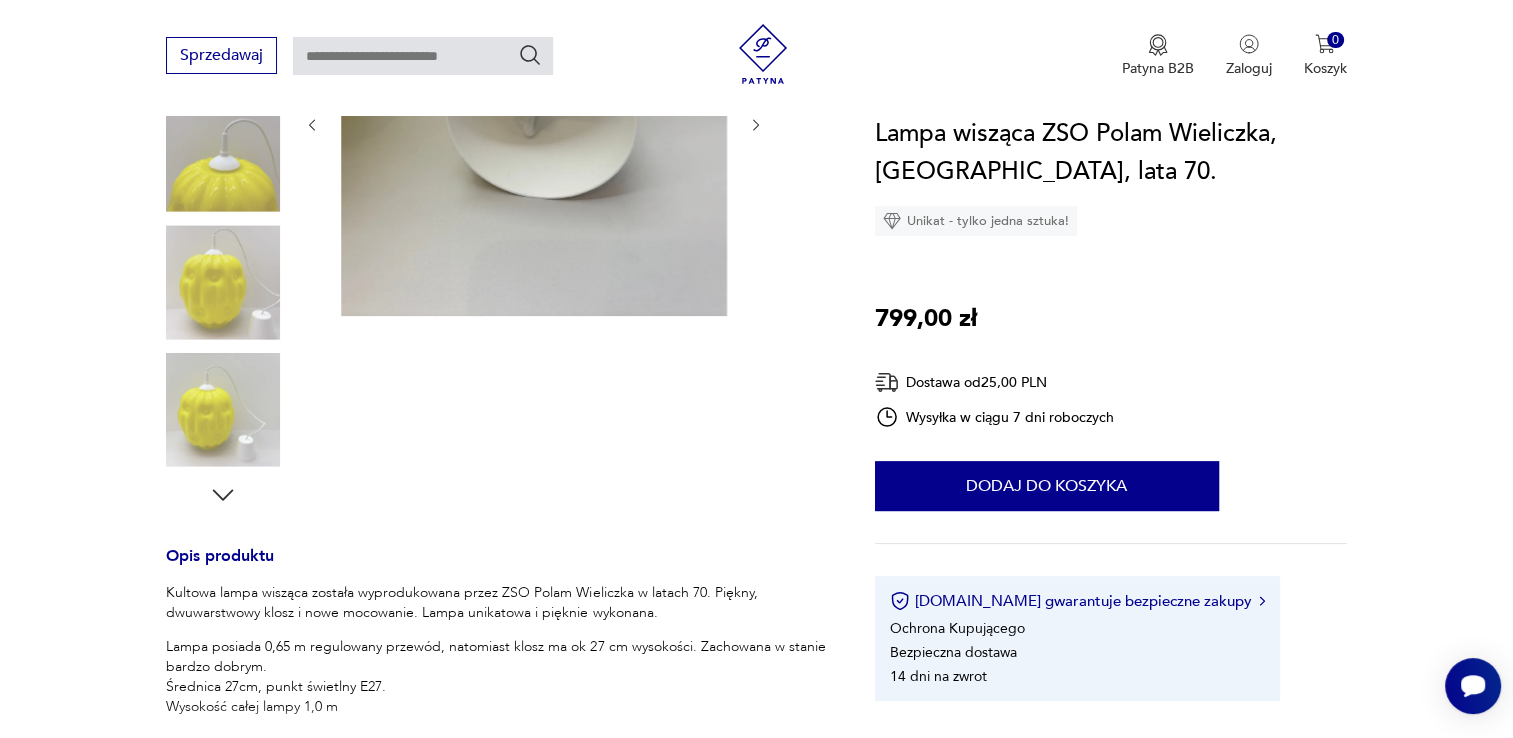 click at bounding box center (223, 410) 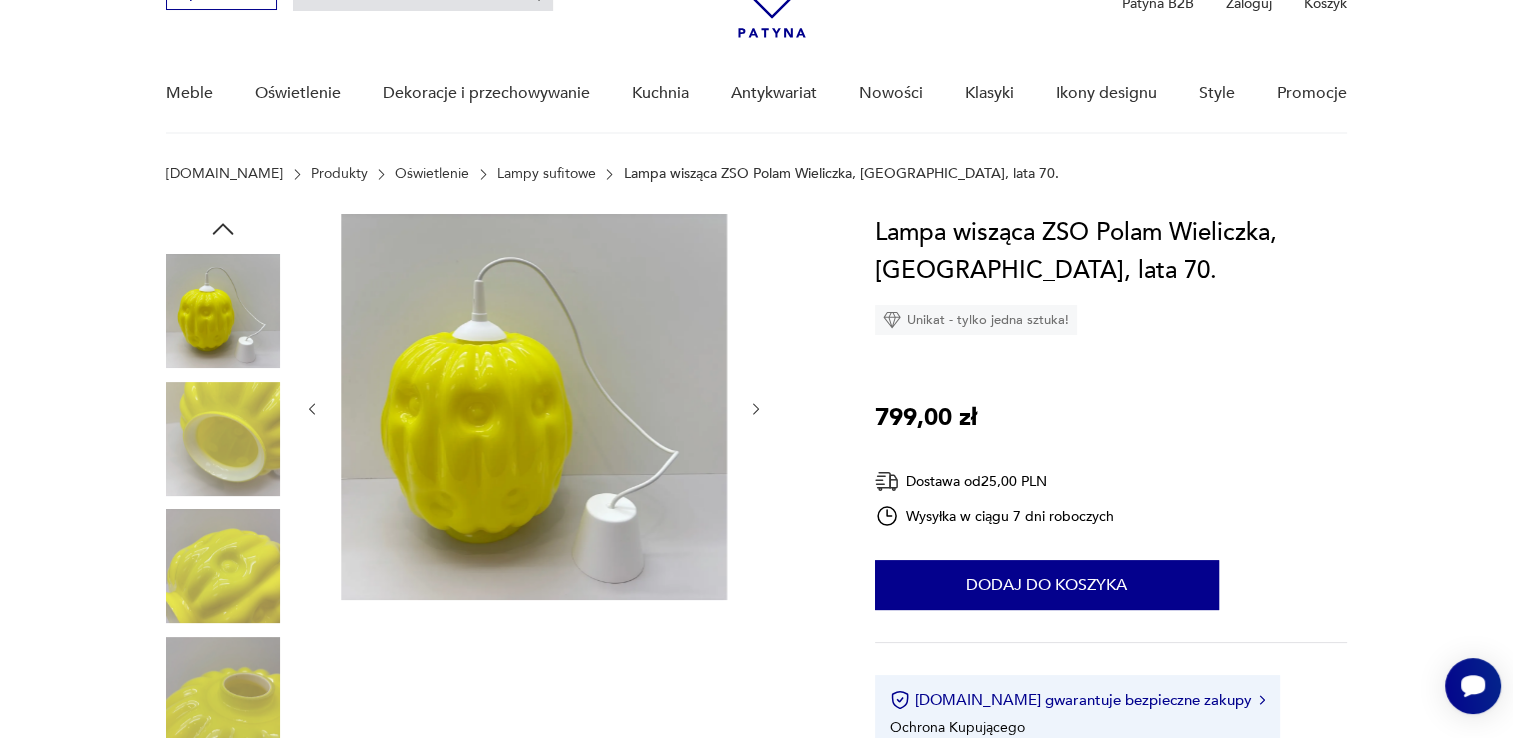 scroll, scrollTop: 100, scrollLeft: 0, axis: vertical 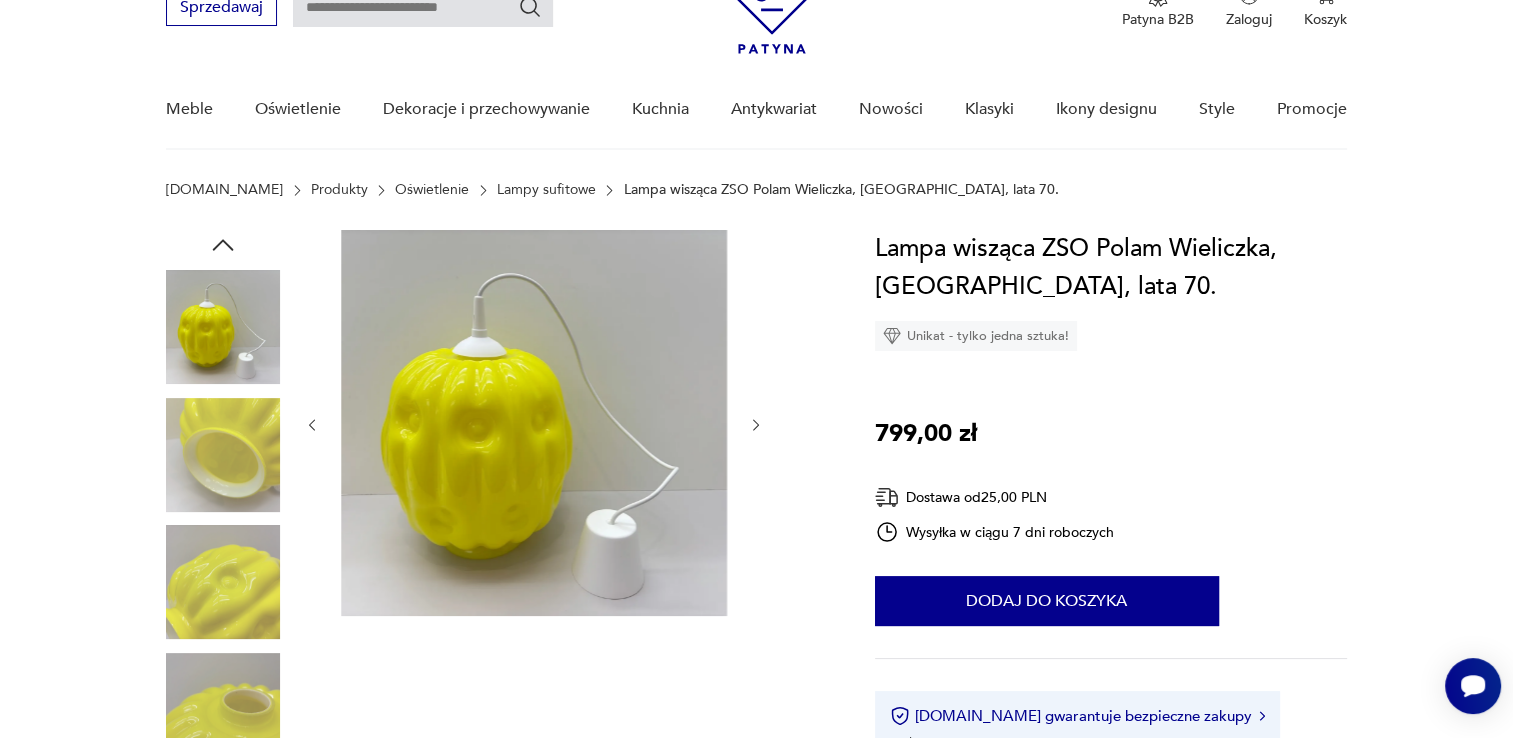 click at bounding box center [223, 455] 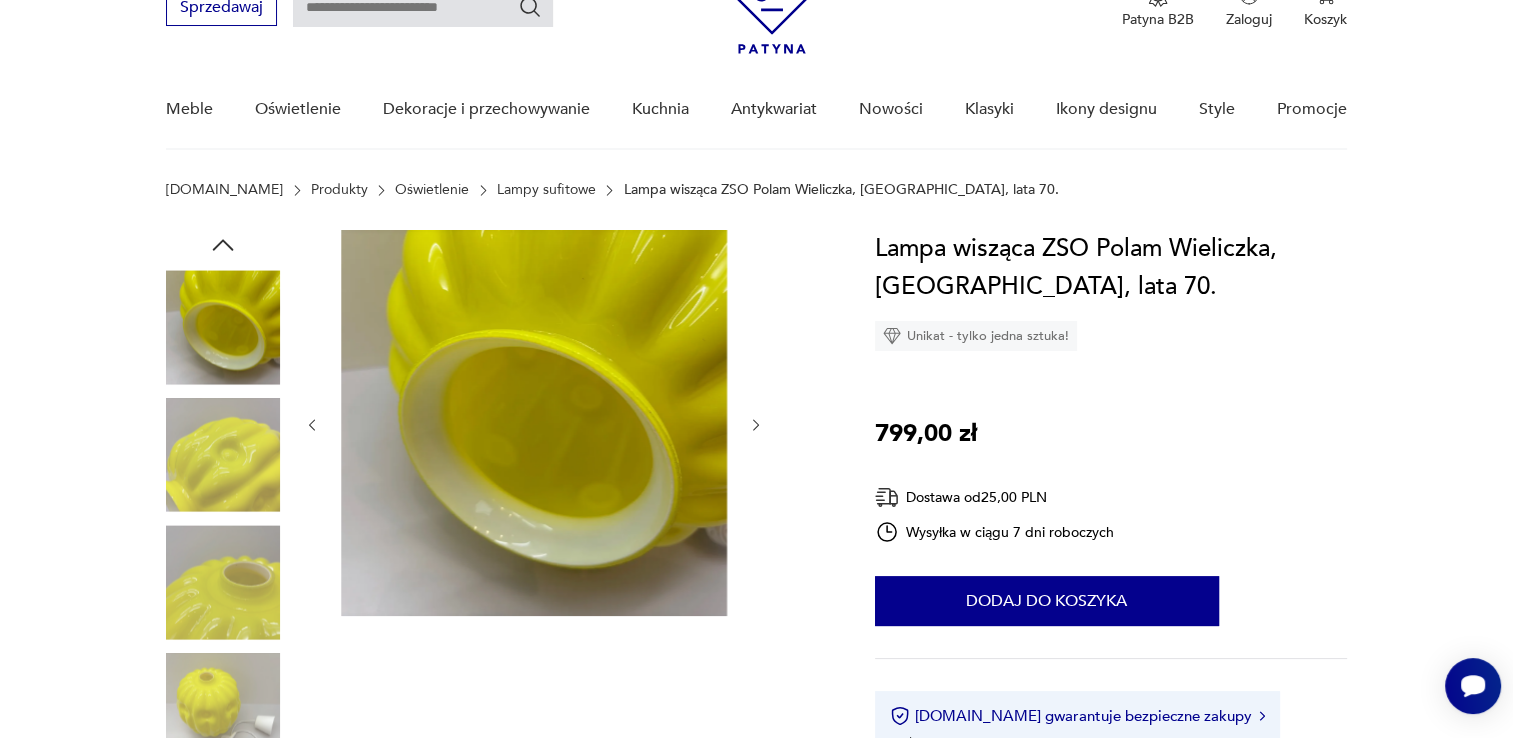 click at bounding box center [223, 582] 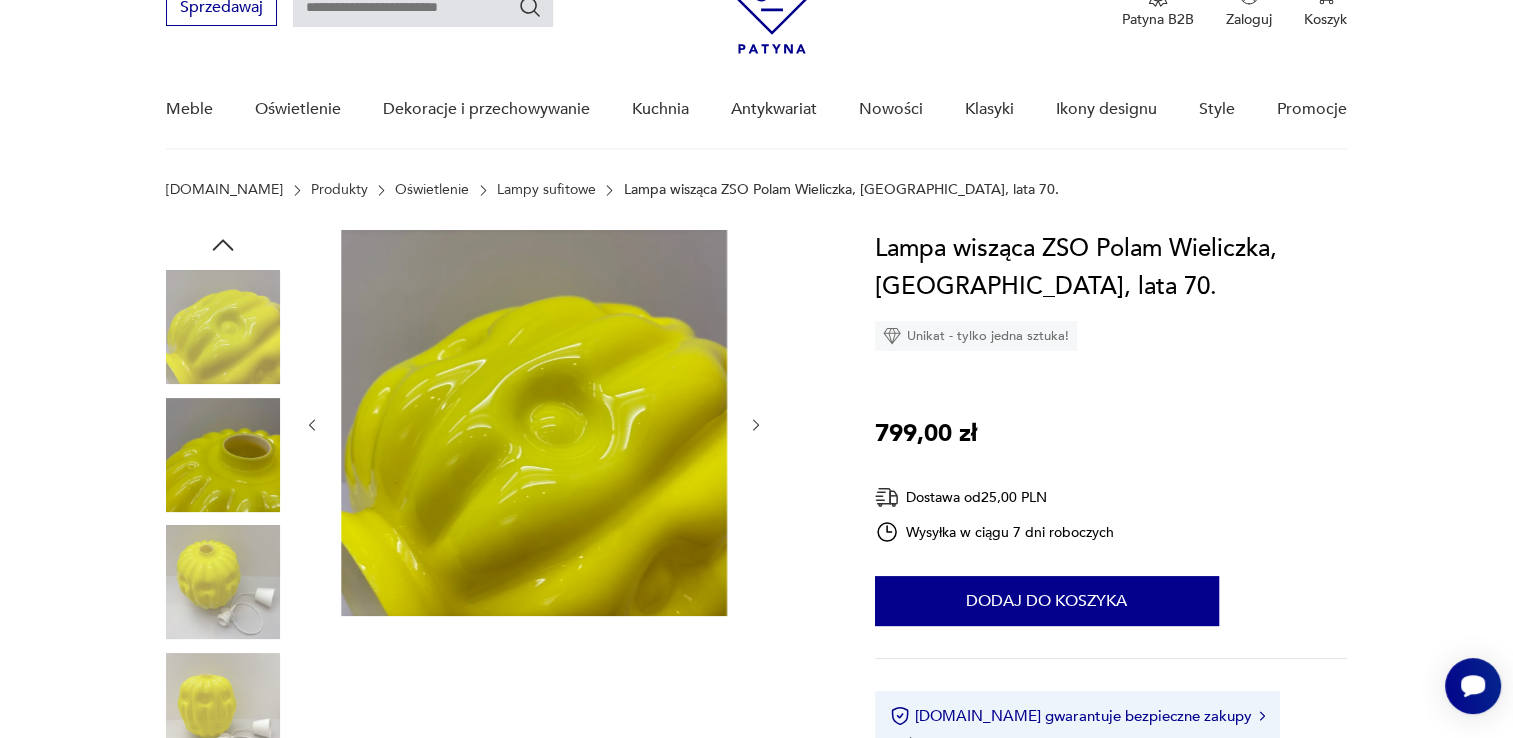 click at bounding box center (223, 710) 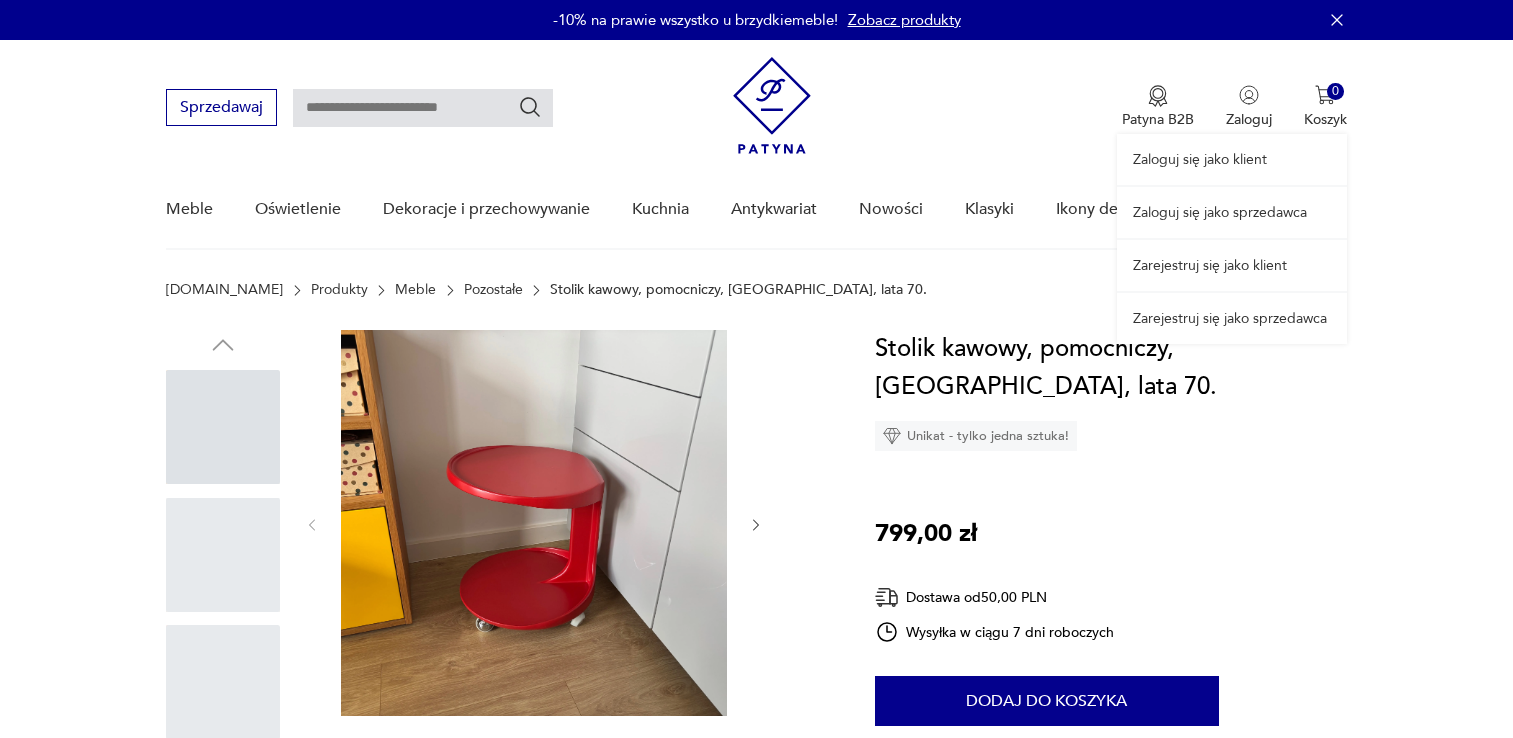 scroll, scrollTop: 0, scrollLeft: 0, axis: both 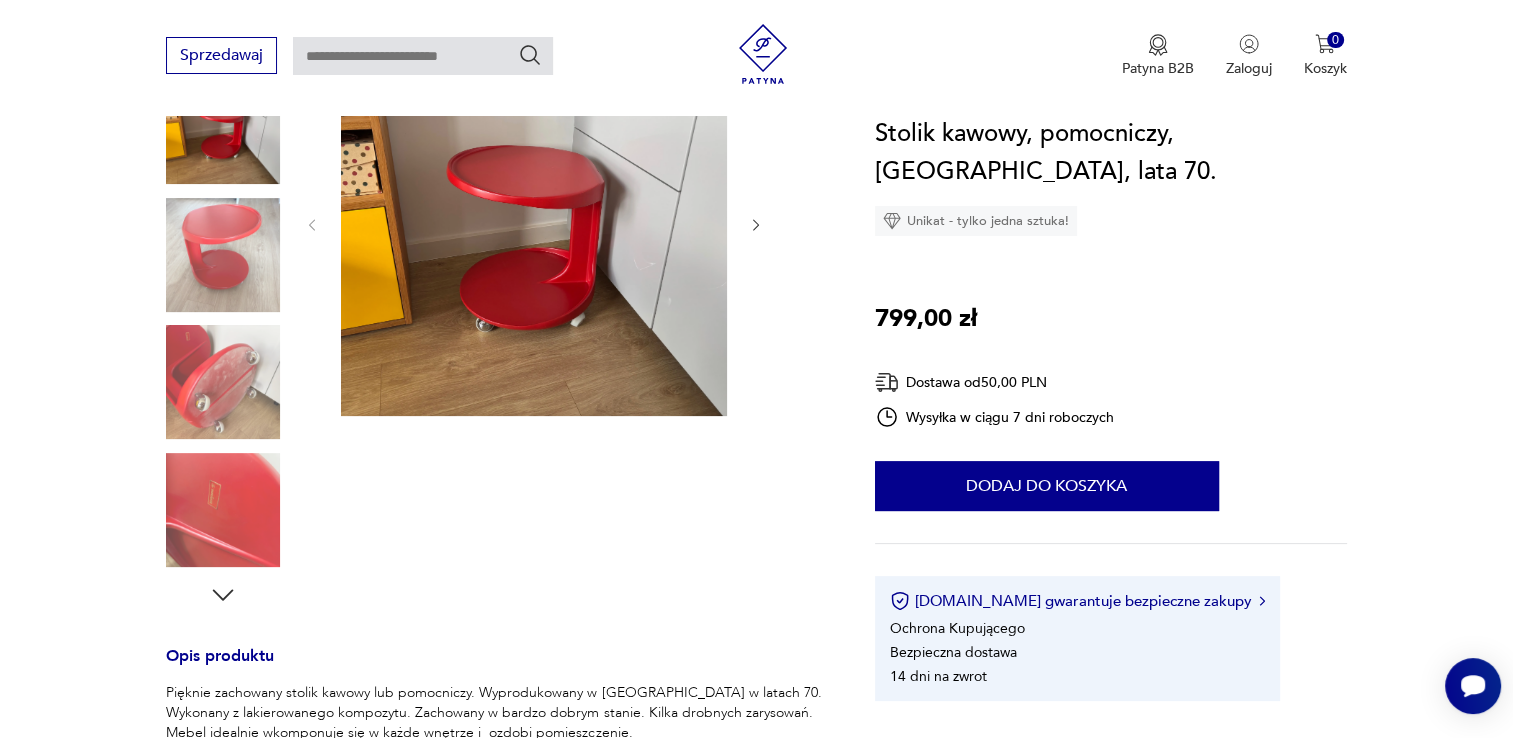 click at bounding box center [223, 255] 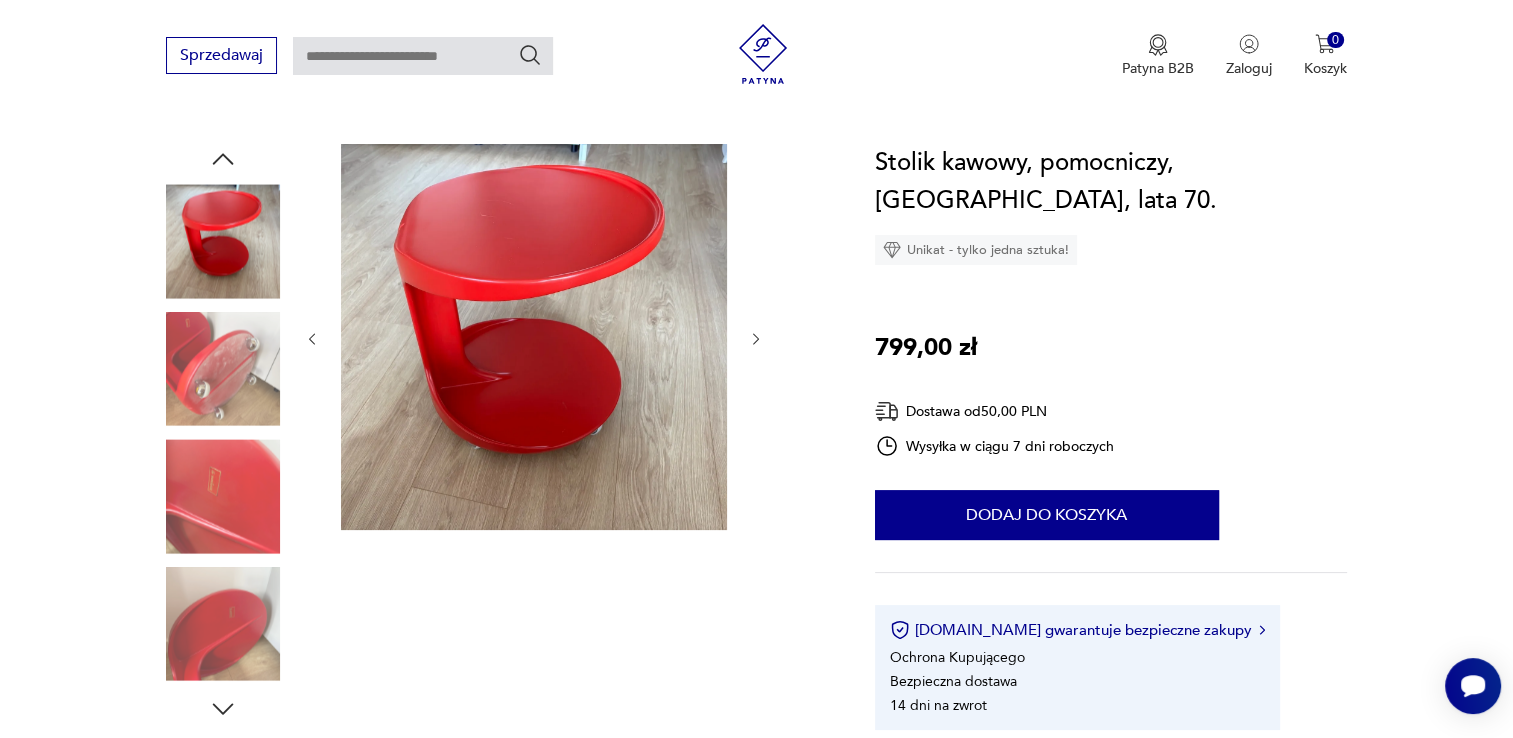 scroll, scrollTop: 100, scrollLeft: 0, axis: vertical 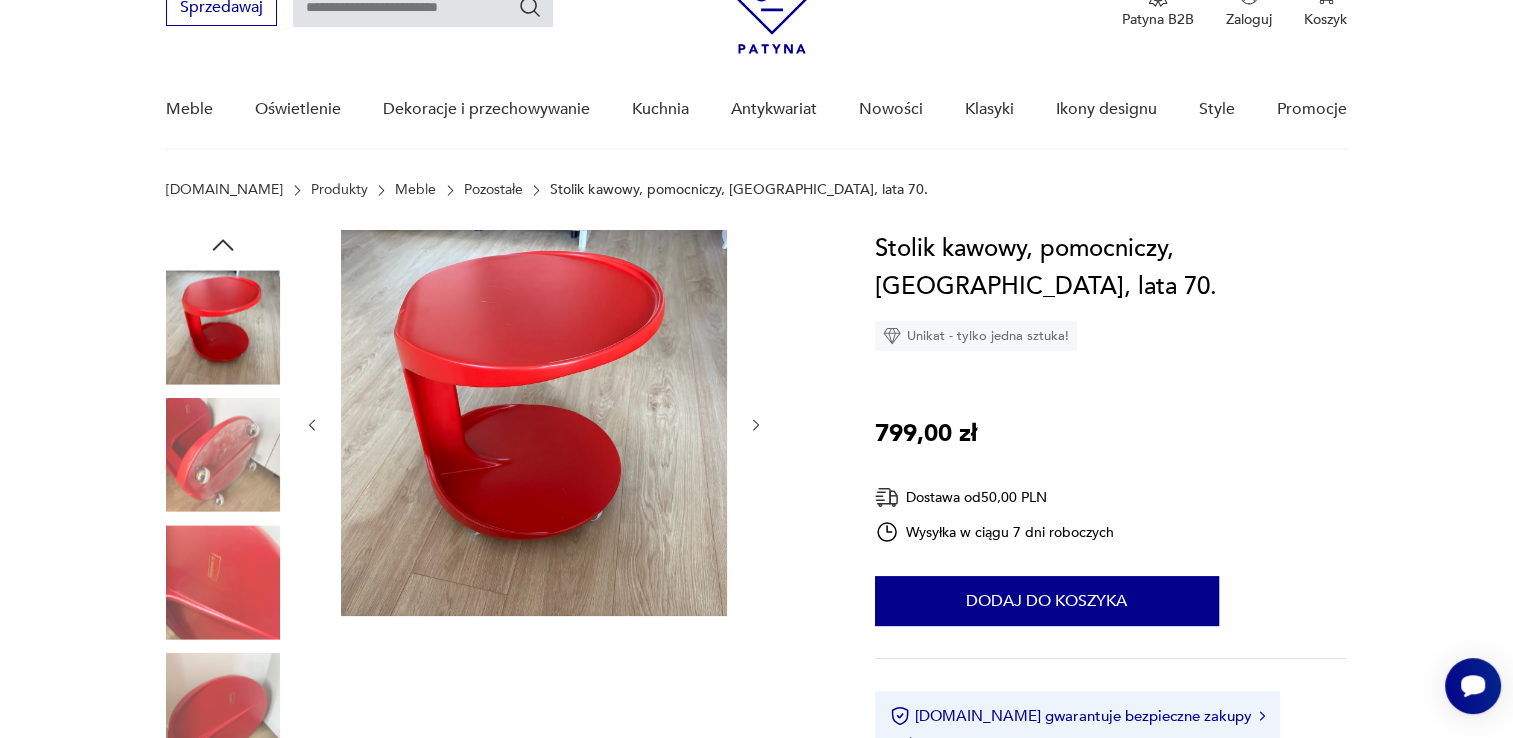 click at bounding box center [223, 455] 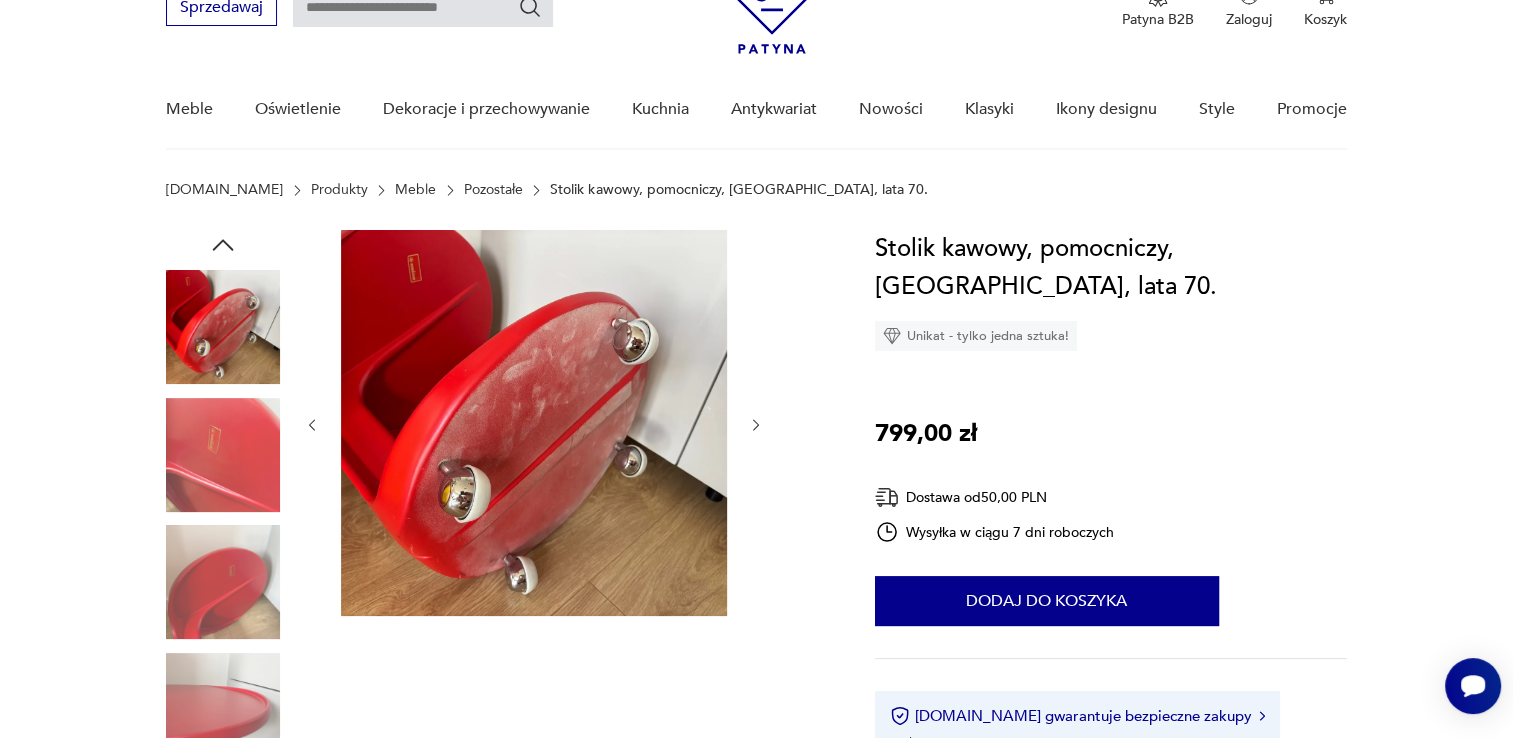 click at bounding box center (223, 582) 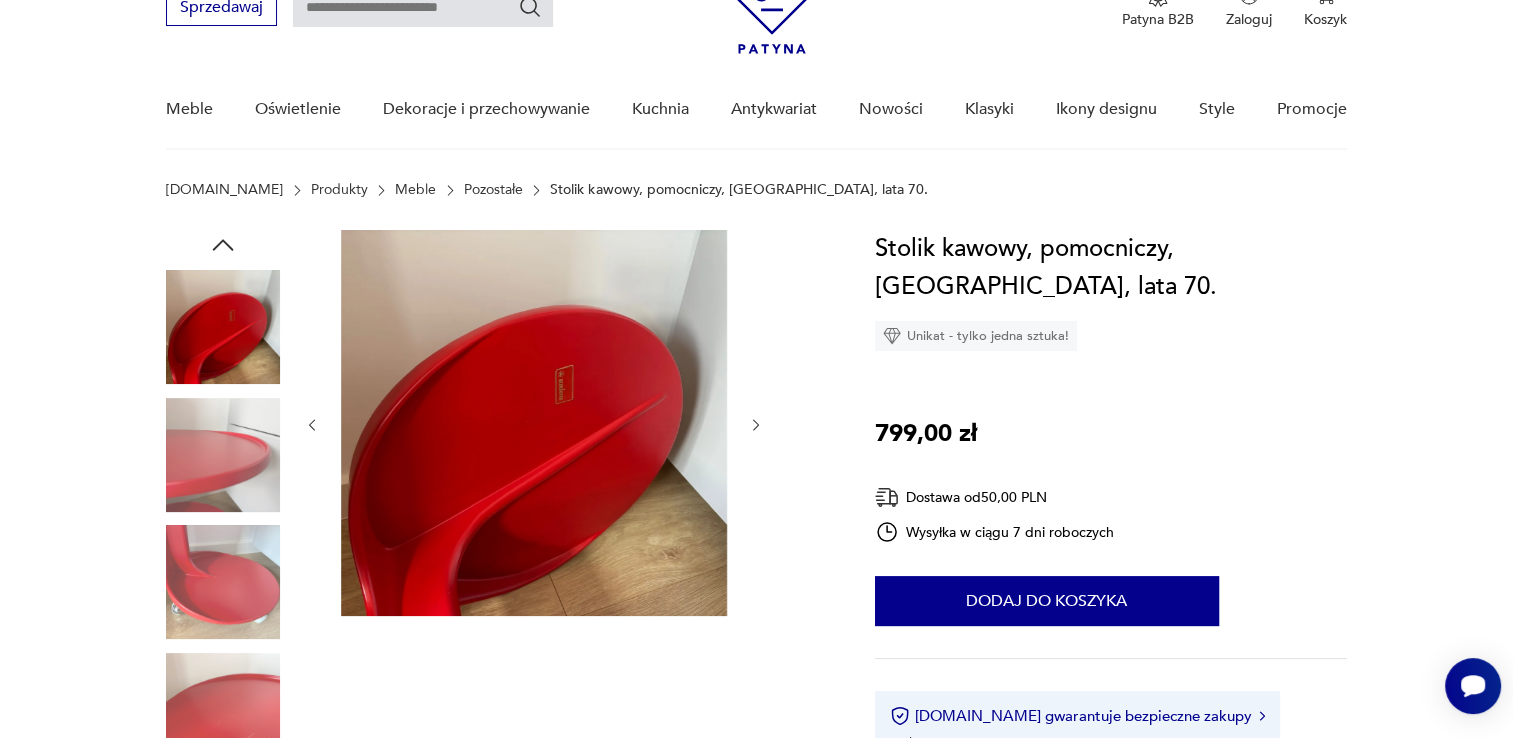 click at bounding box center (223, 327) 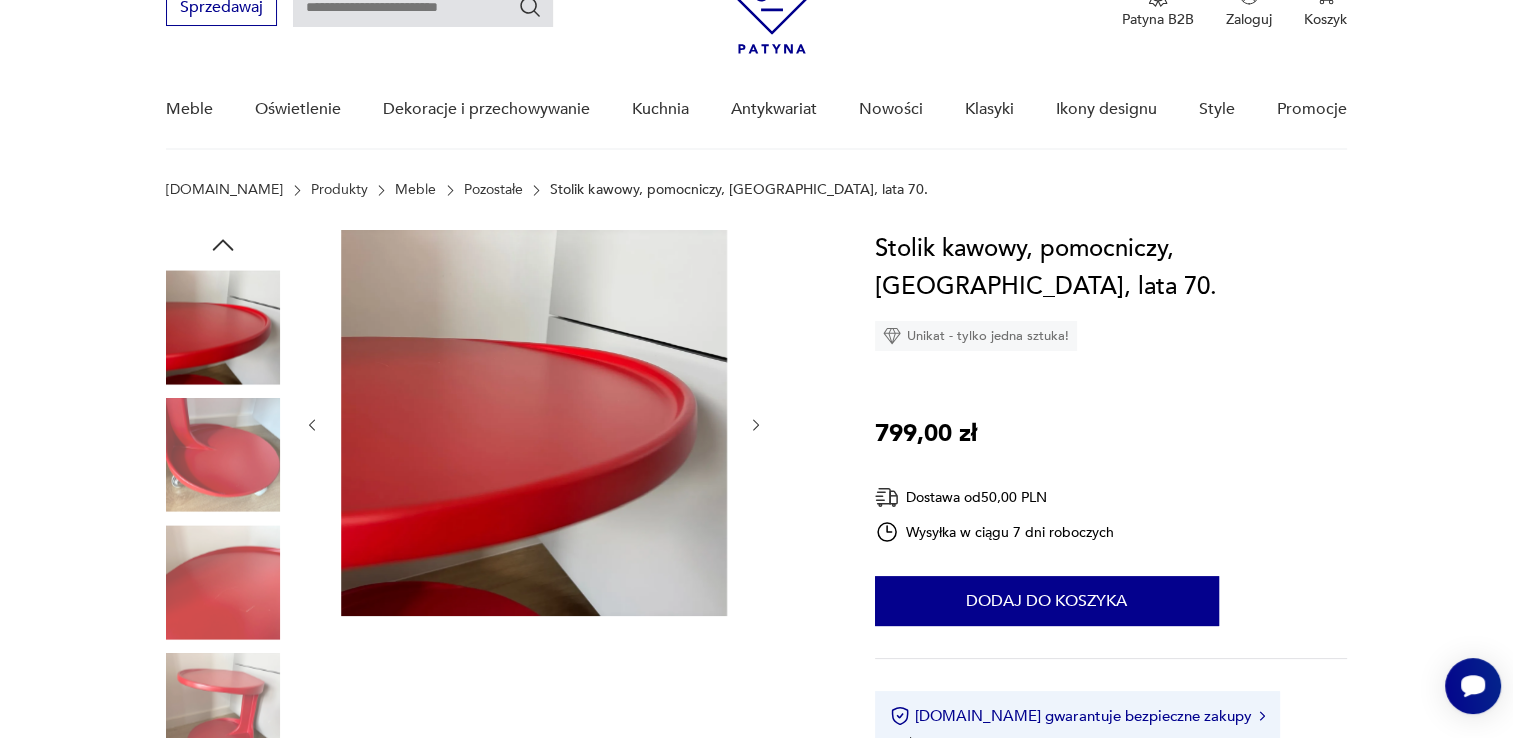 click at bounding box center (223, 582) 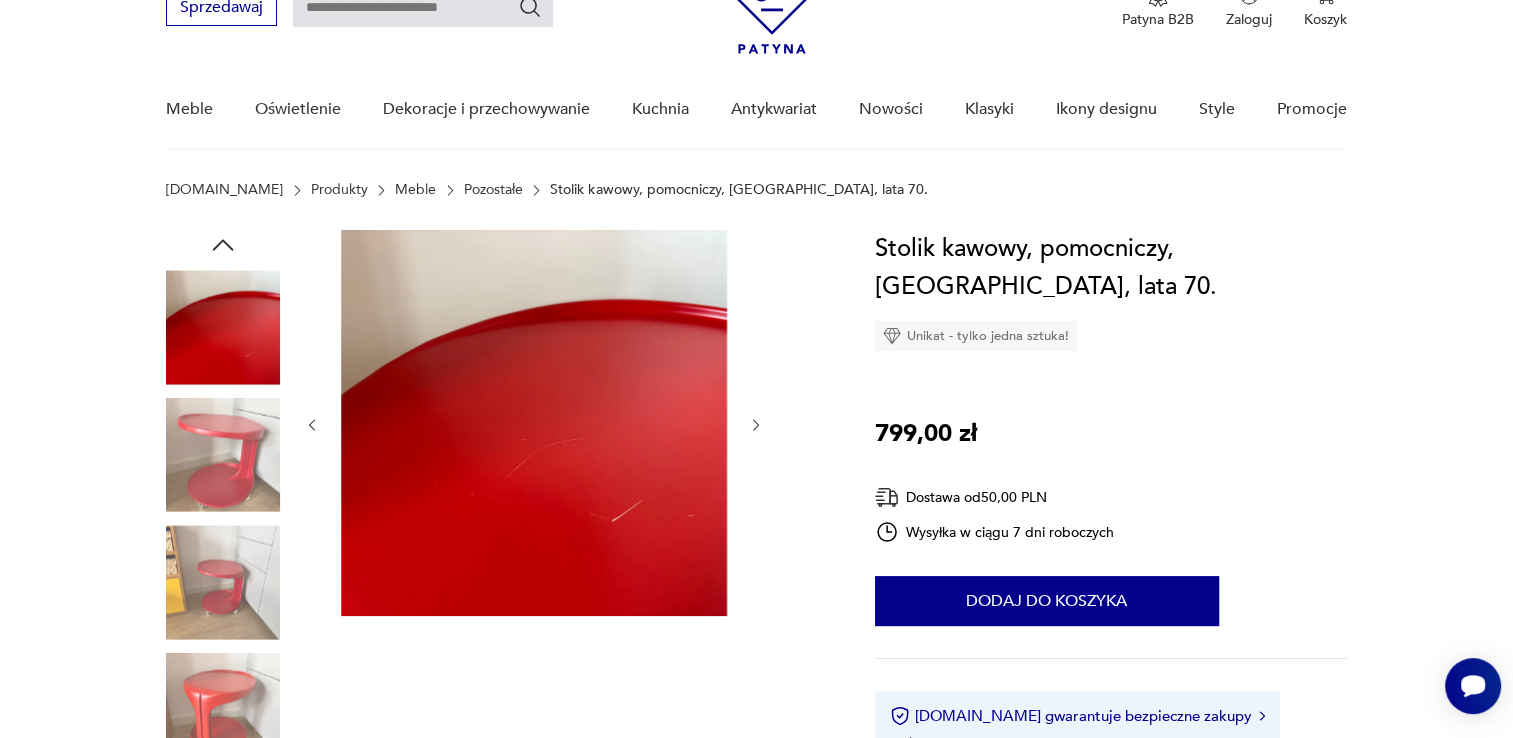 scroll, scrollTop: 300, scrollLeft: 0, axis: vertical 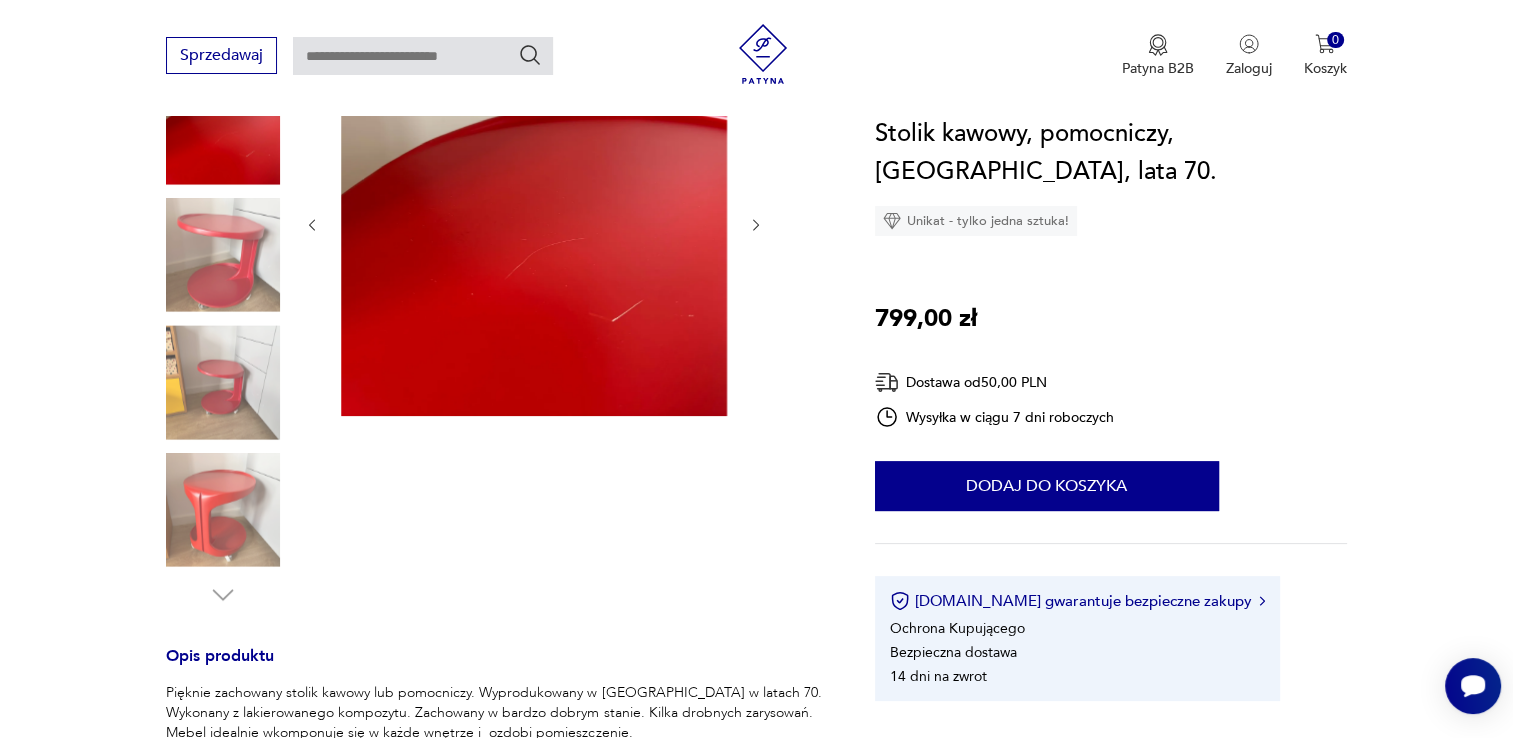 click at bounding box center [223, 510] 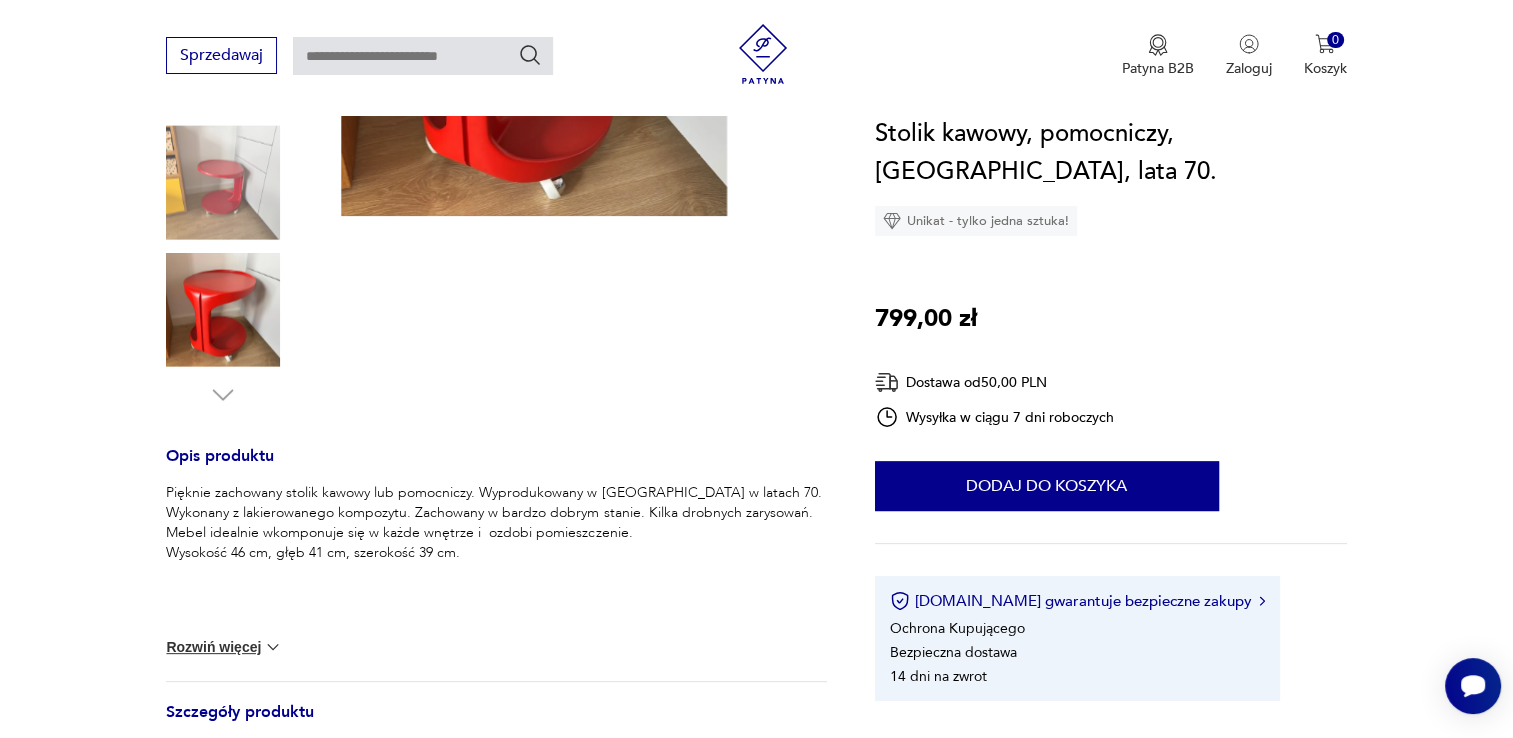 scroll, scrollTop: 100, scrollLeft: 0, axis: vertical 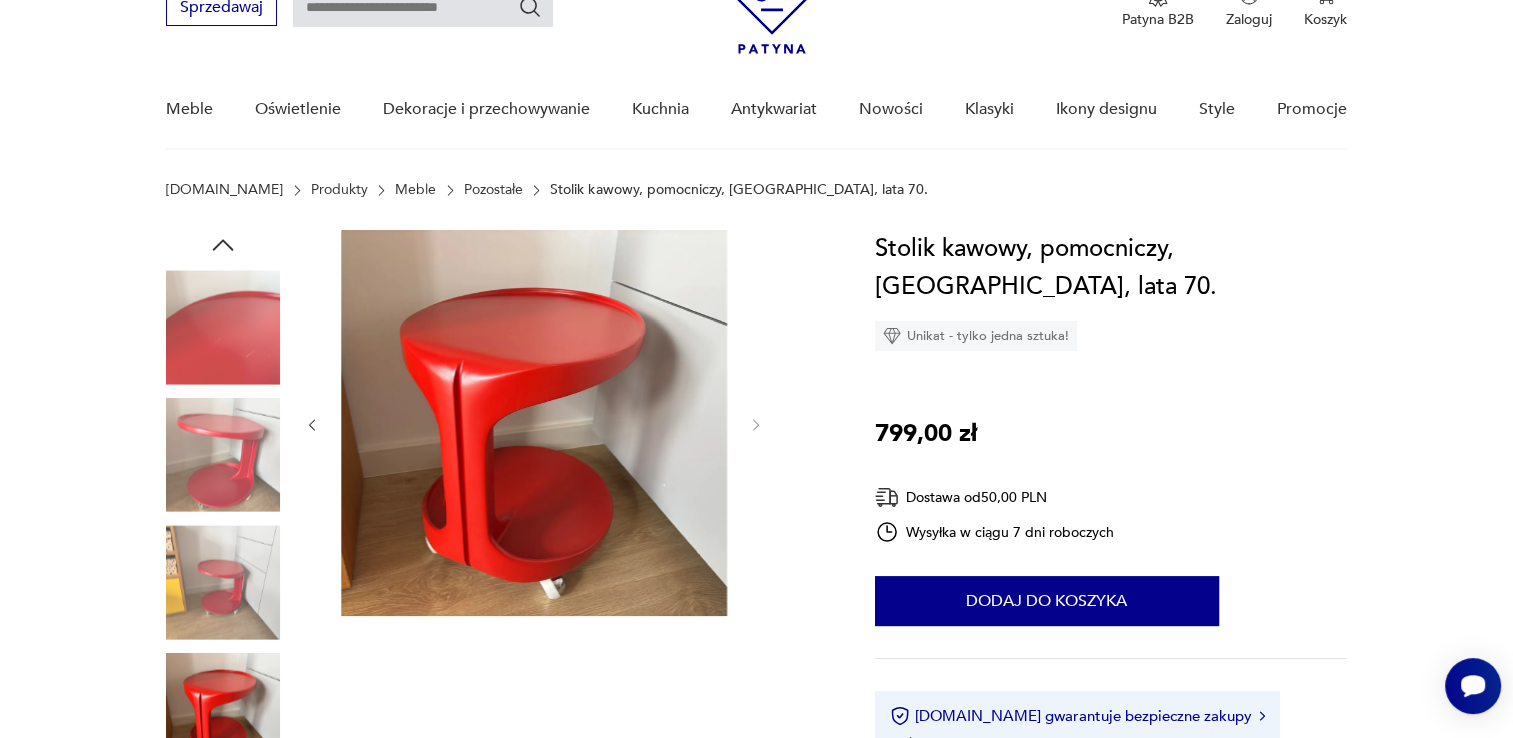 click at bounding box center (223, 455) 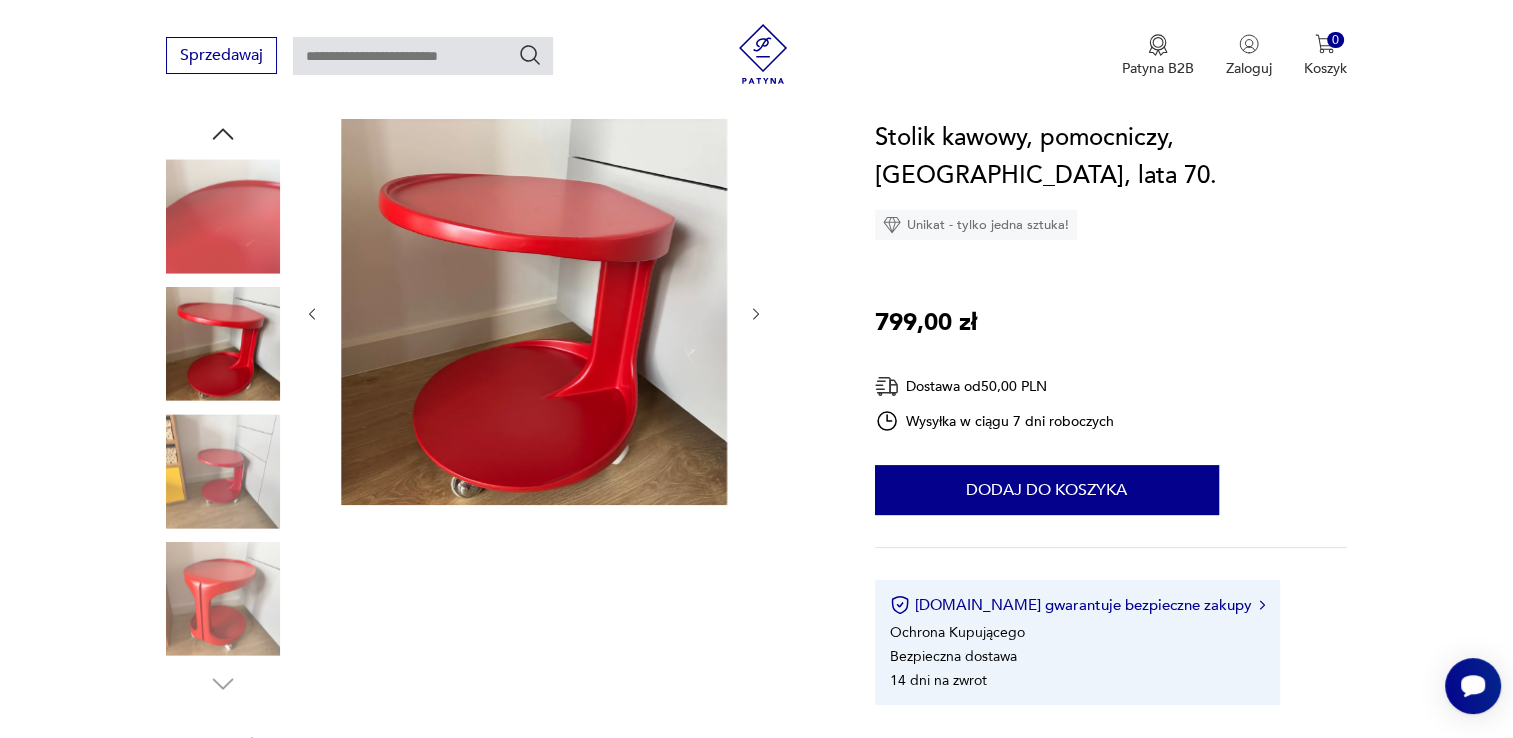 scroll, scrollTop: 200, scrollLeft: 0, axis: vertical 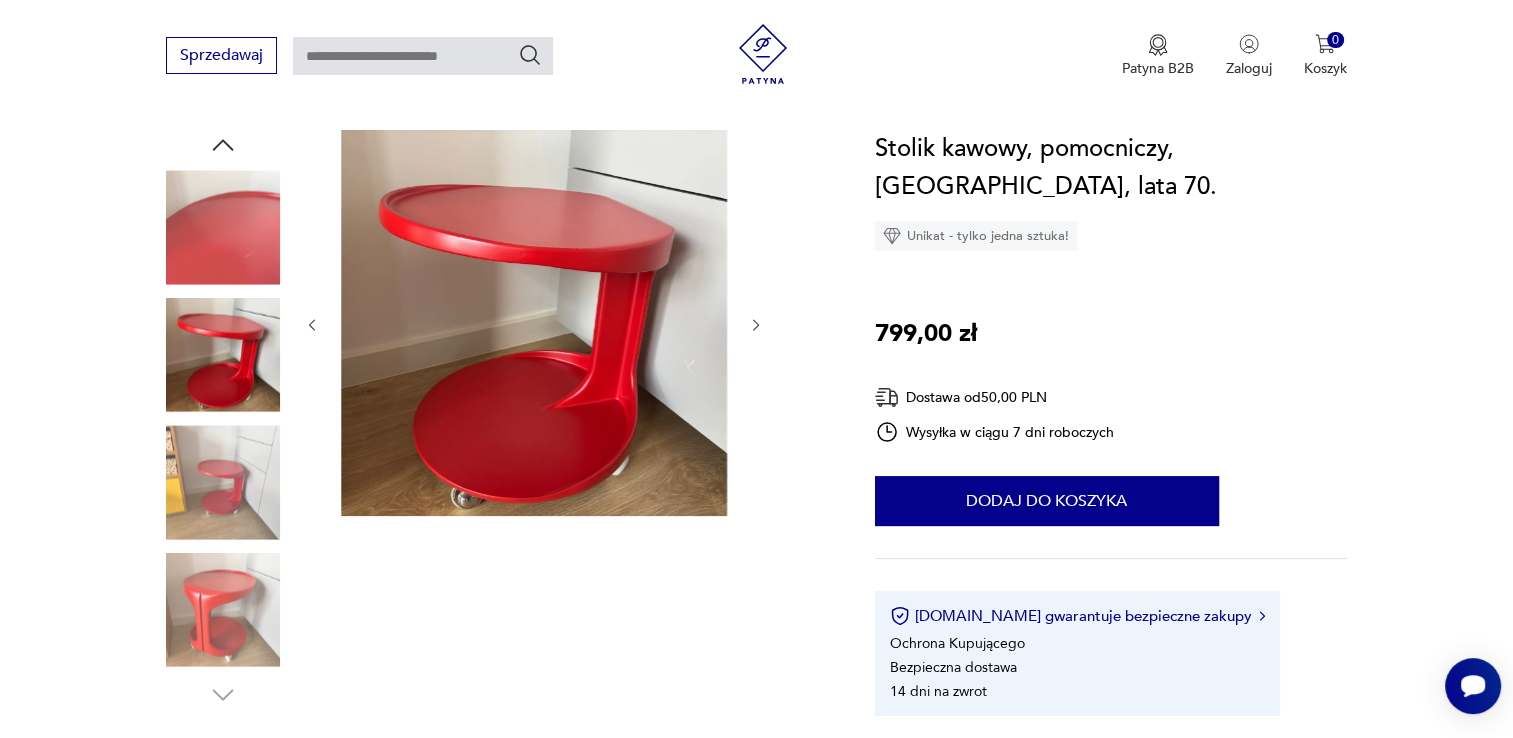click at bounding box center (223, 482) 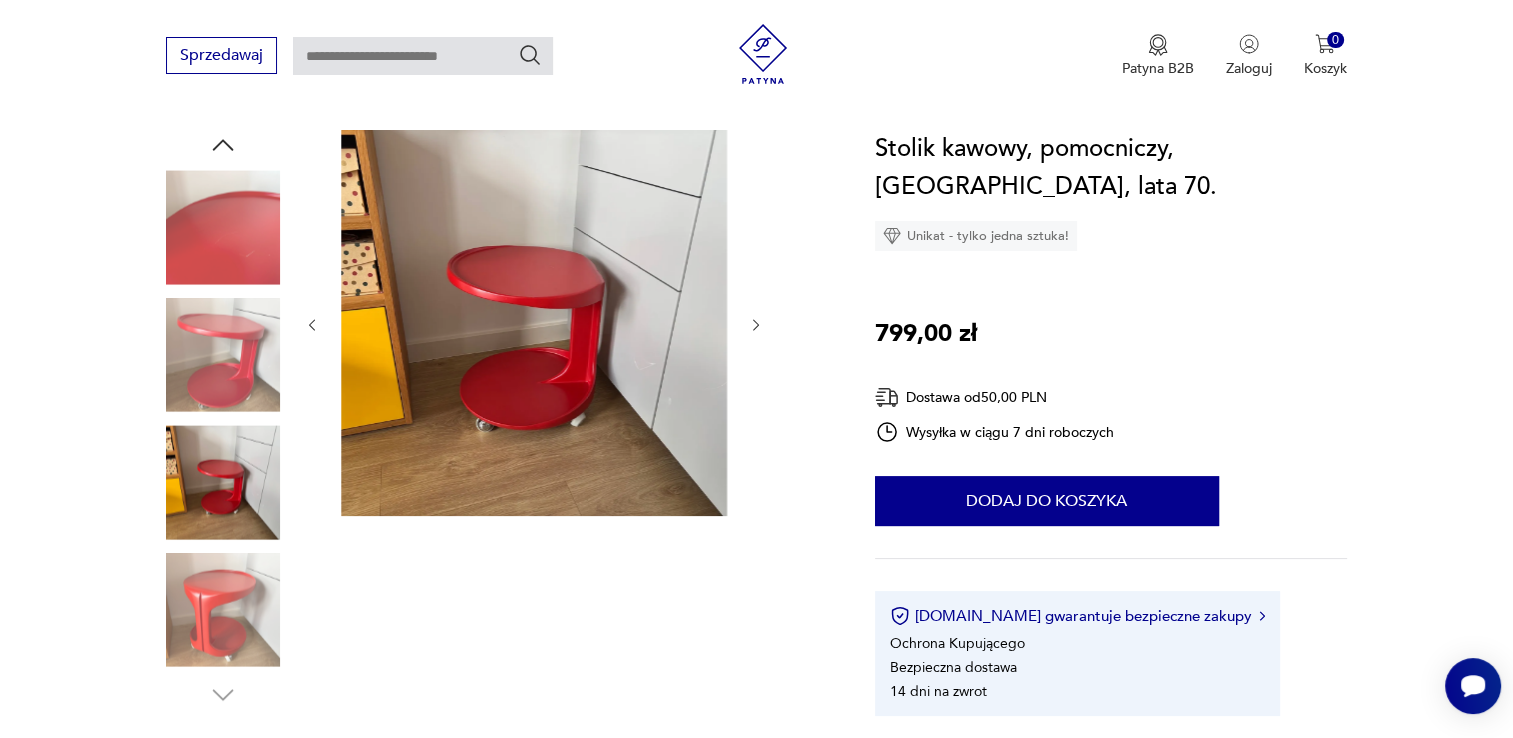 click at bounding box center [223, 610] 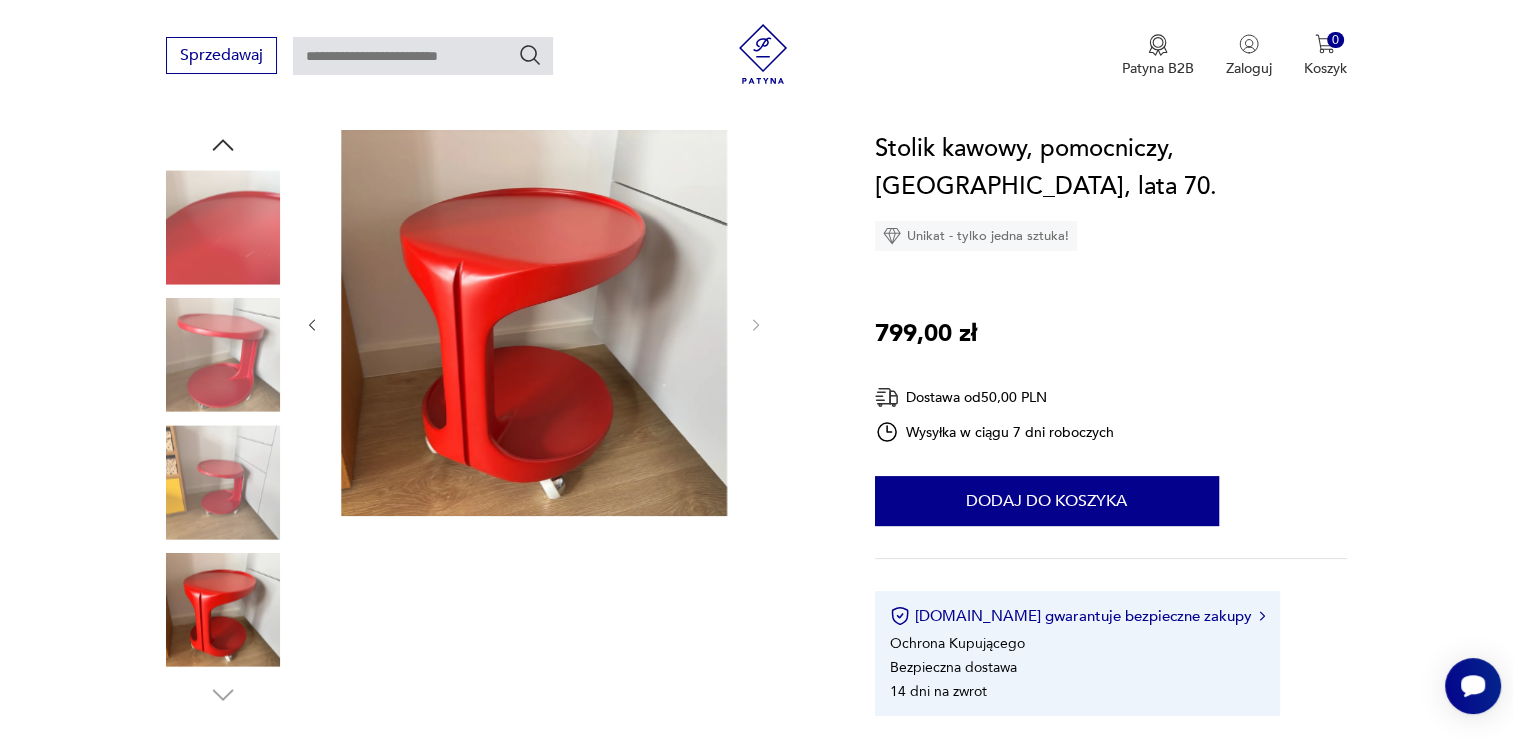 click at bounding box center (223, 482) 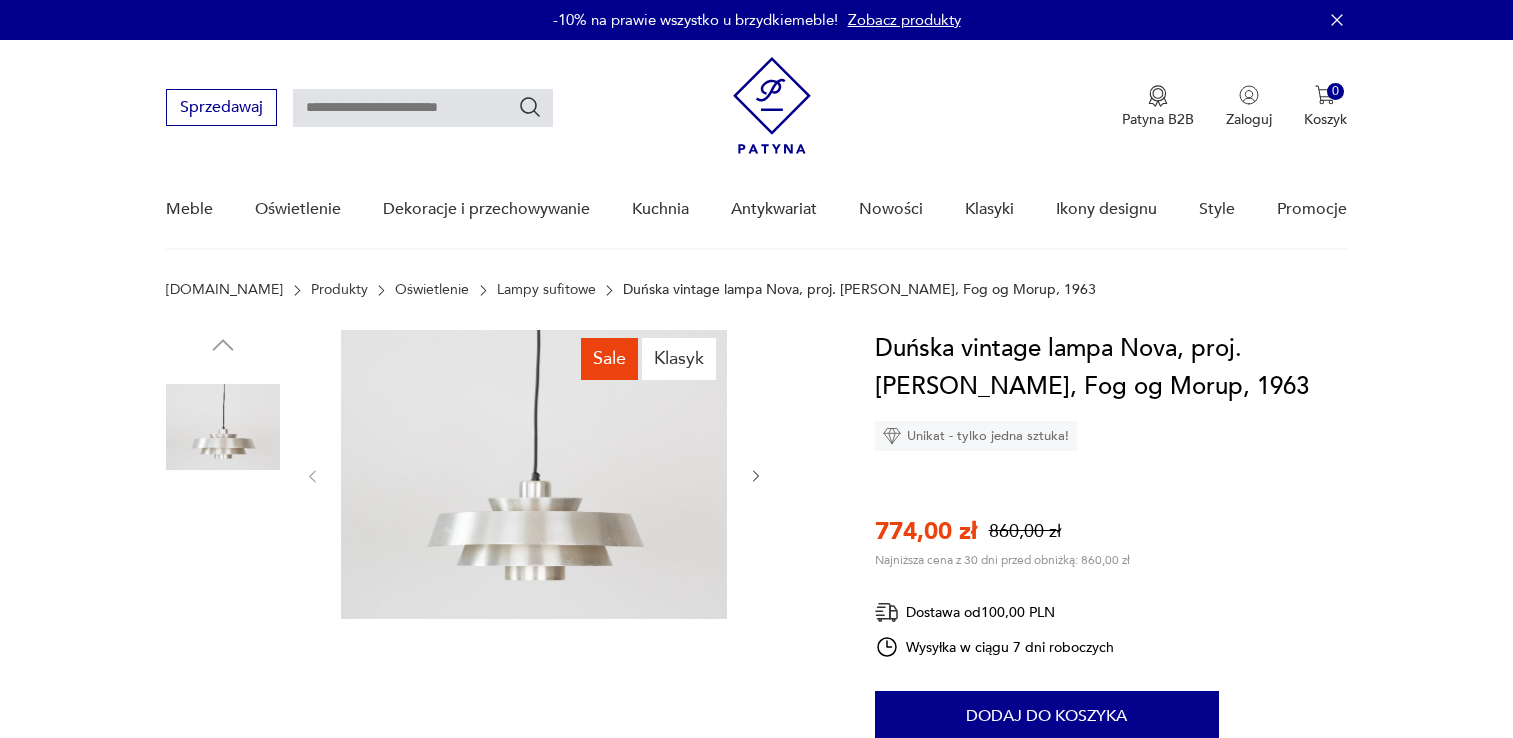 scroll, scrollTop: 0, scrollLeft: 0, axis: both 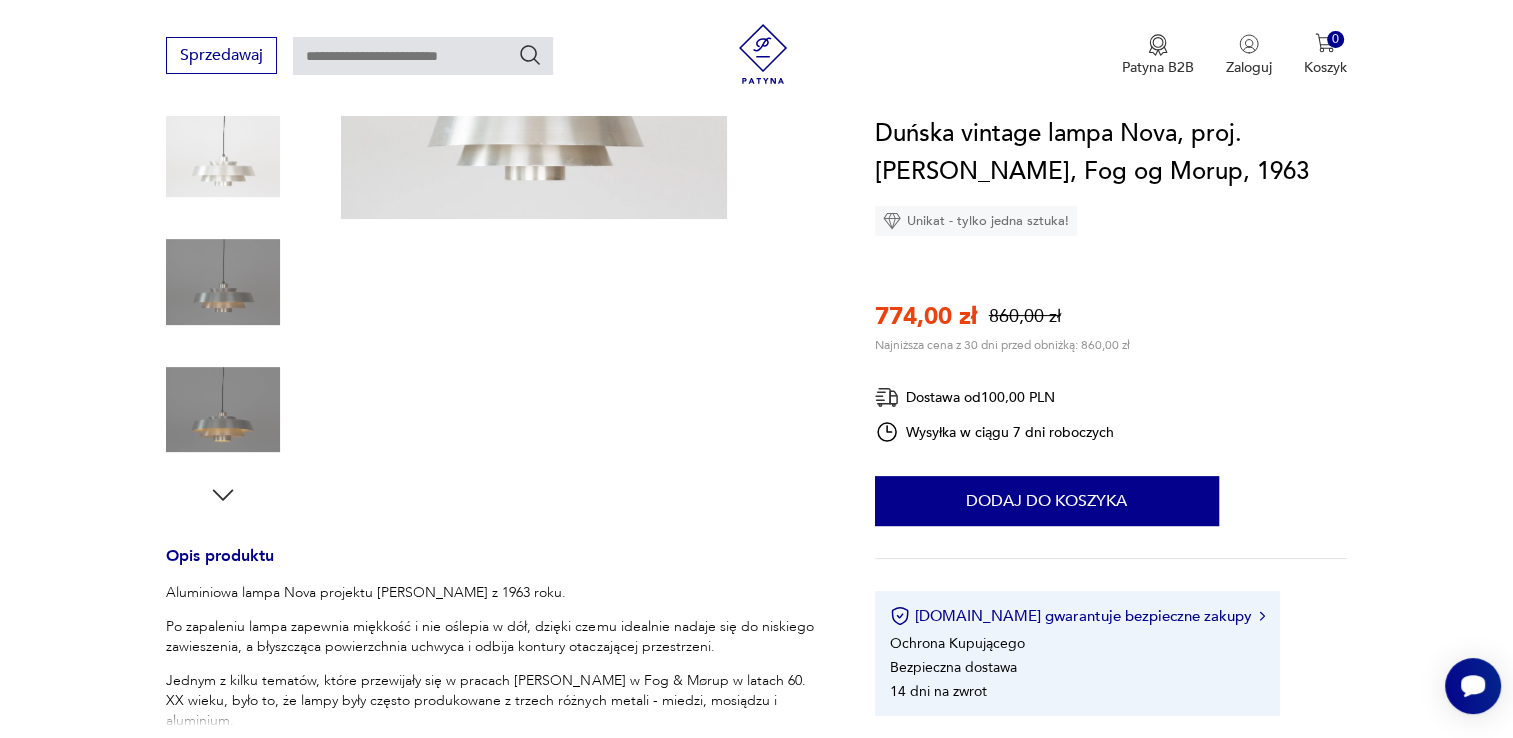 click at bounding box center [223, 410] 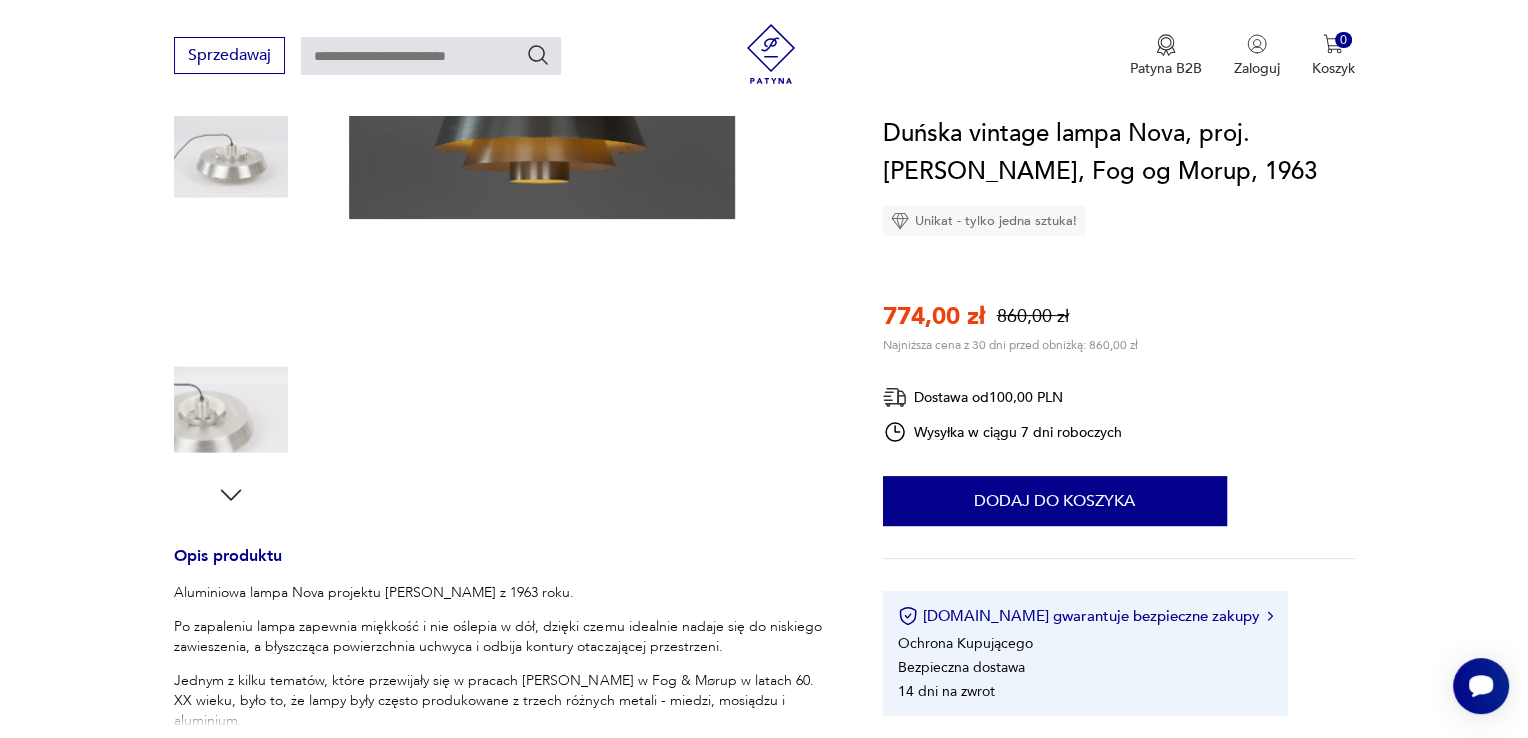 scroll, scrollTop: 200, scrollLeft: 0, axis: vertical 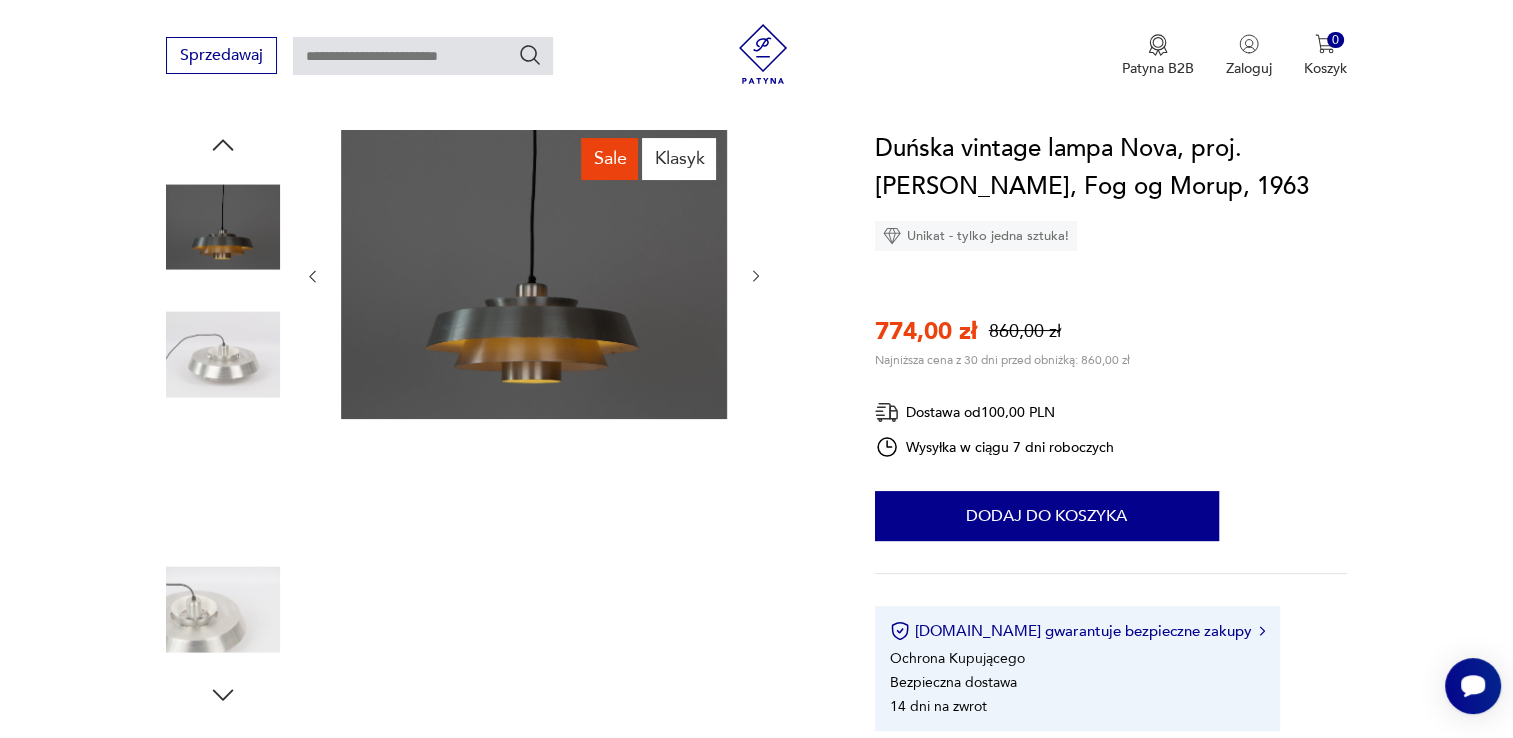 click at bounding box center [223, 355] 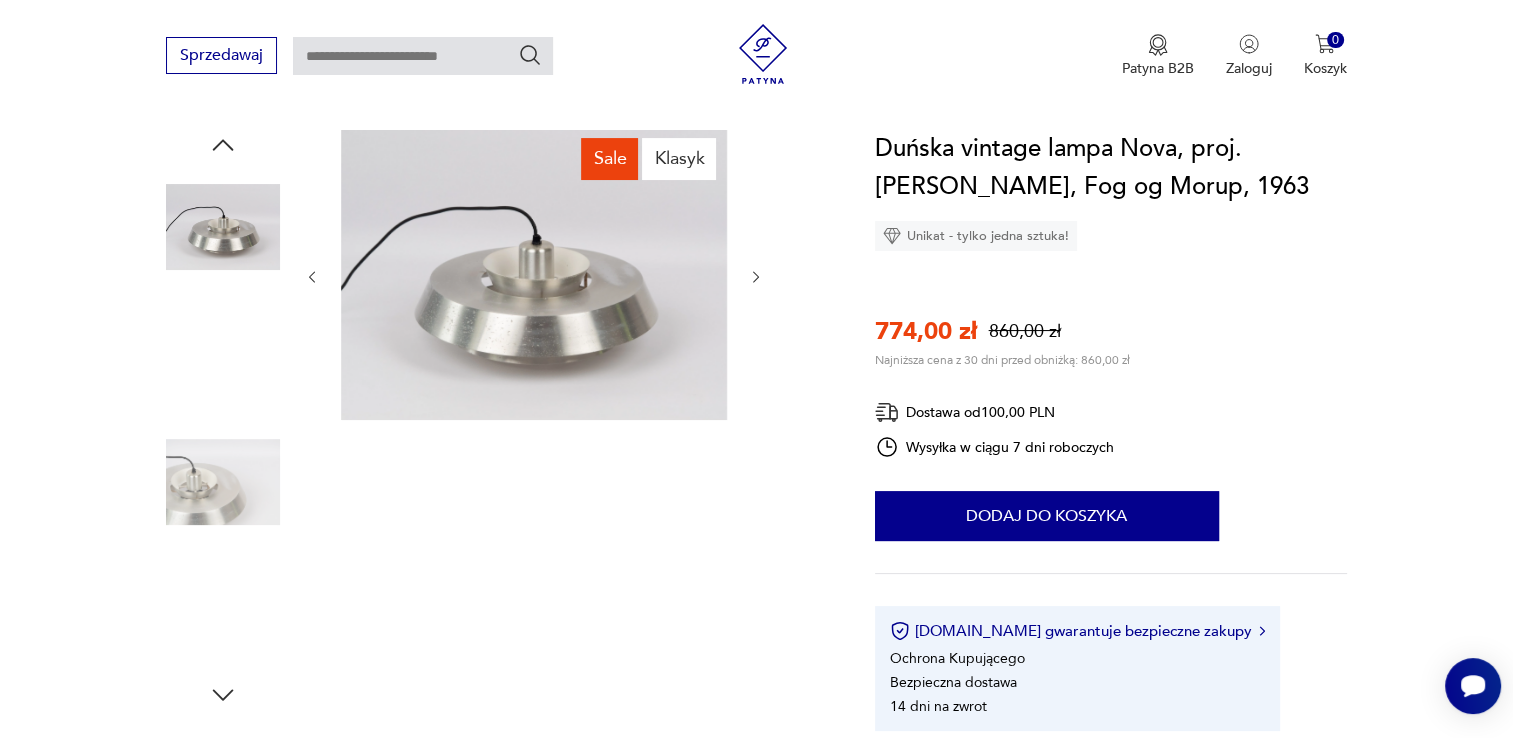 click at bounding box center [223, 227] 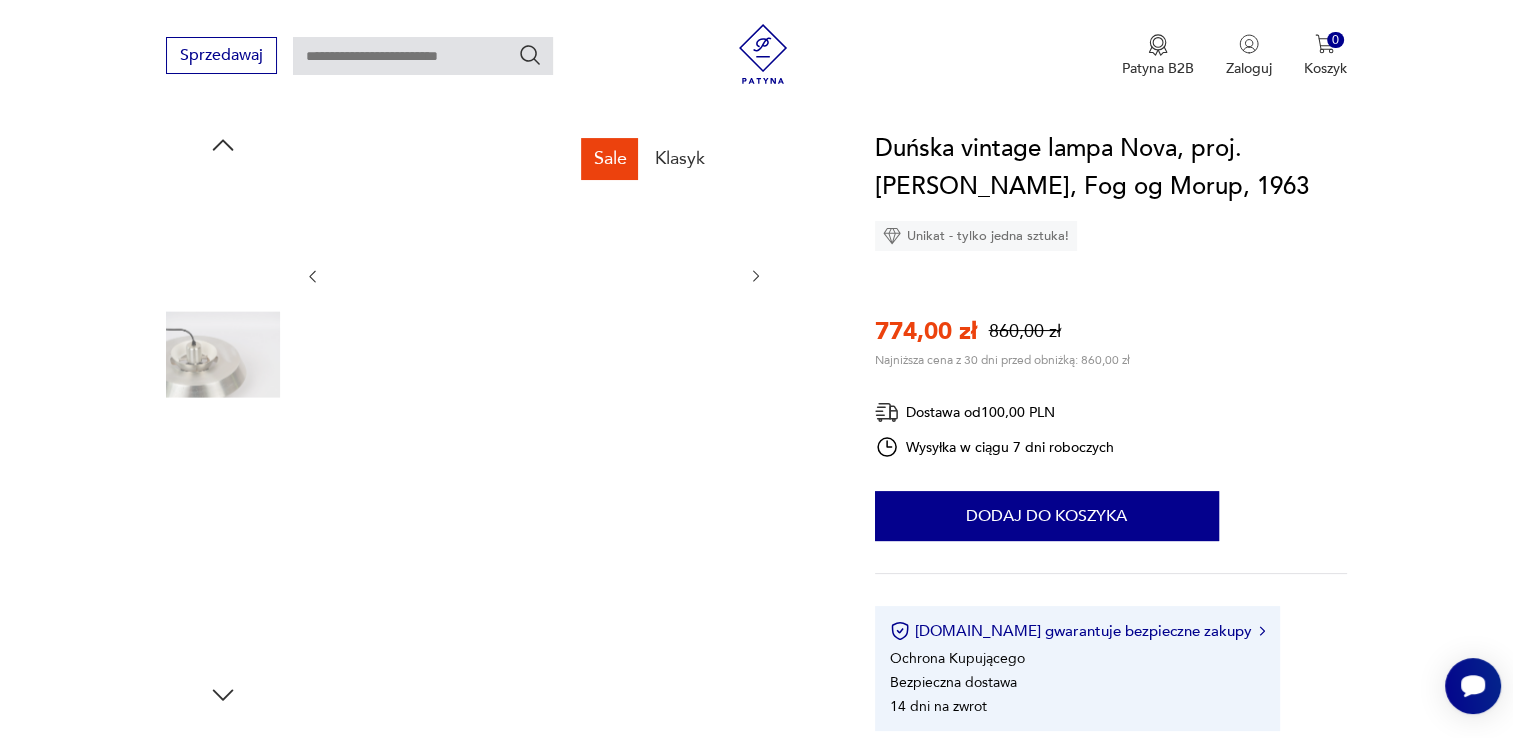 click at bounding box center [534, 274] 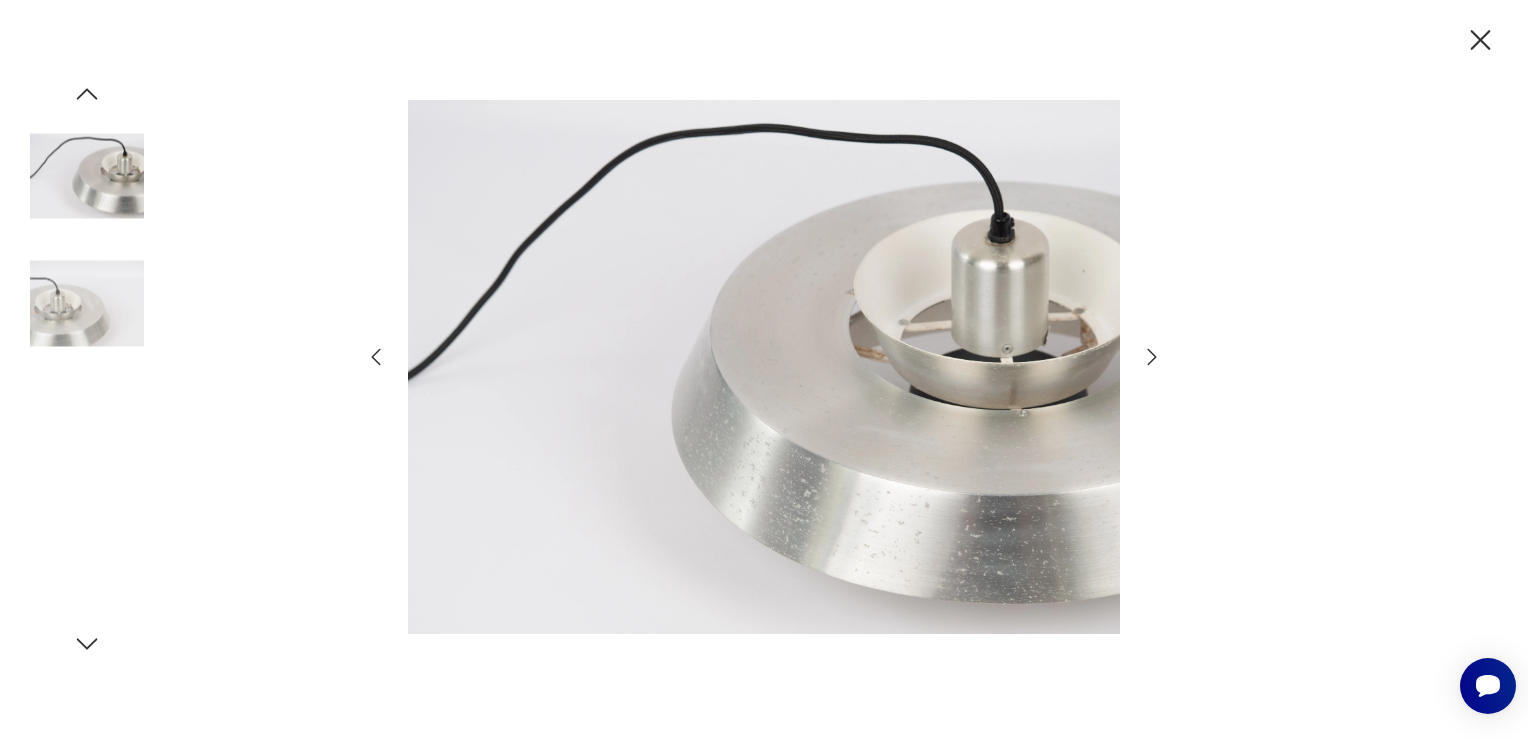 click at bounding box center (87, 431) 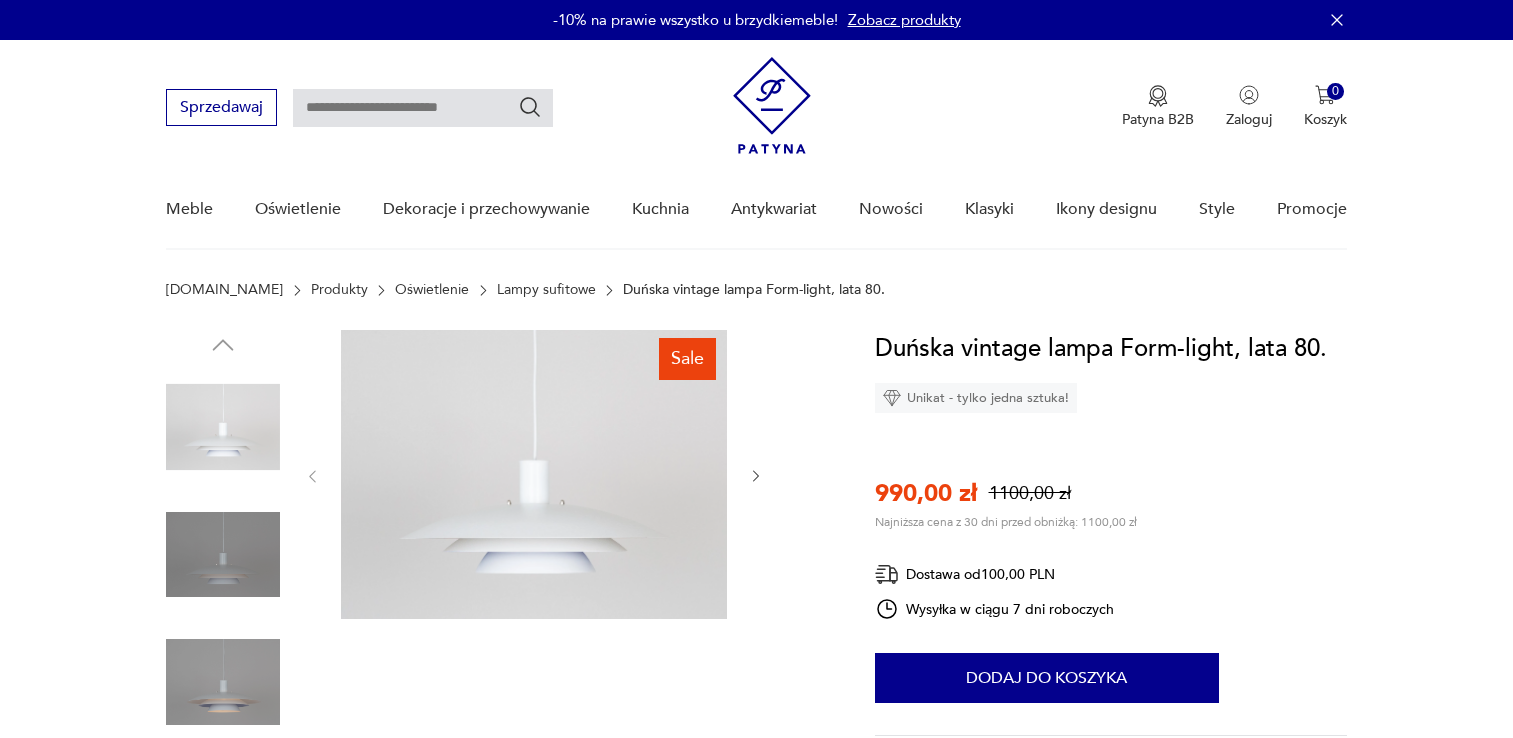 scroll, scrollTop: 0, scrollLeft: 0, axis: both 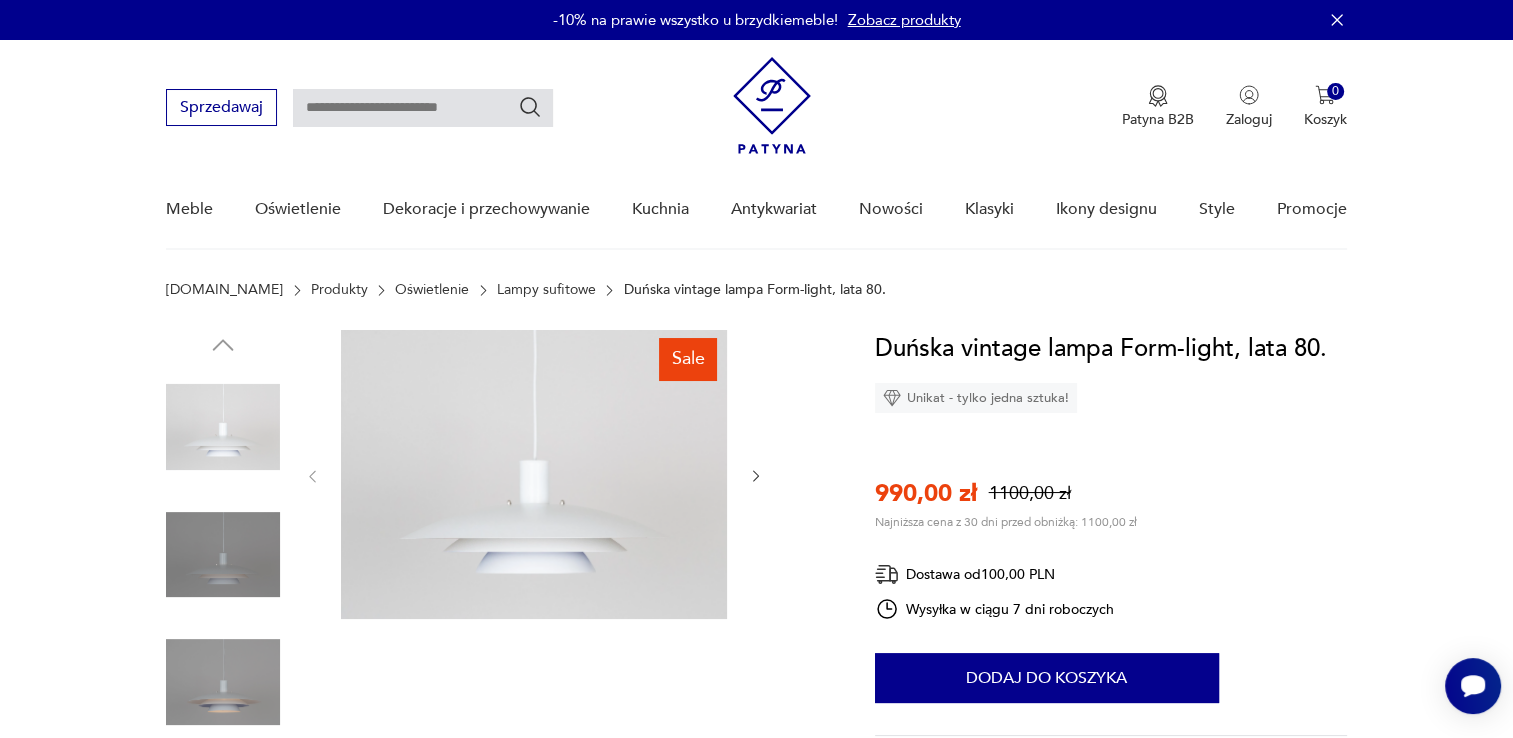 click at bounding box center [223, 682] 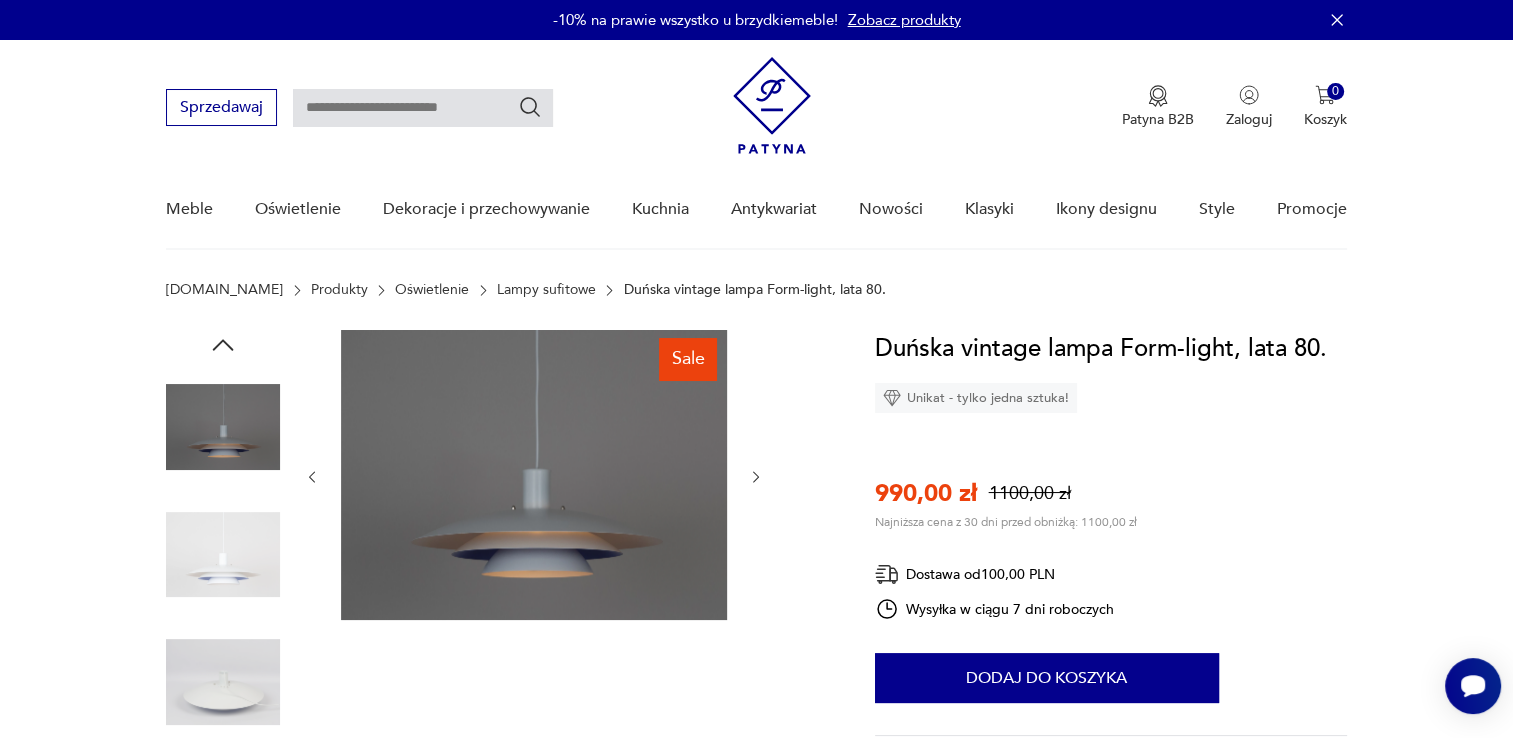 click at bounding box center (223, 555) 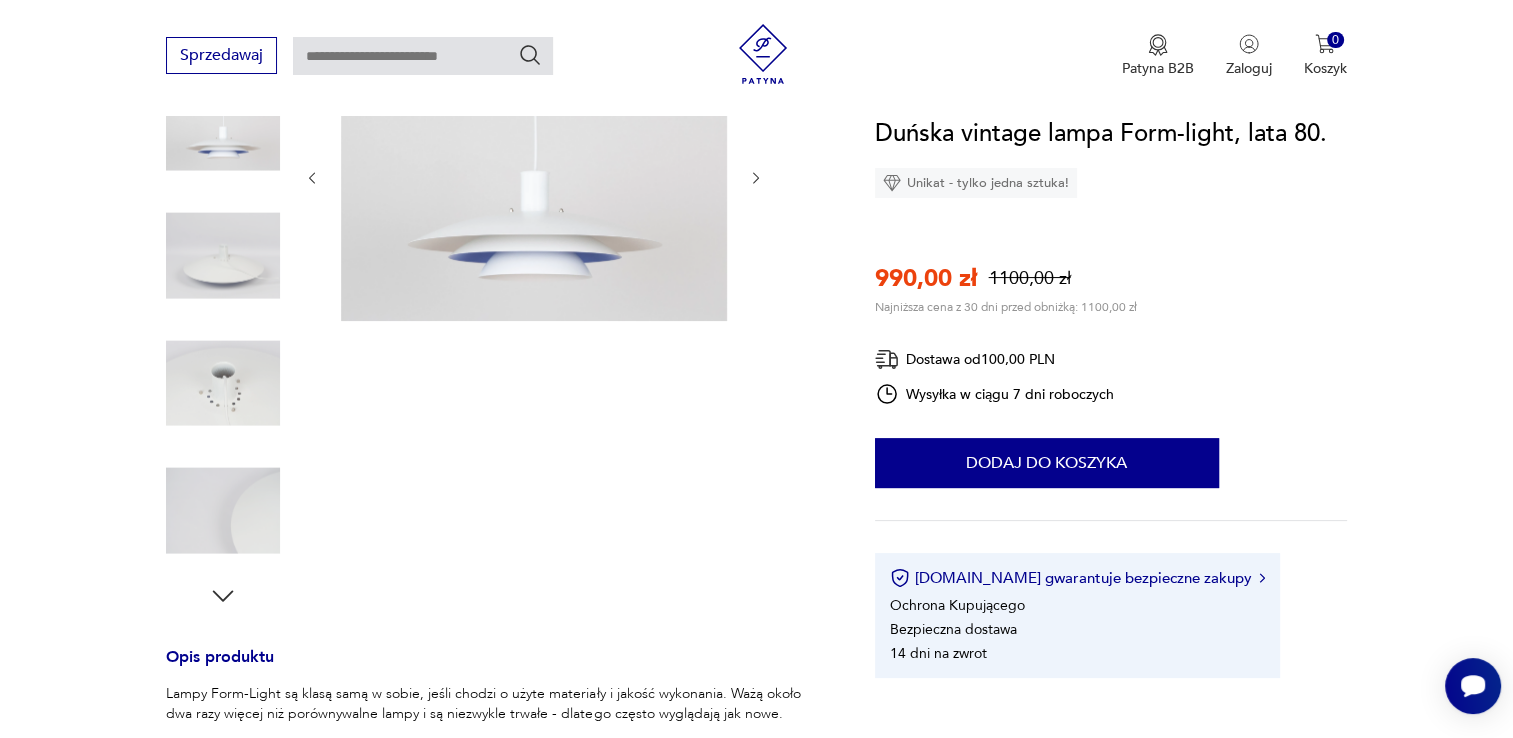 scroll, scrollTop: 400, scrollLeft: 0, axis: vertical 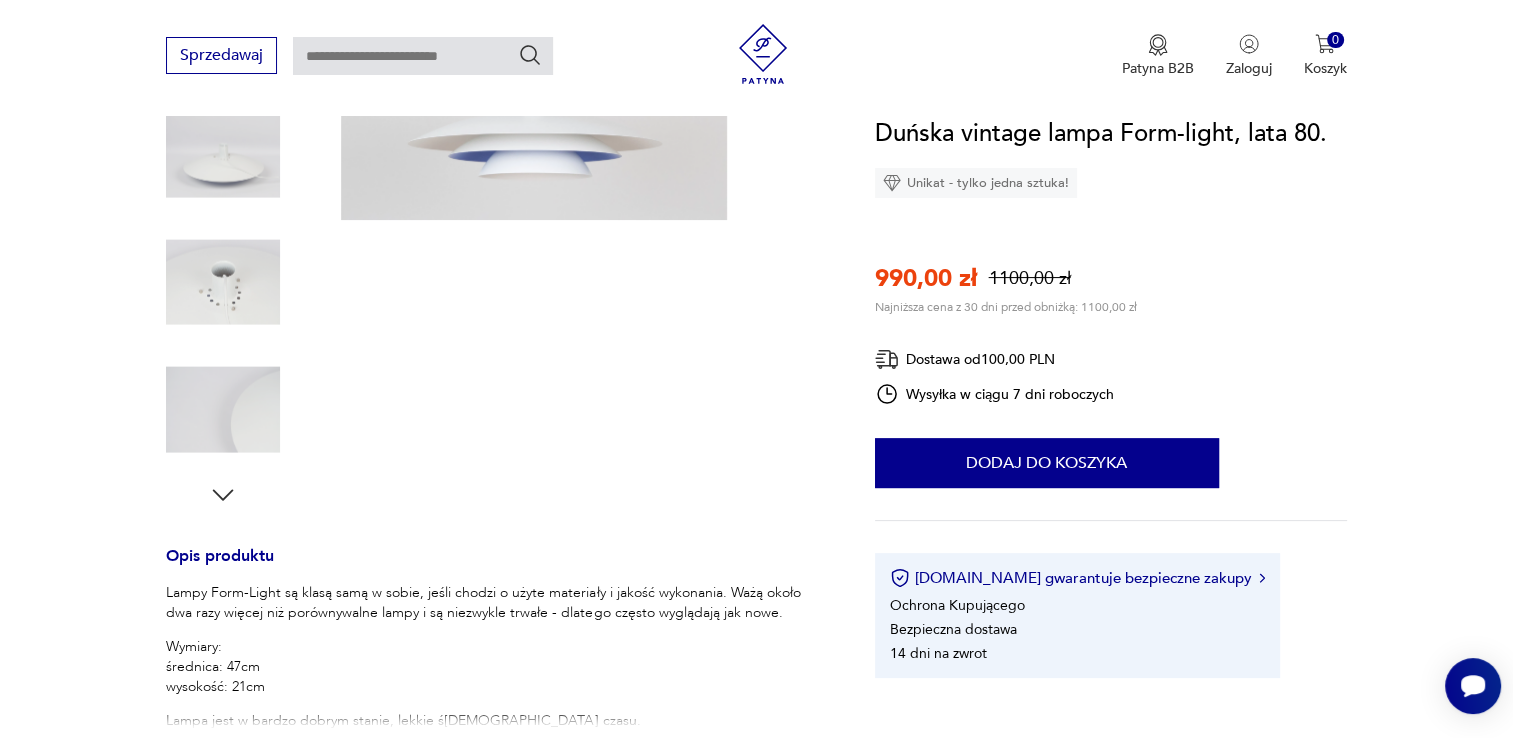 click at bounding box center (223, 410) 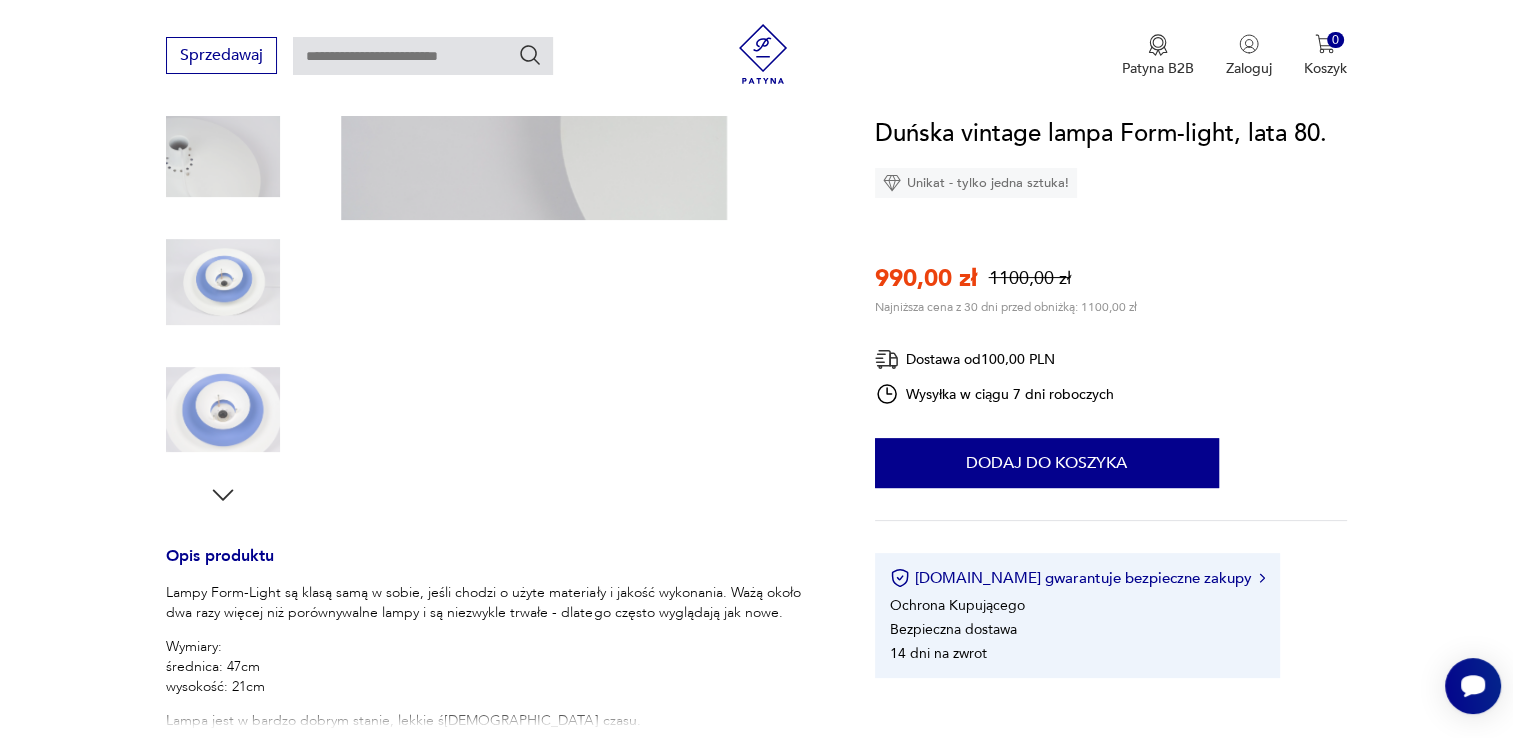 click at bounding box center (223, 282) 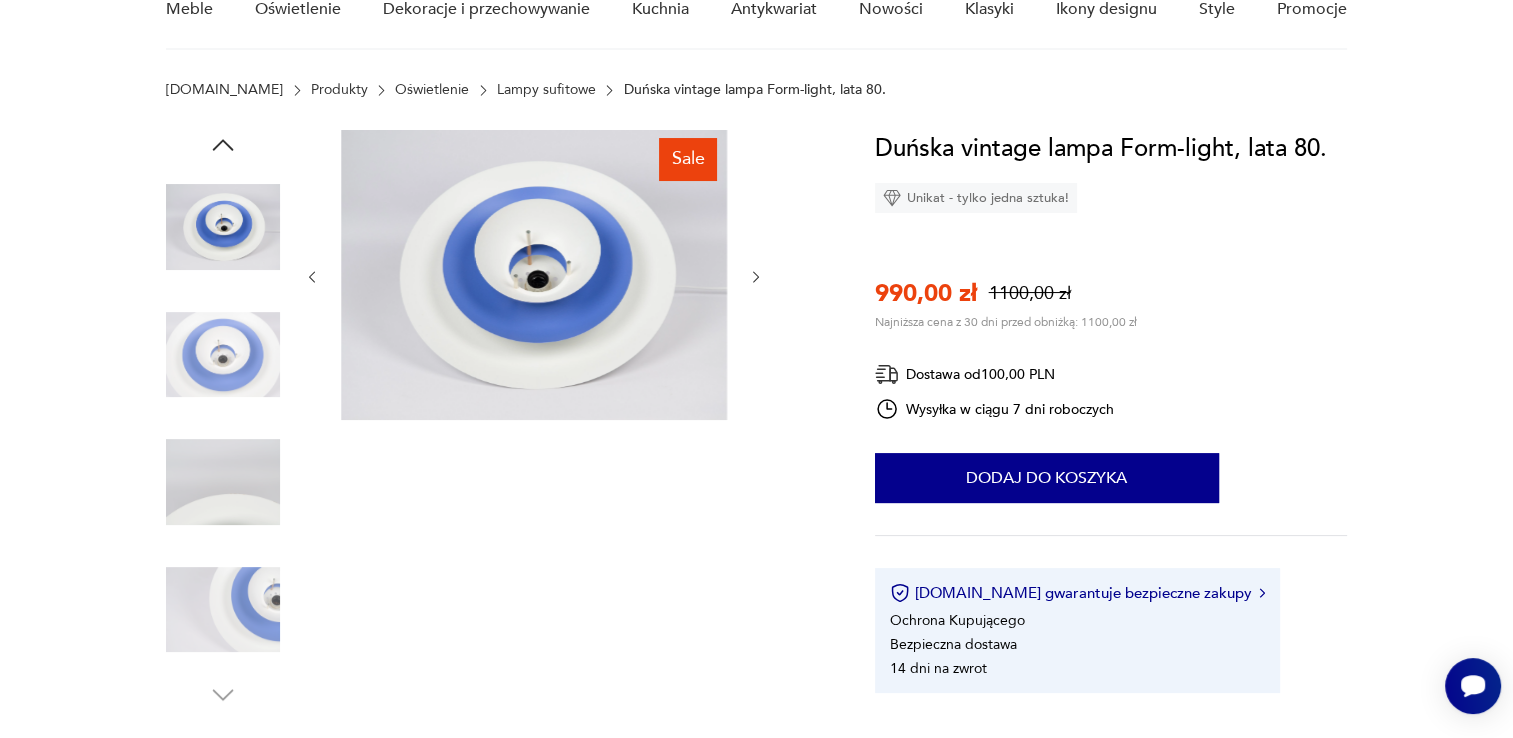 scroll, scrollTop: 100, scrollLeft: 0, axis: vertical 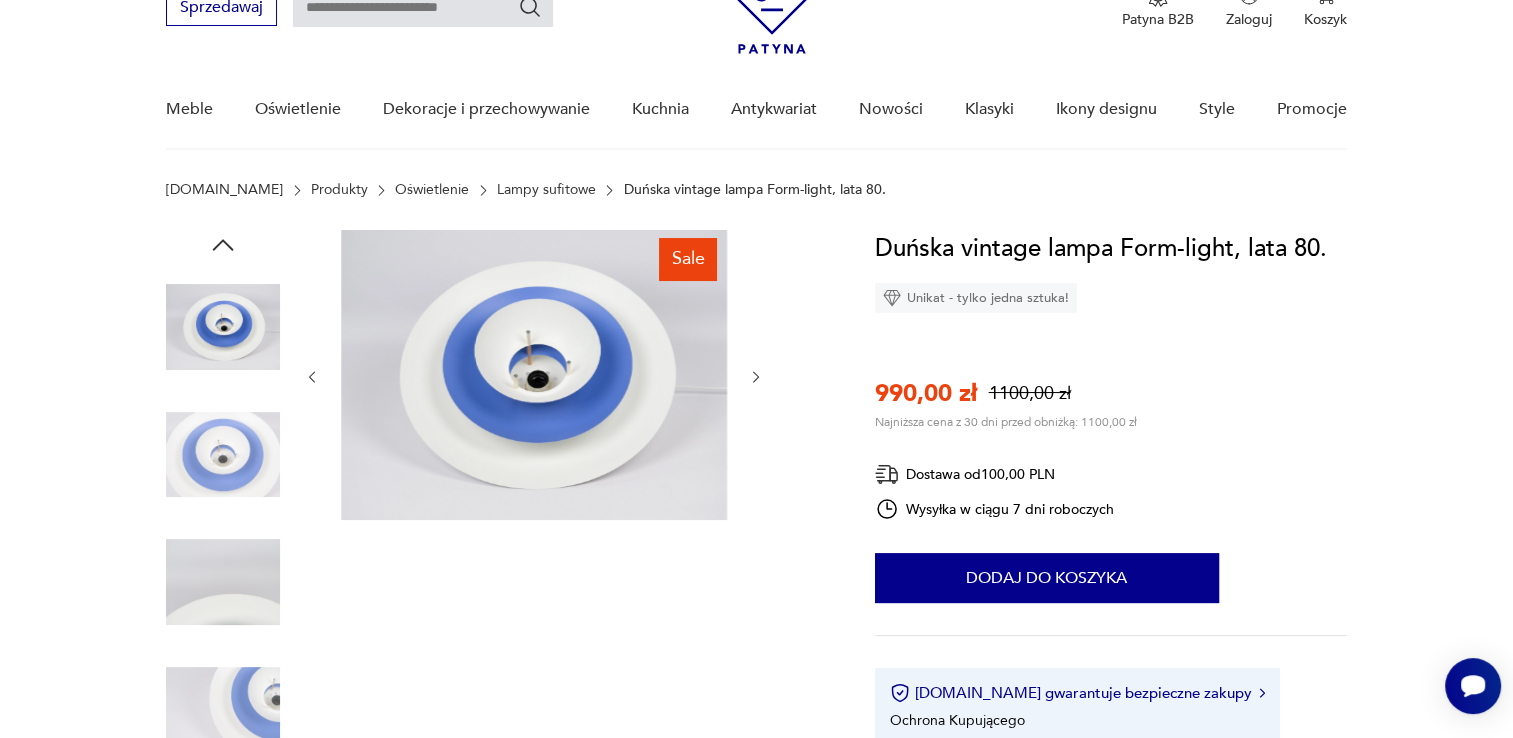 click at bounding box center (223, 710) 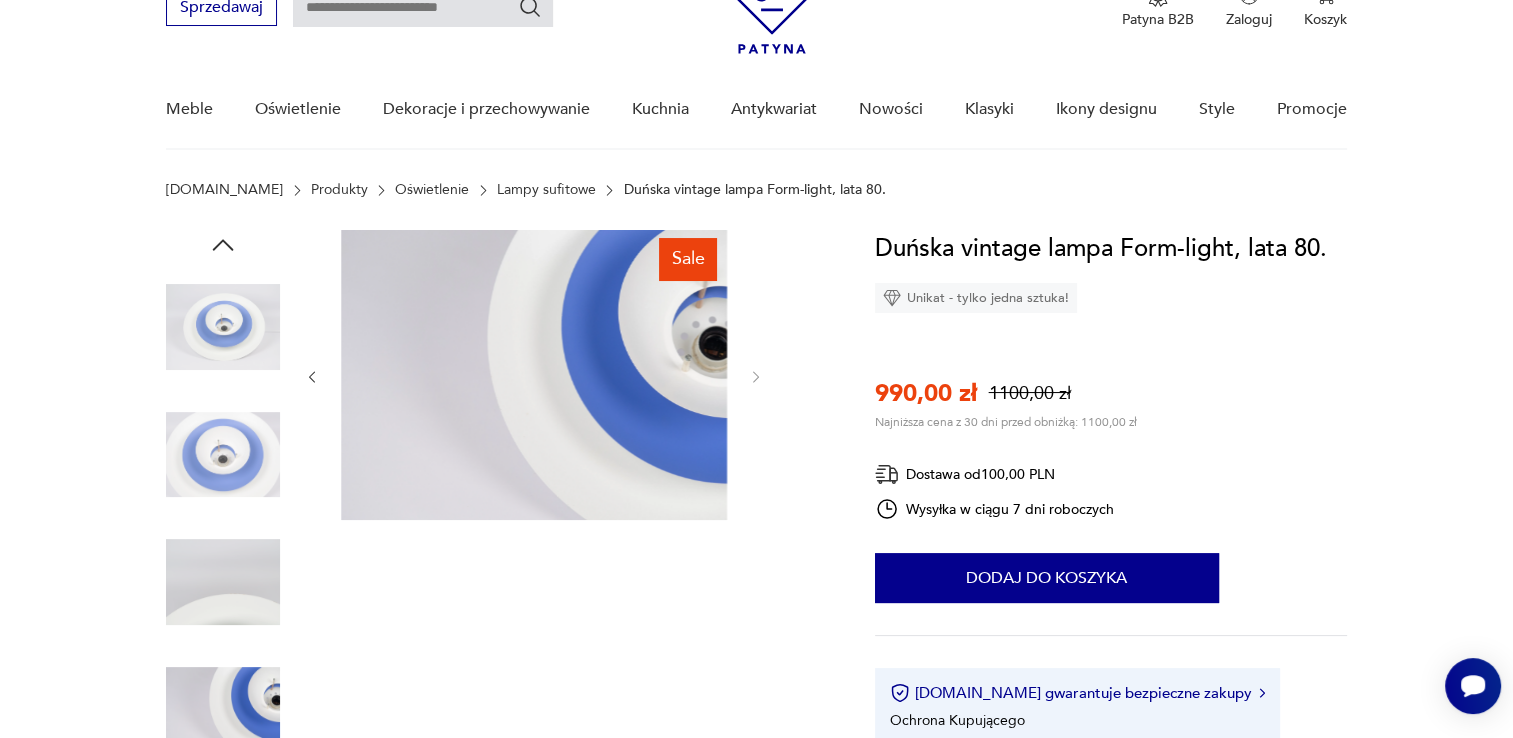 click at bounding box center (223, 327) 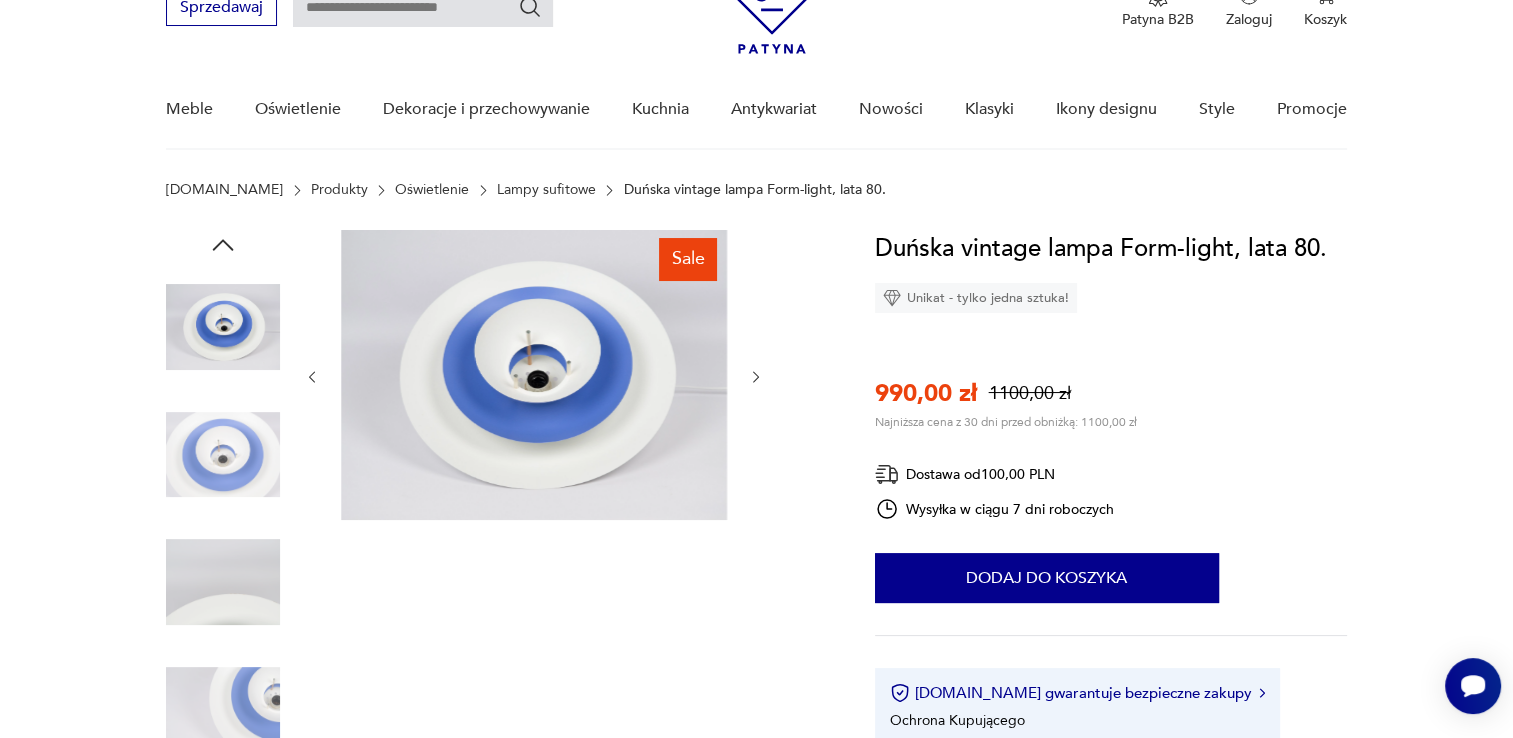 click at bounding box center (223, 710) 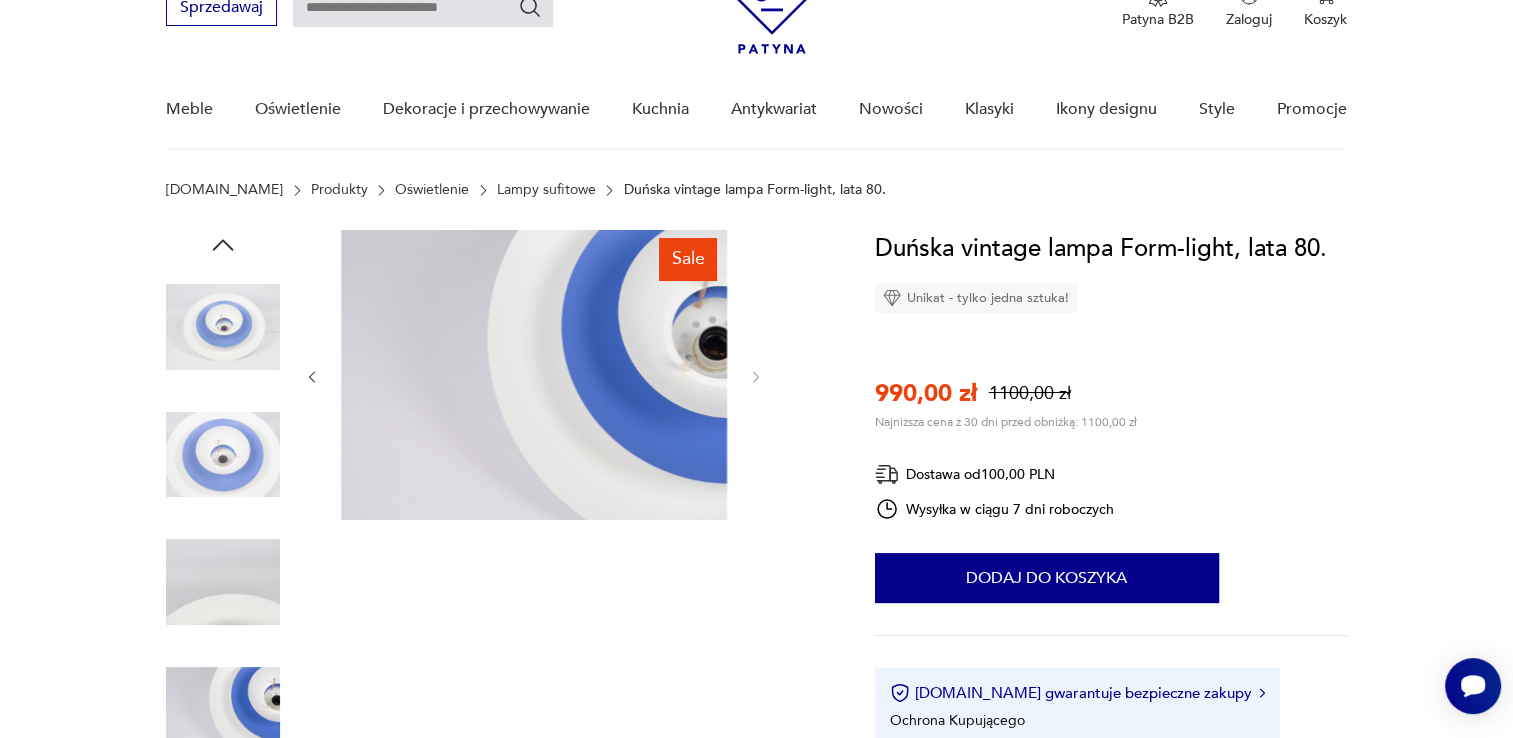click at bounding box center [223, 455] 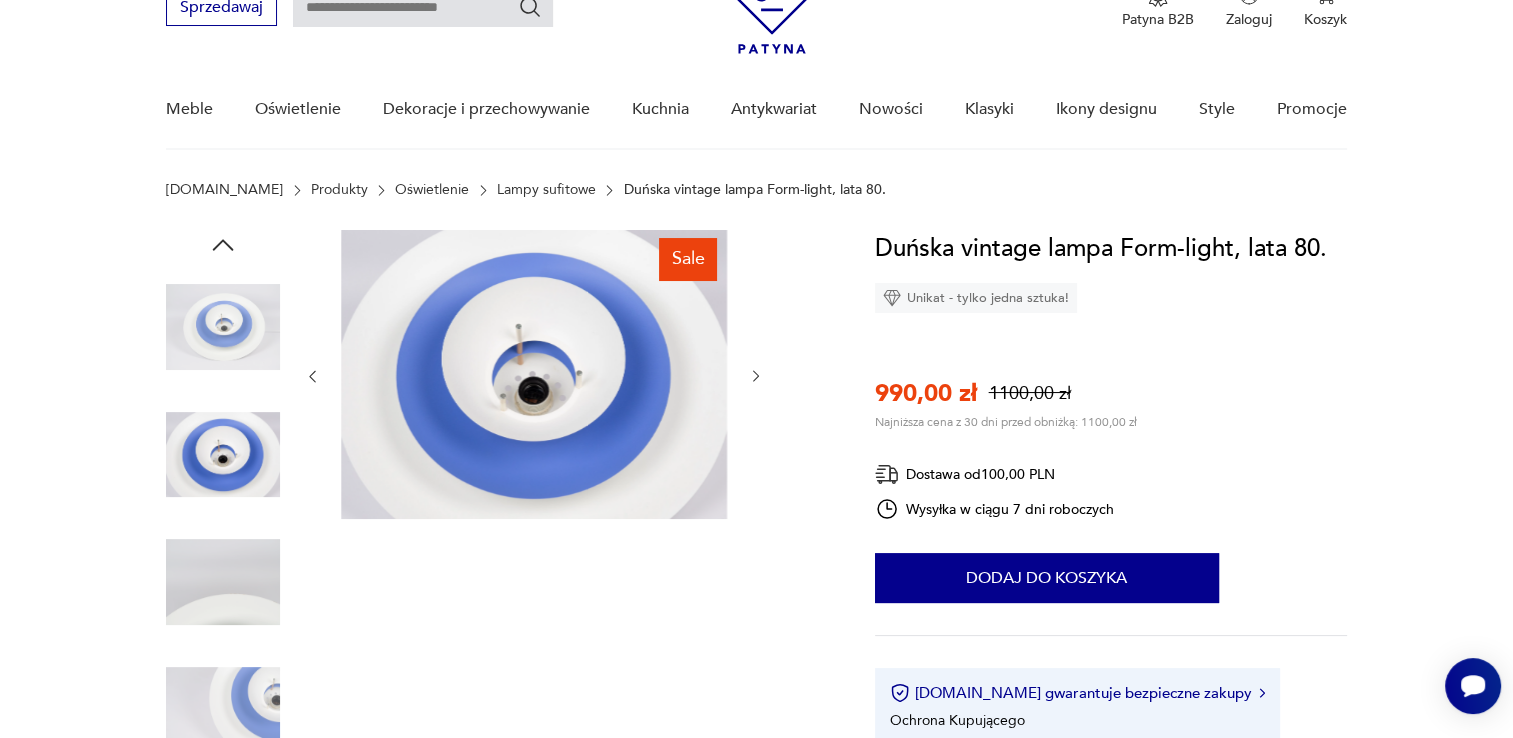 click at bounding box center [223, 327] 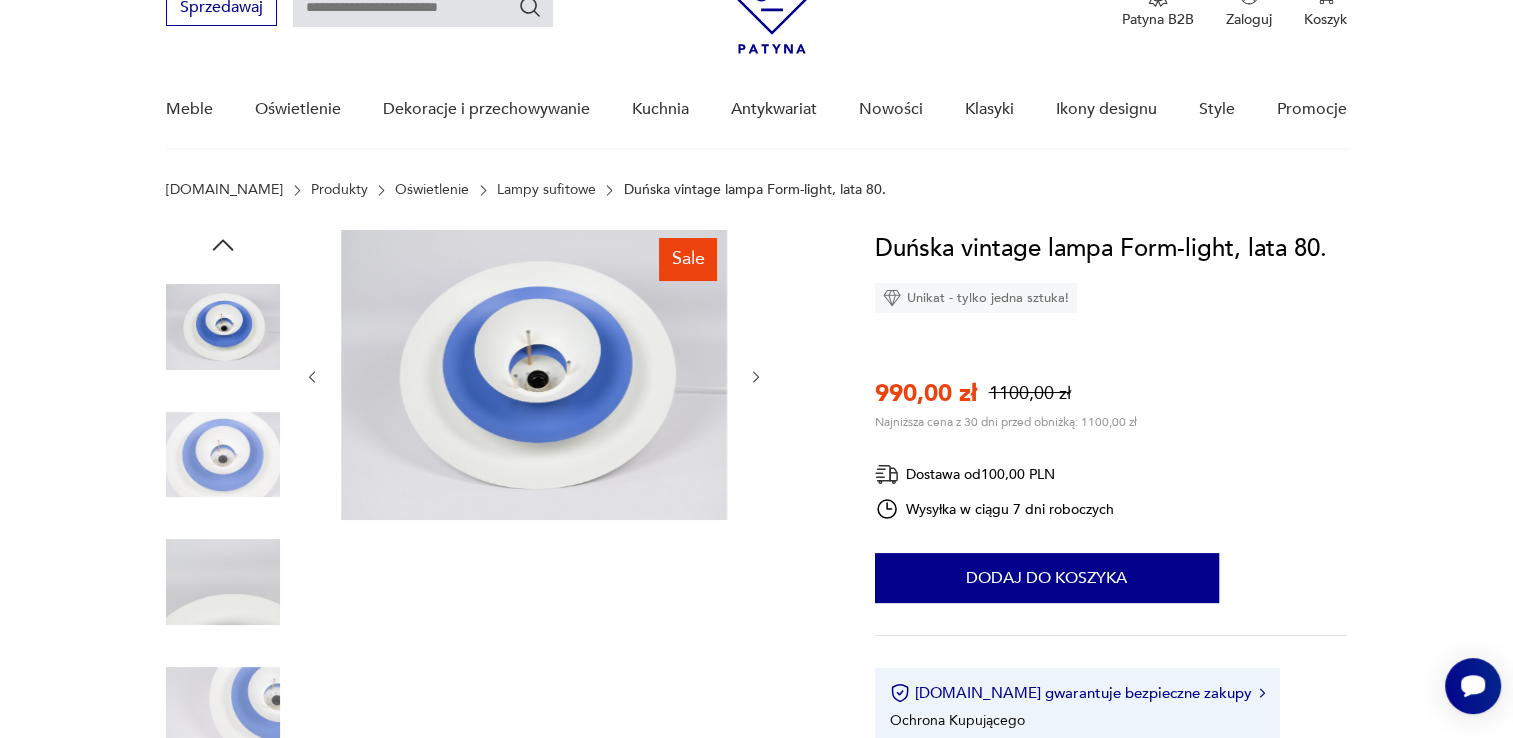click at bounding box center [223, 582] 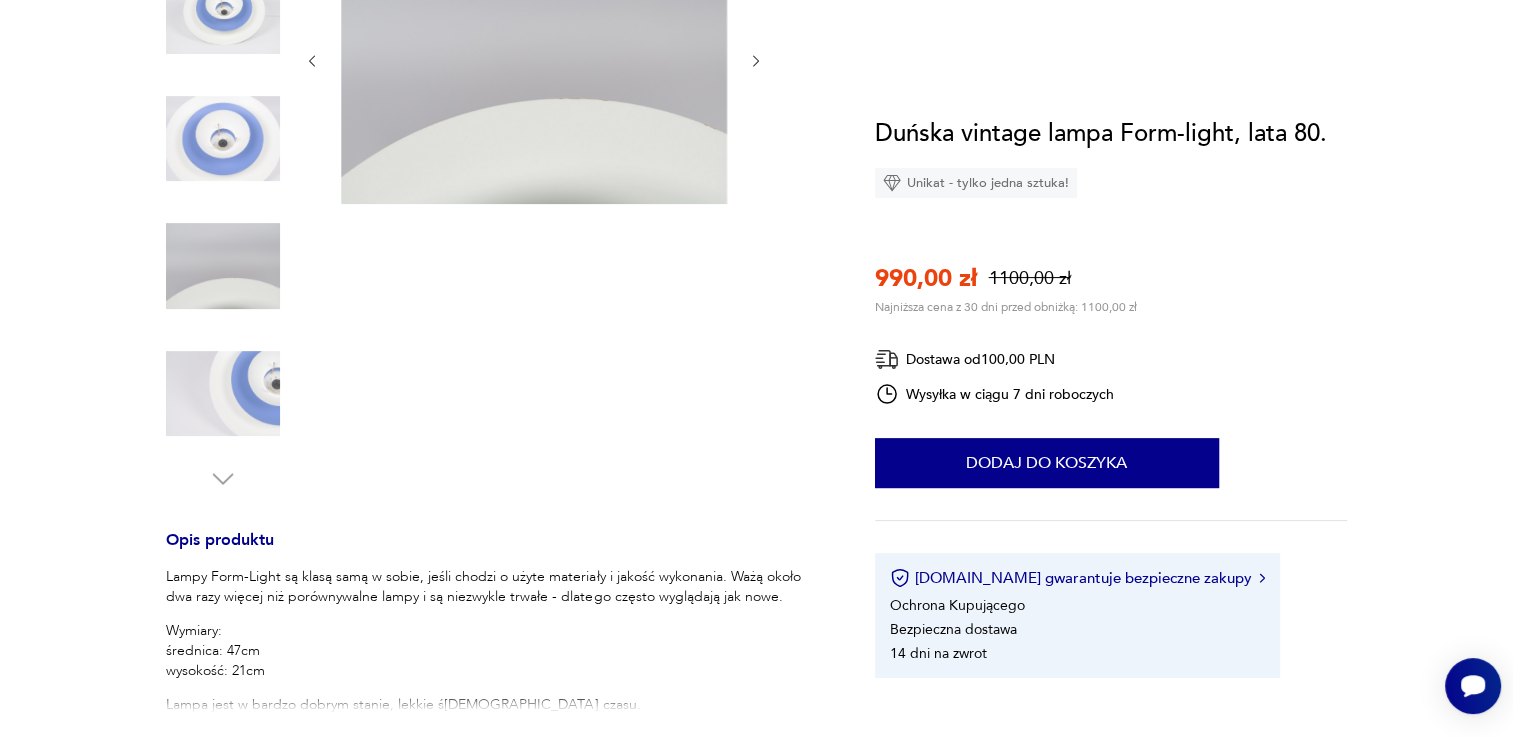scroll, scrollTop: 600, scrollLeft: 0, axis: vertical 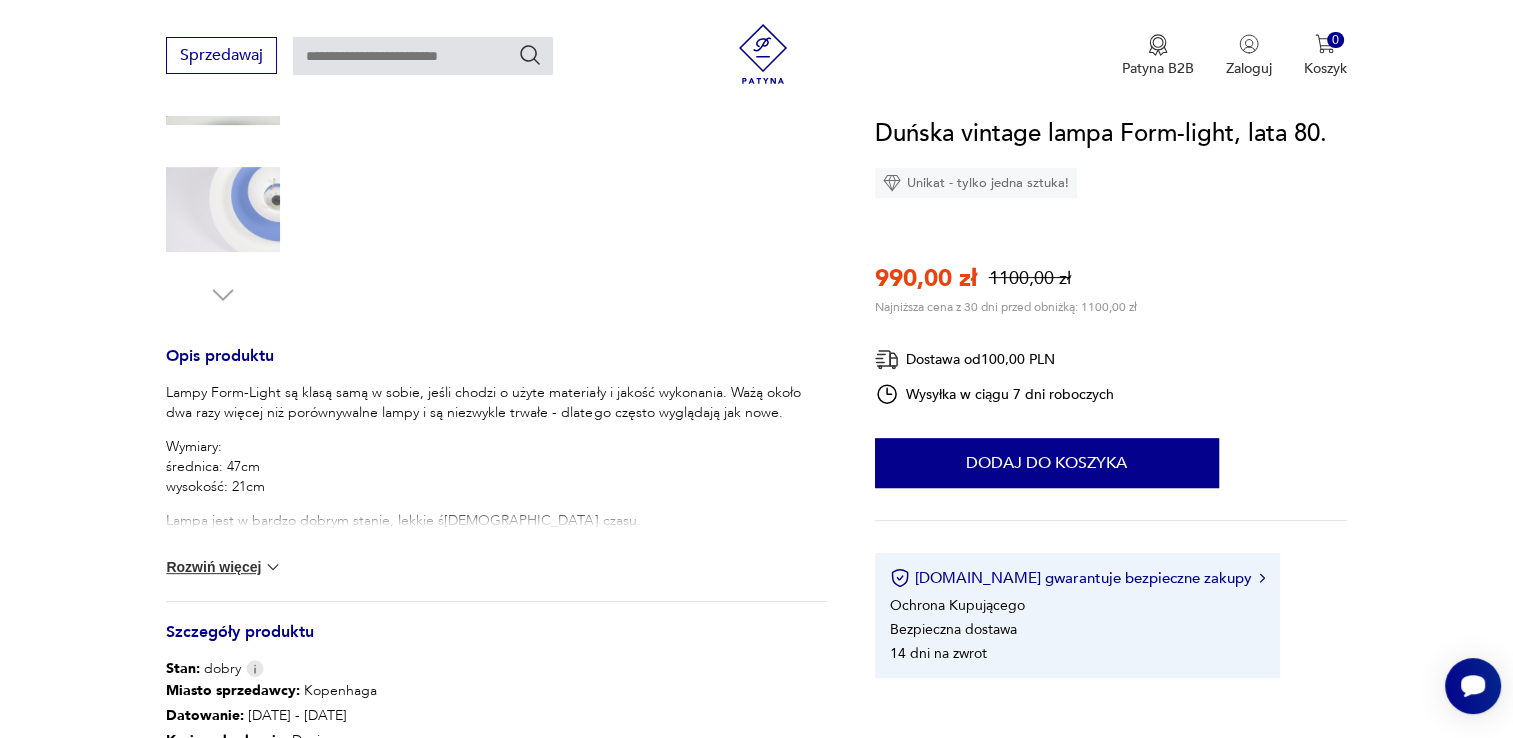 click at bounding box center [223, 210] 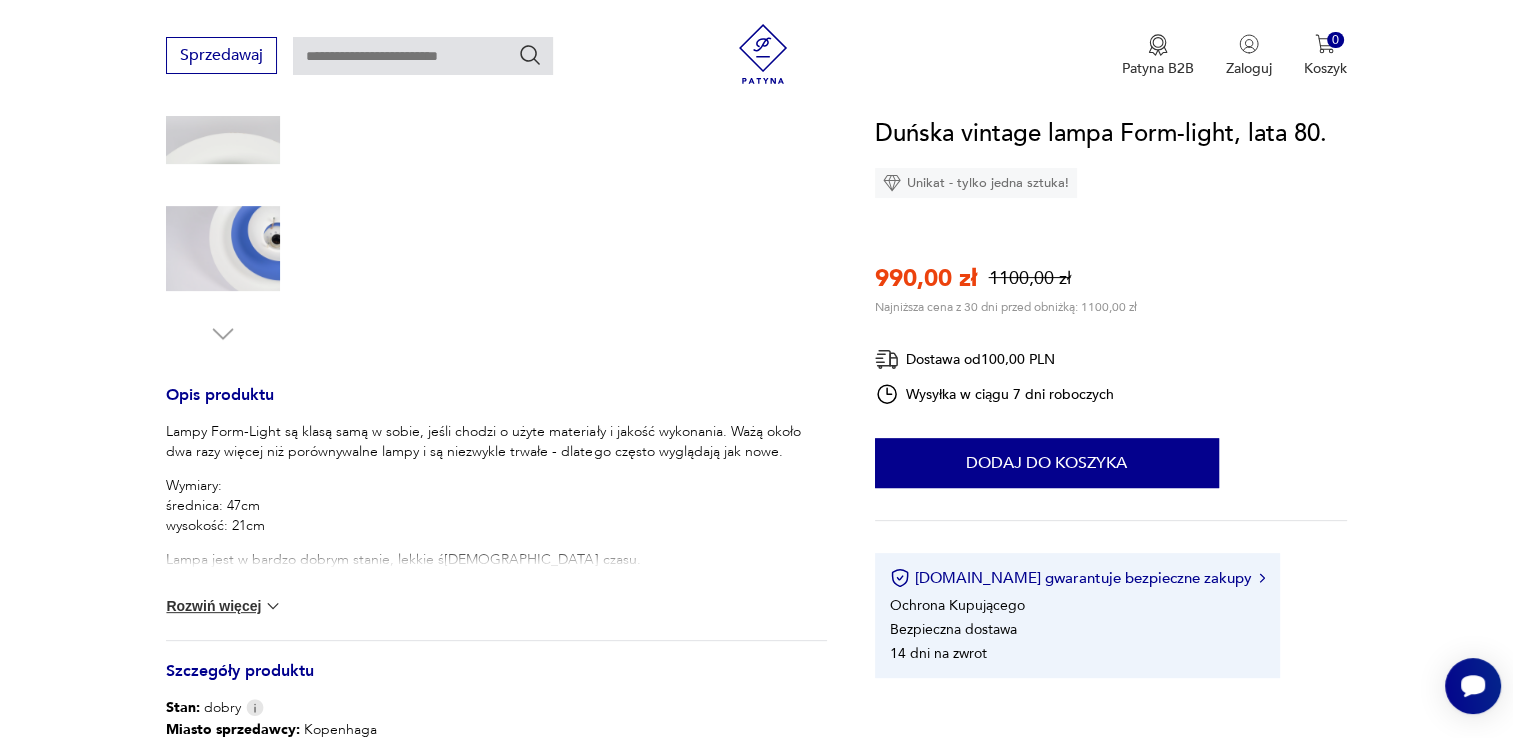 scroll, scrollTop: 200, scrollLeft: 0, axis: vertical 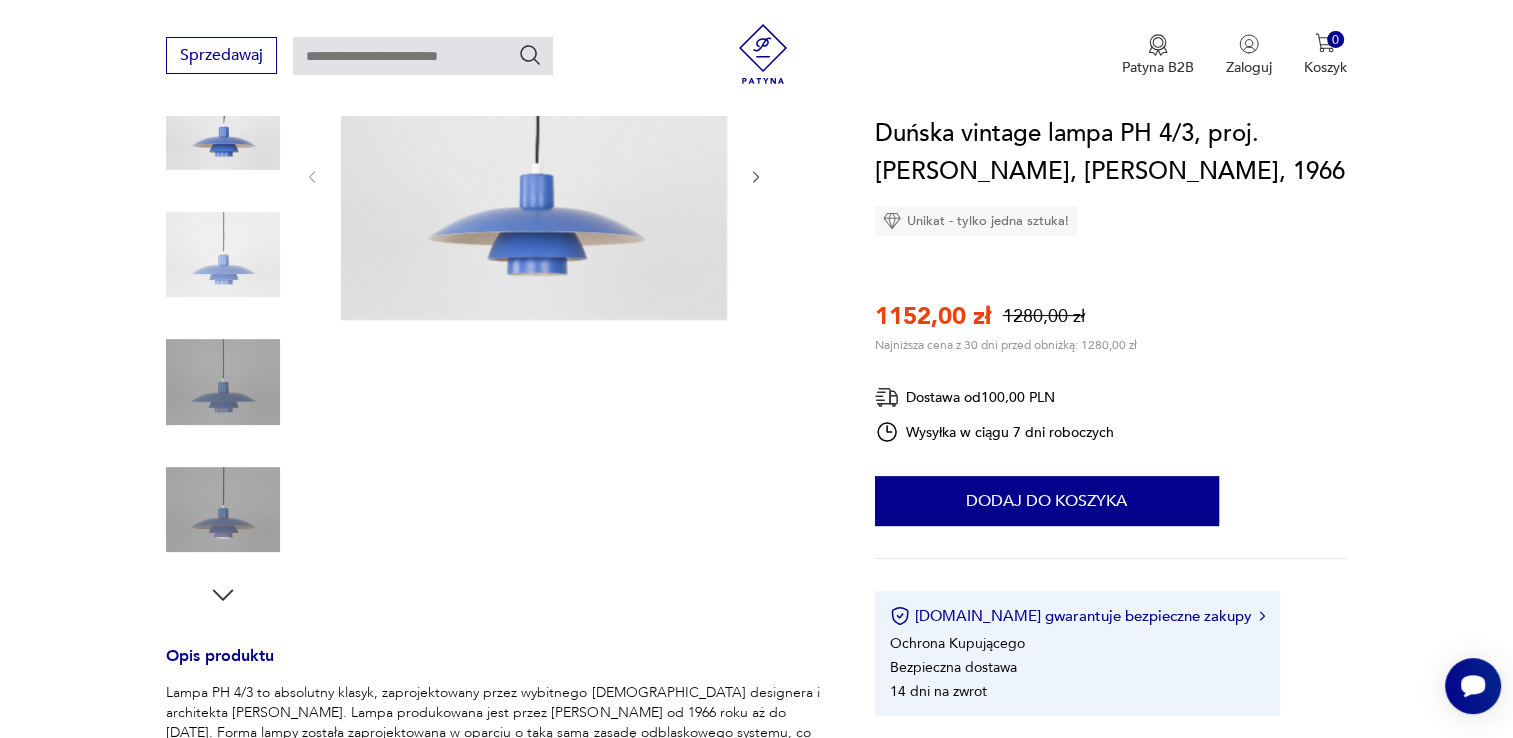 click at bounding box center [223, 255] 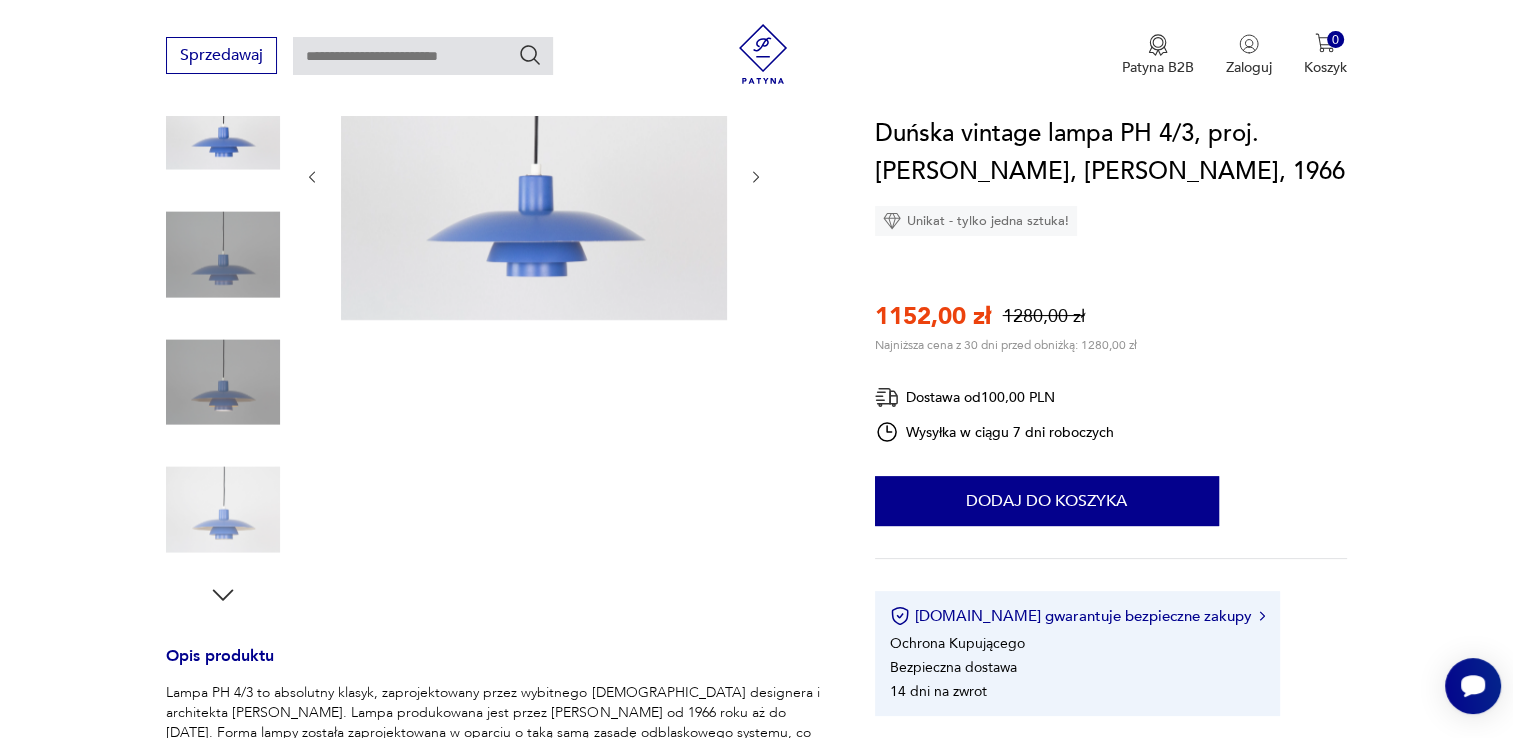 click at bounding box center [223, 382] 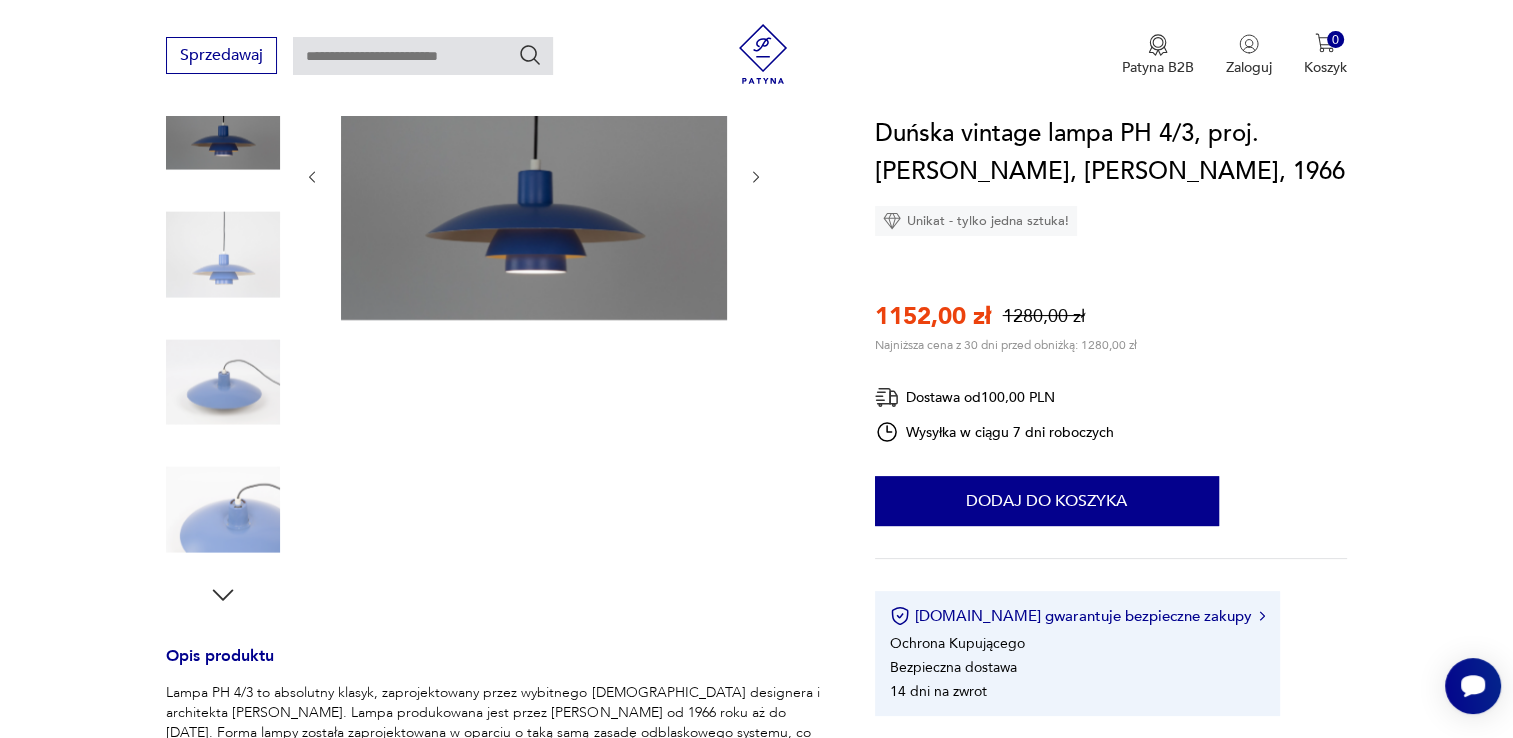 click at bounding box center [223, 320] 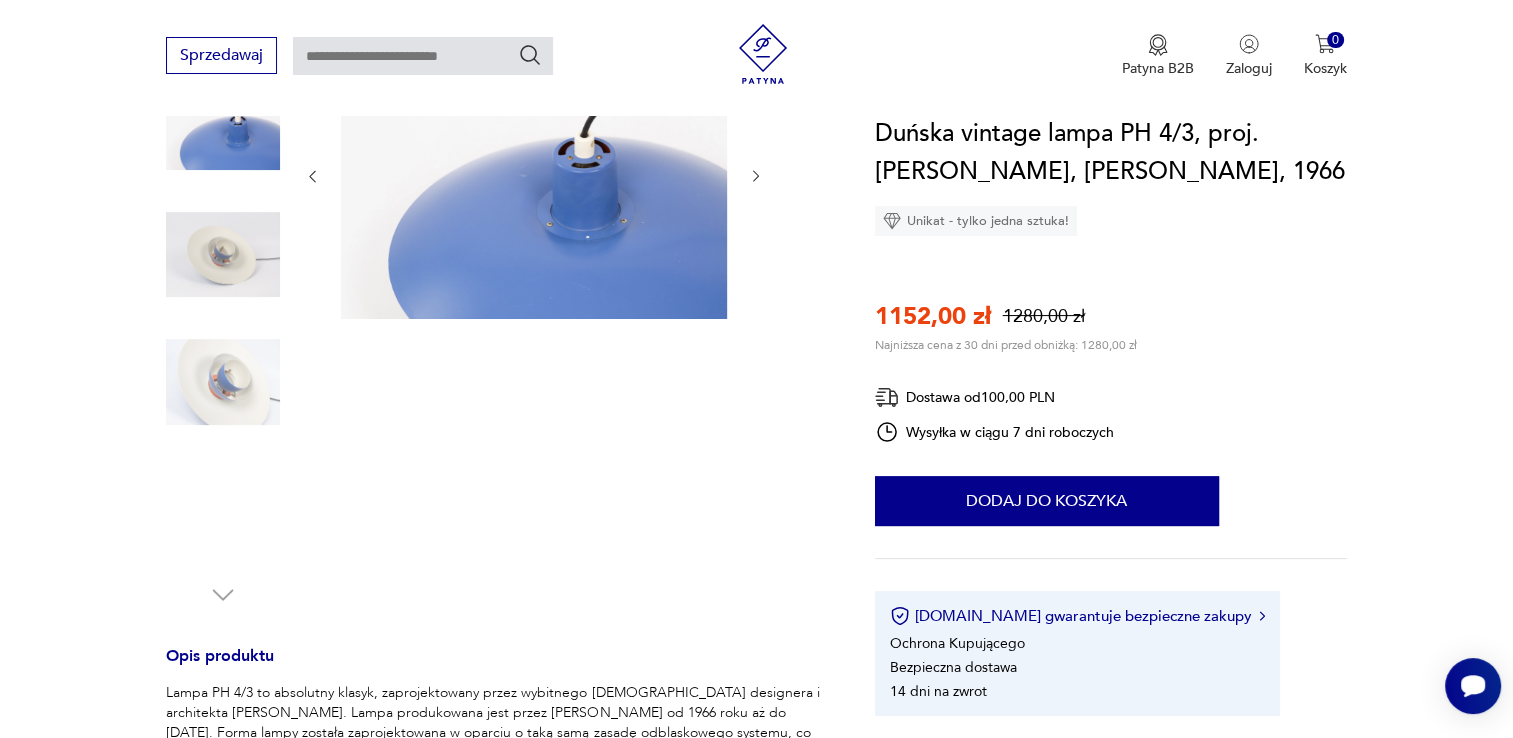 click at bounding box center [223, 510] 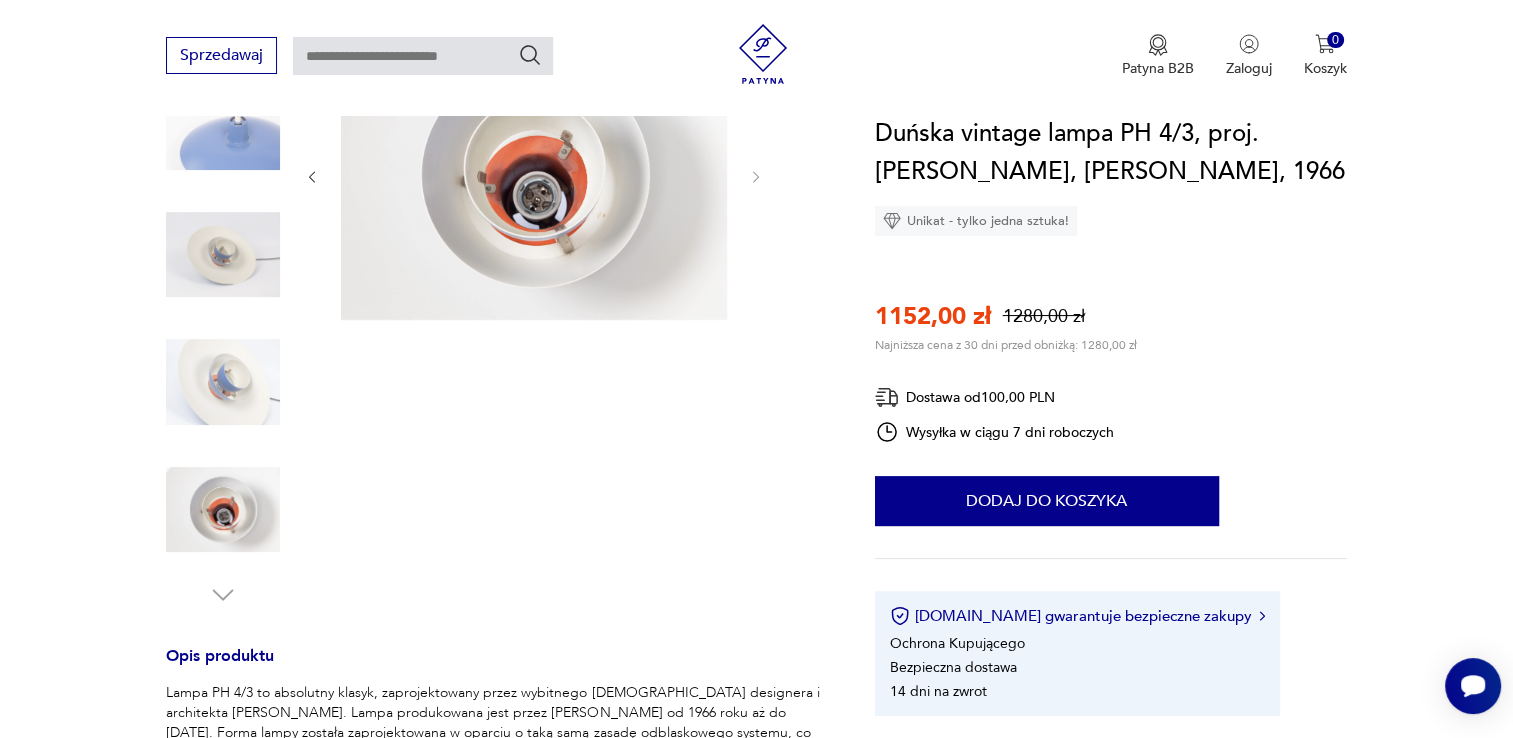 click at bounding box center [223, 382] 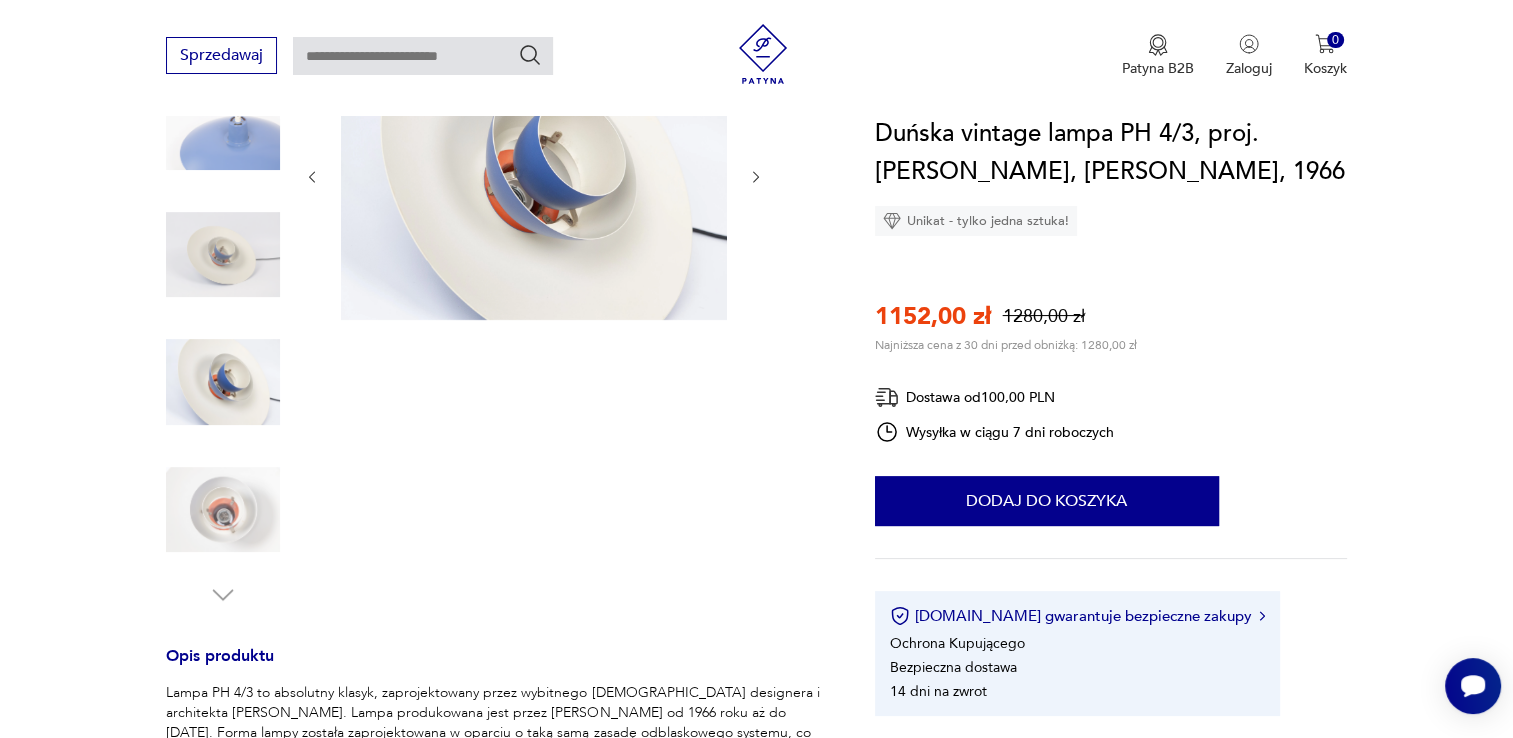 click at bounding box center [223, 255] 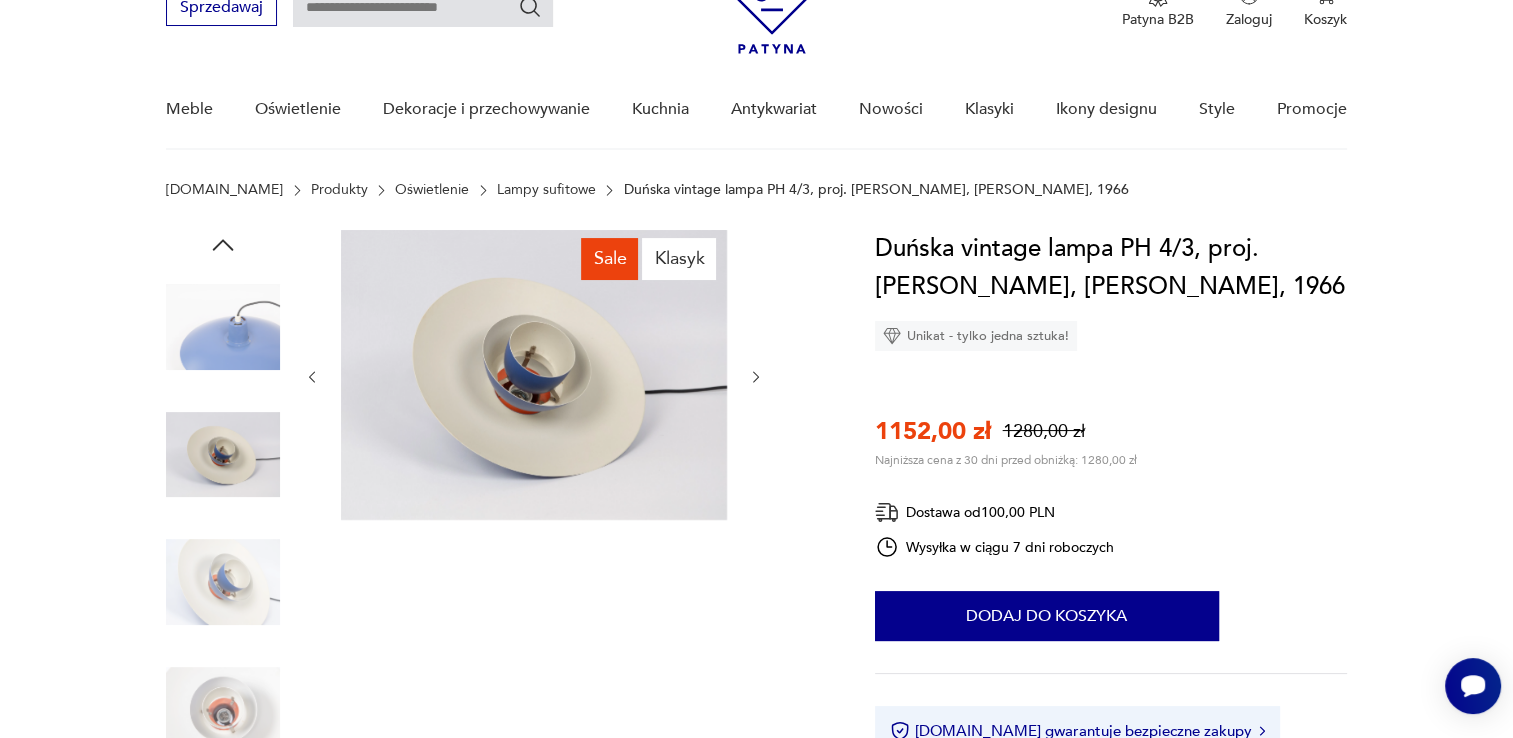 scroll, scrollTop: 0, scrollLeft: 0, axis: both 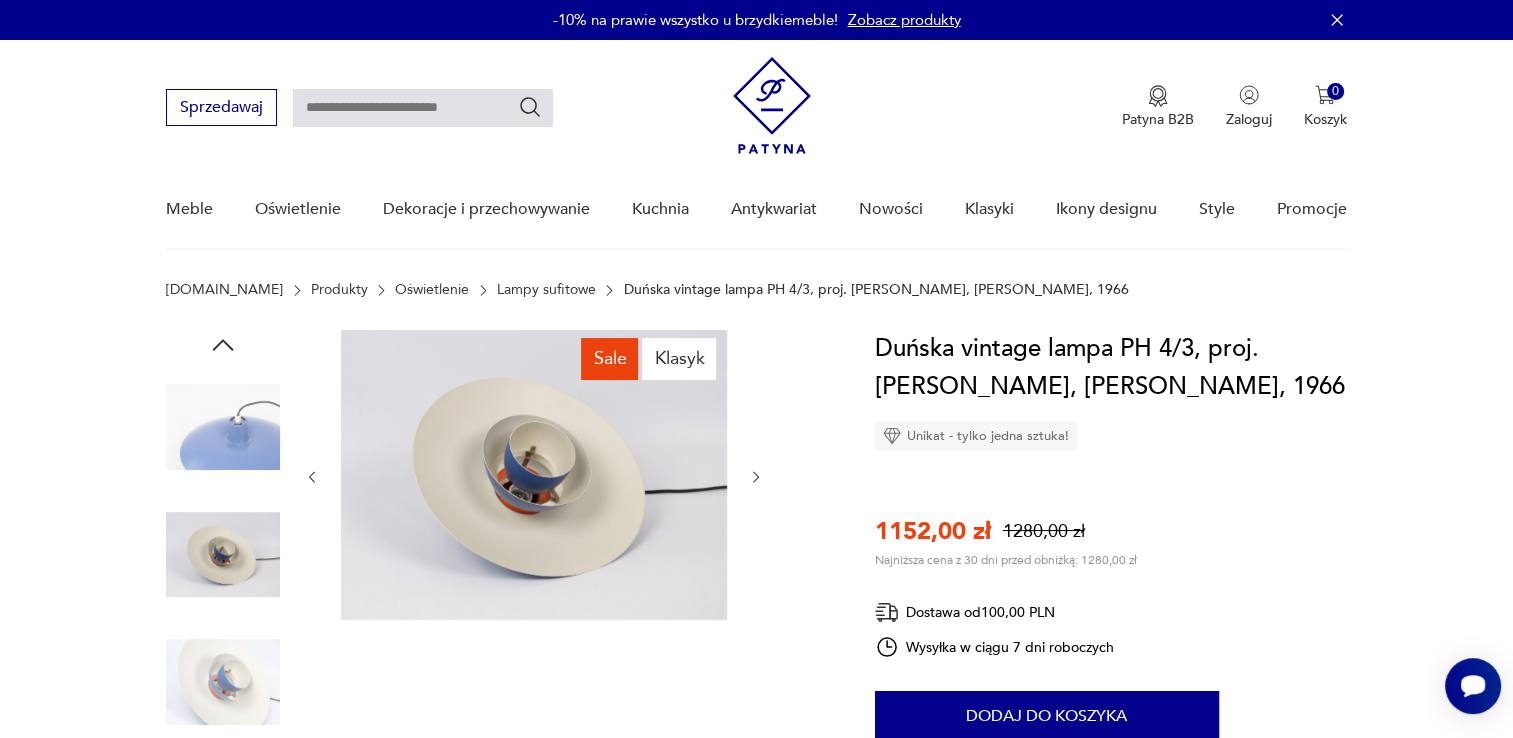 click at bounding box center [223, 427] 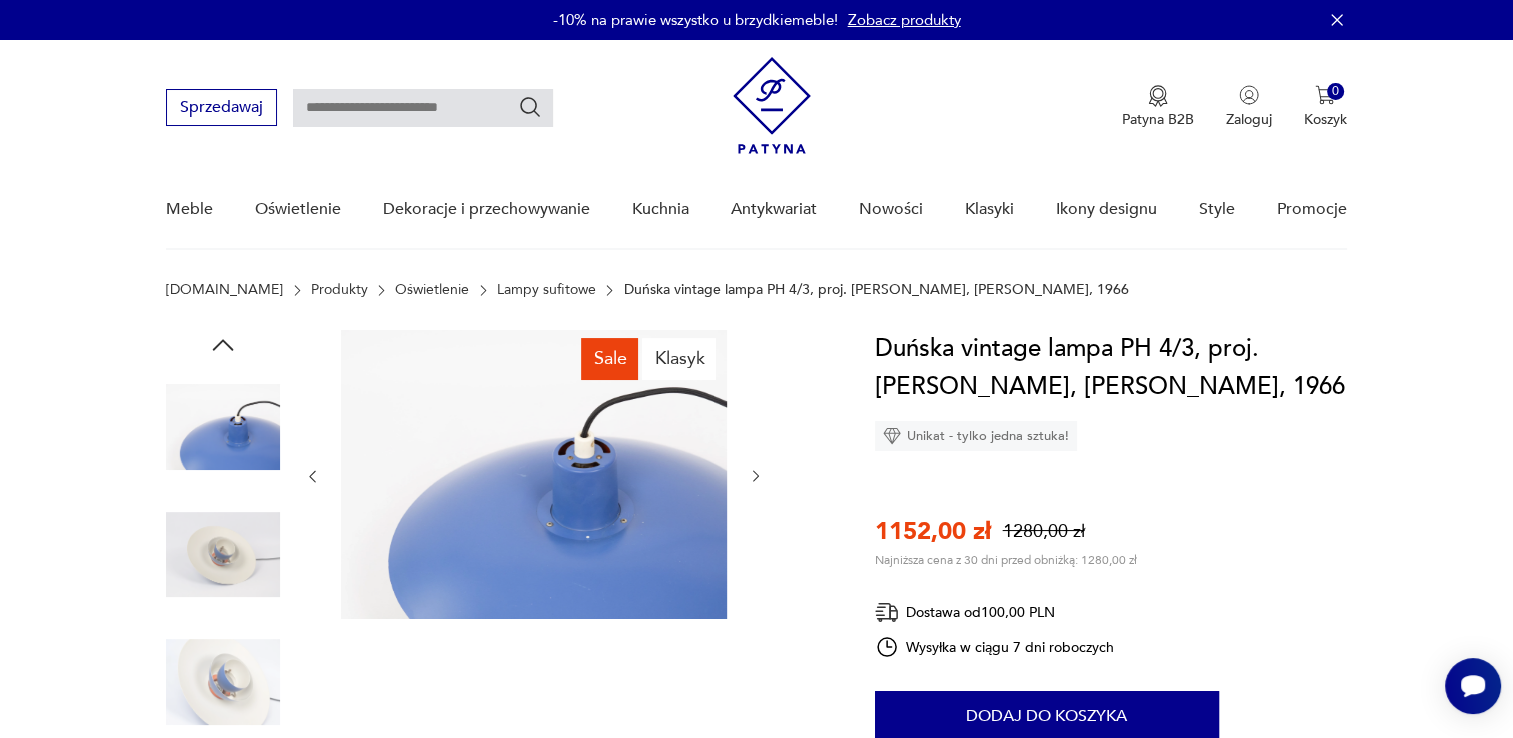 click at bounding box center [534, 474] 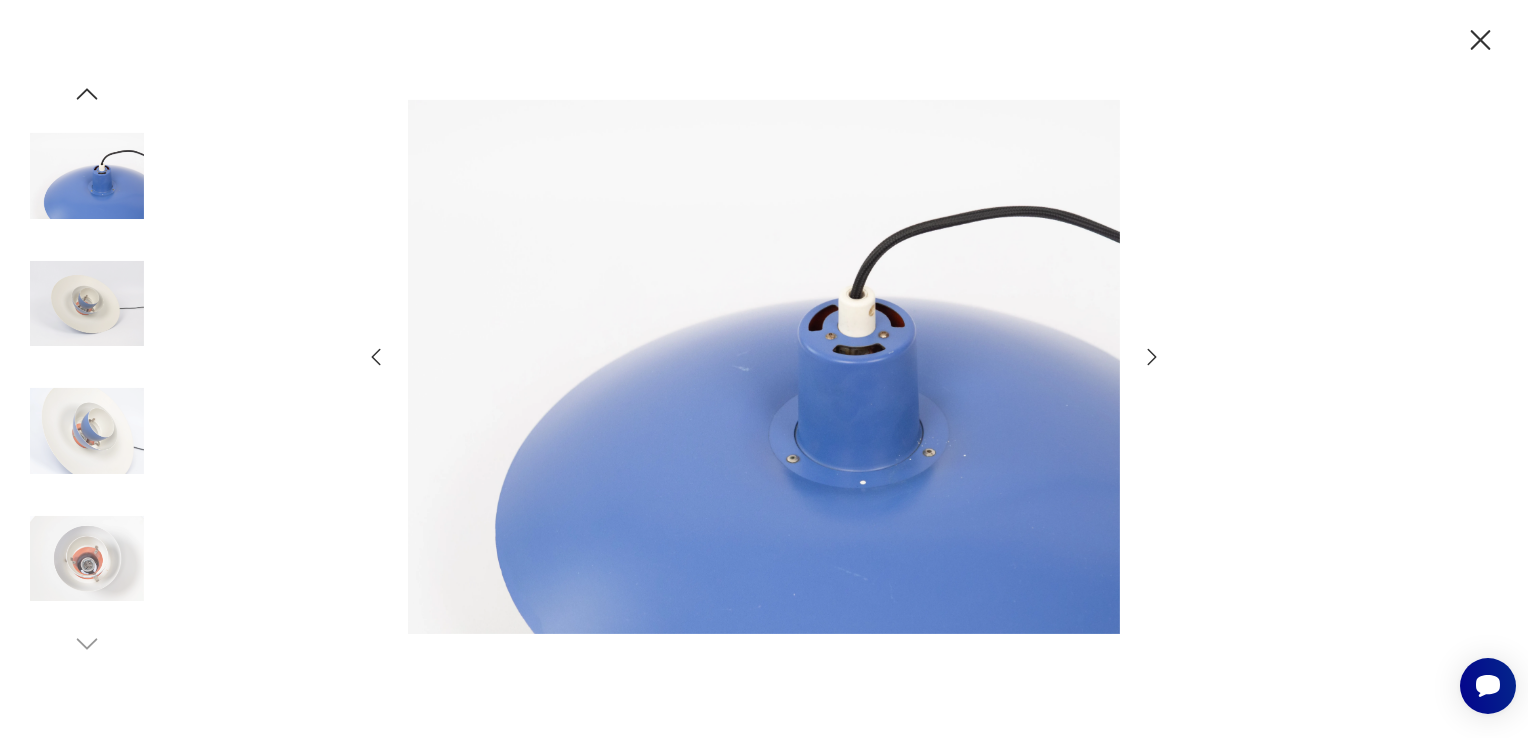 click at bounding box center (764, 369) 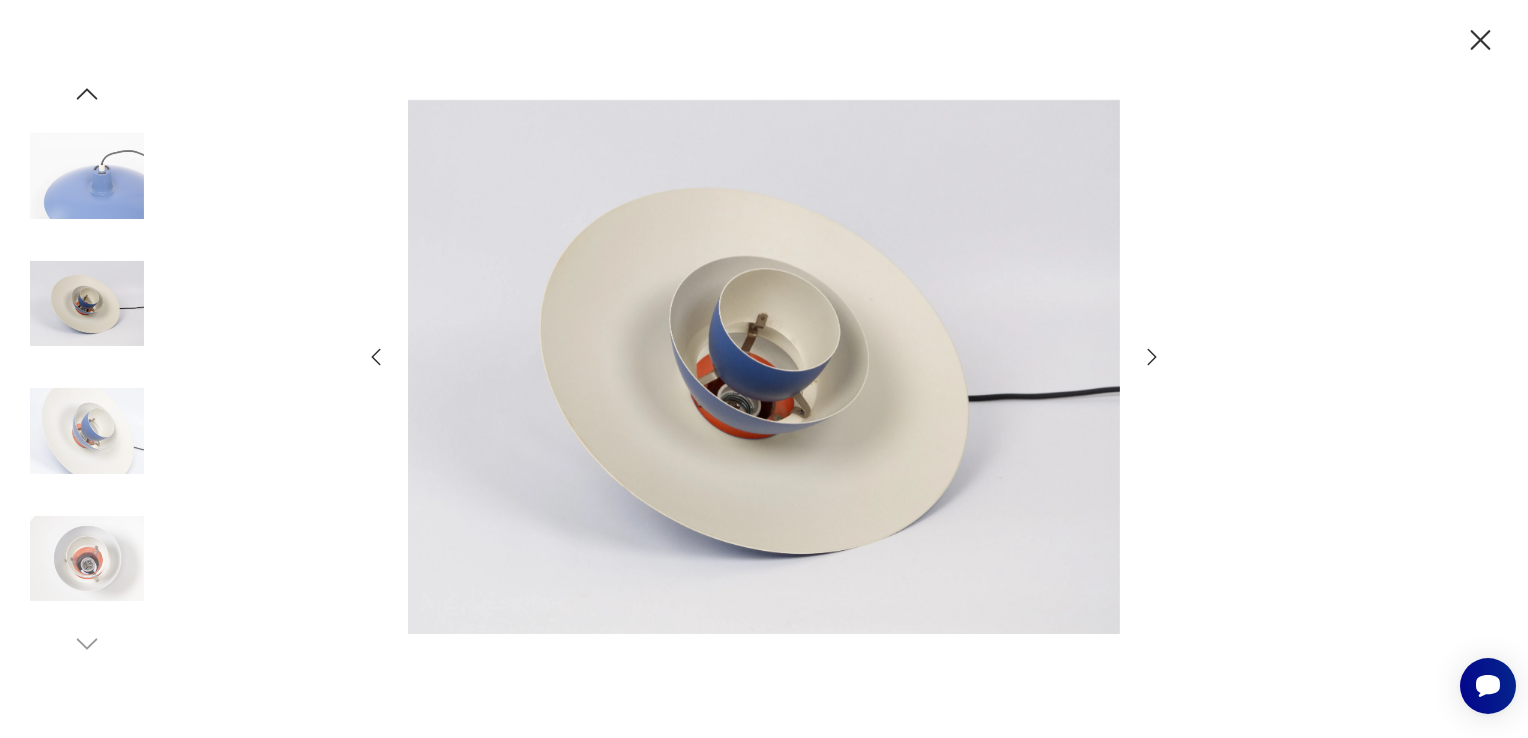 click 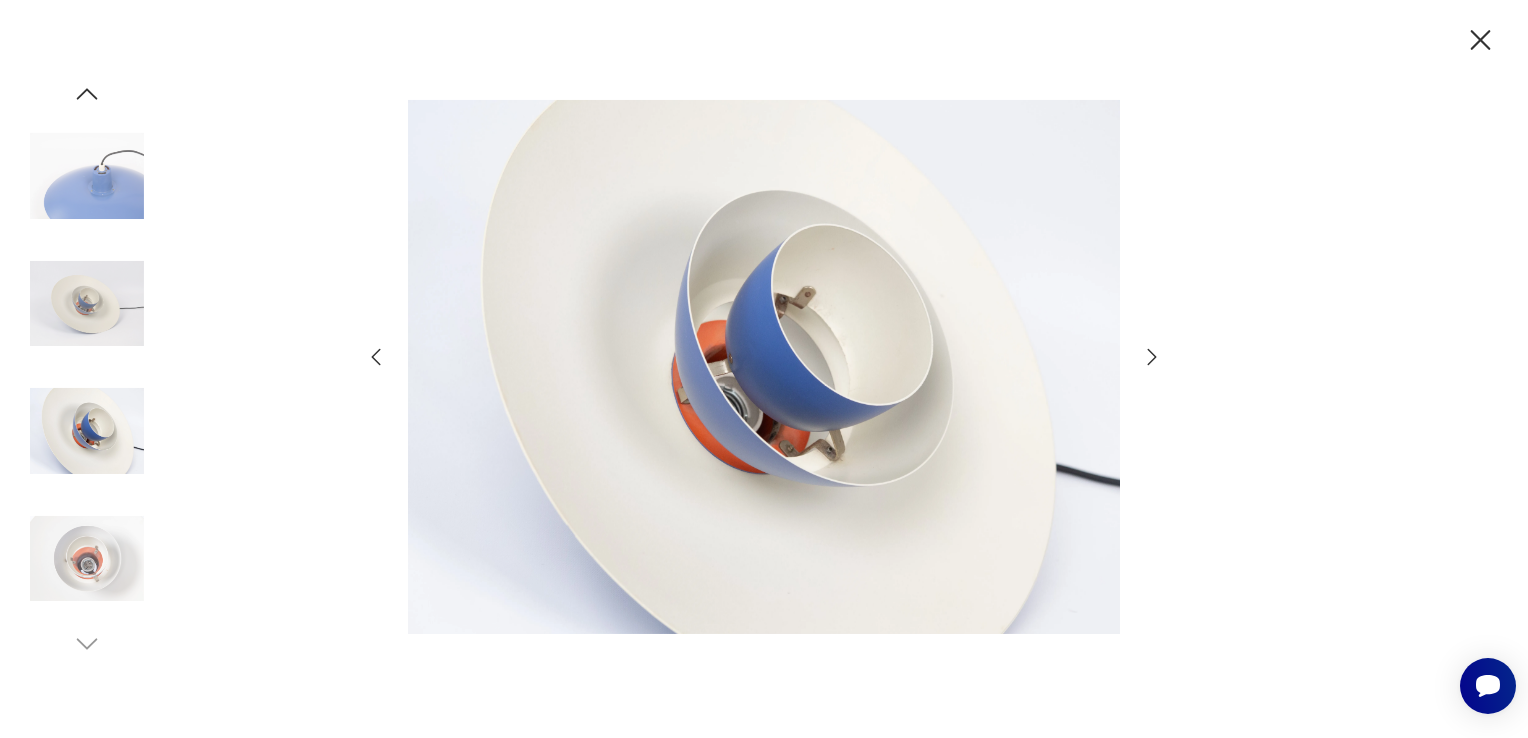 click 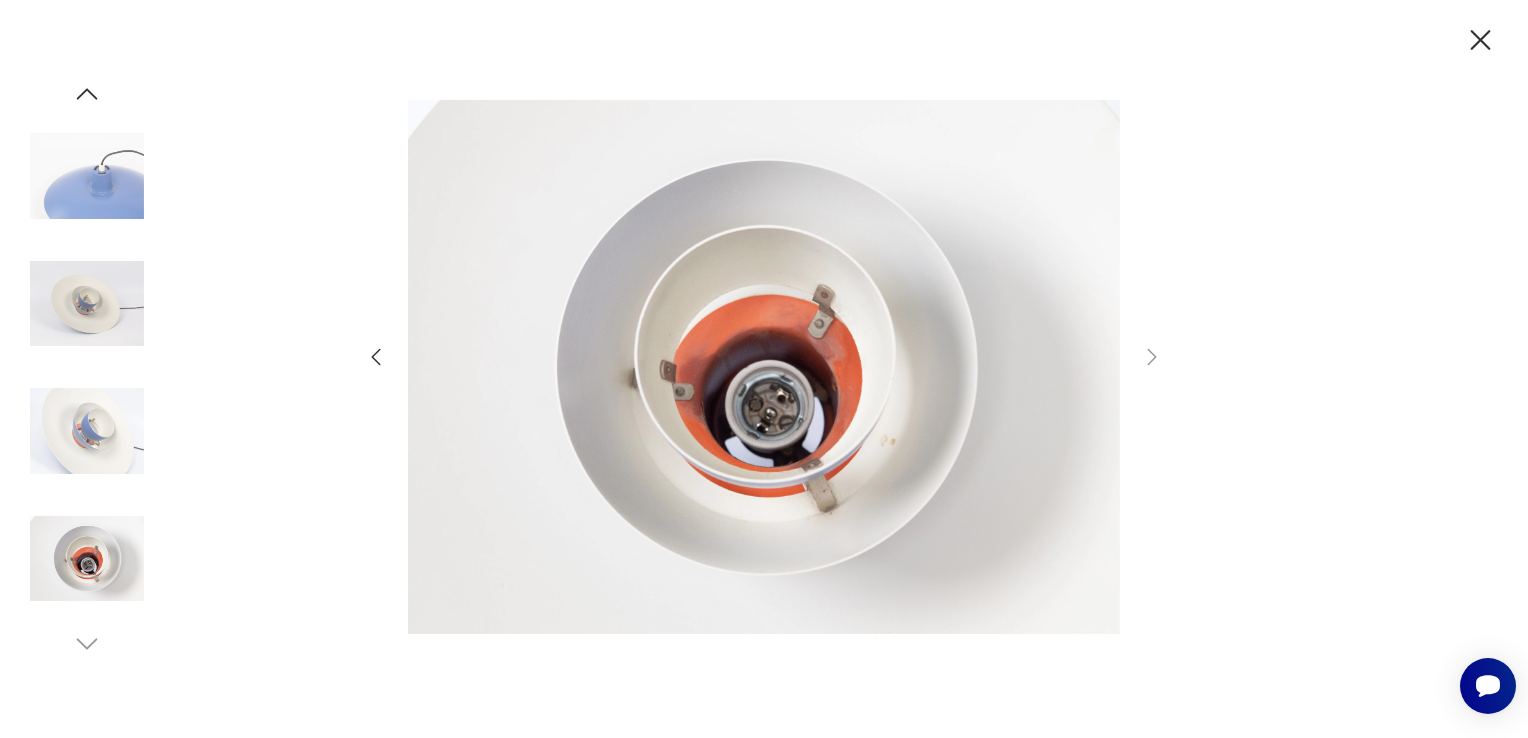 click 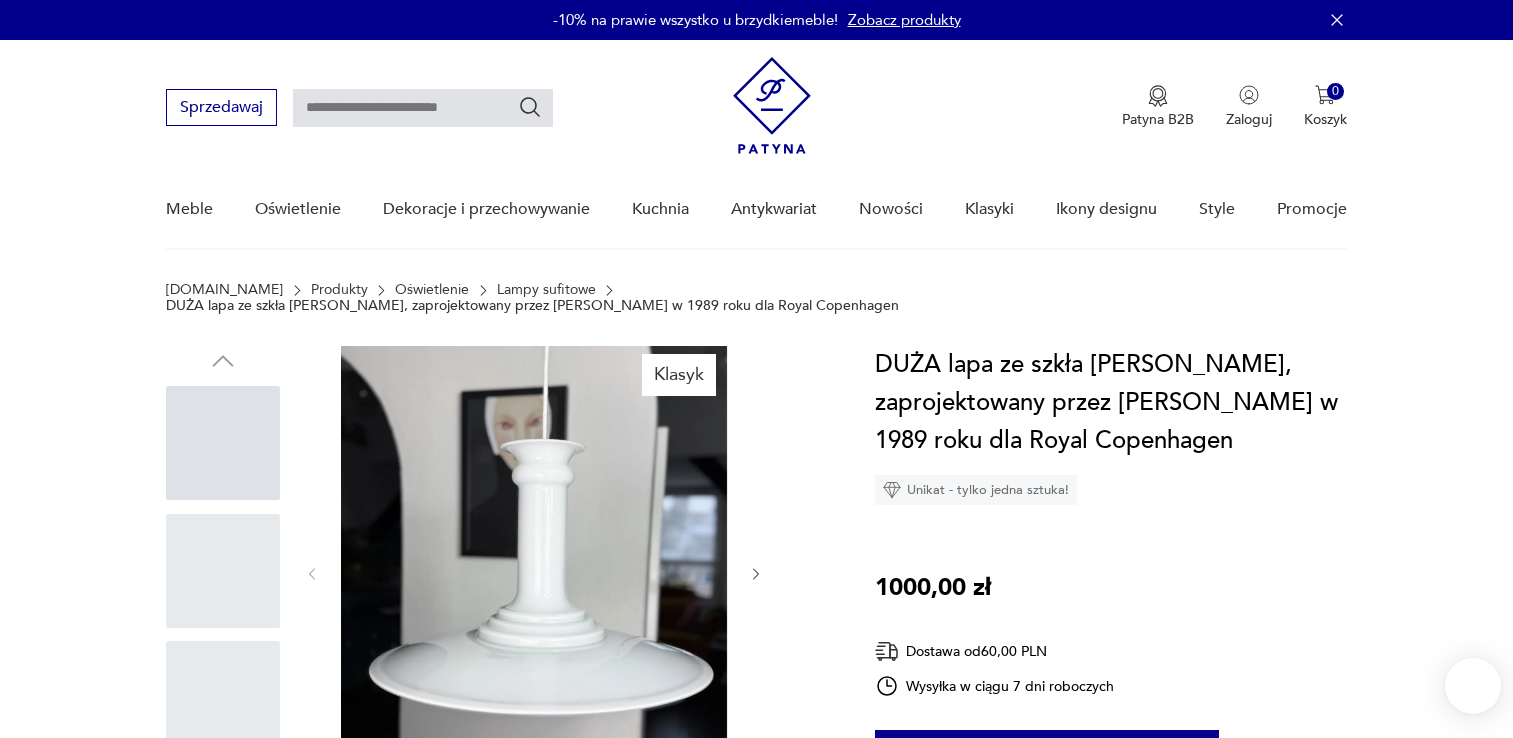 scroll, scrollTop: 0, scrollLeft: 0, axis: both 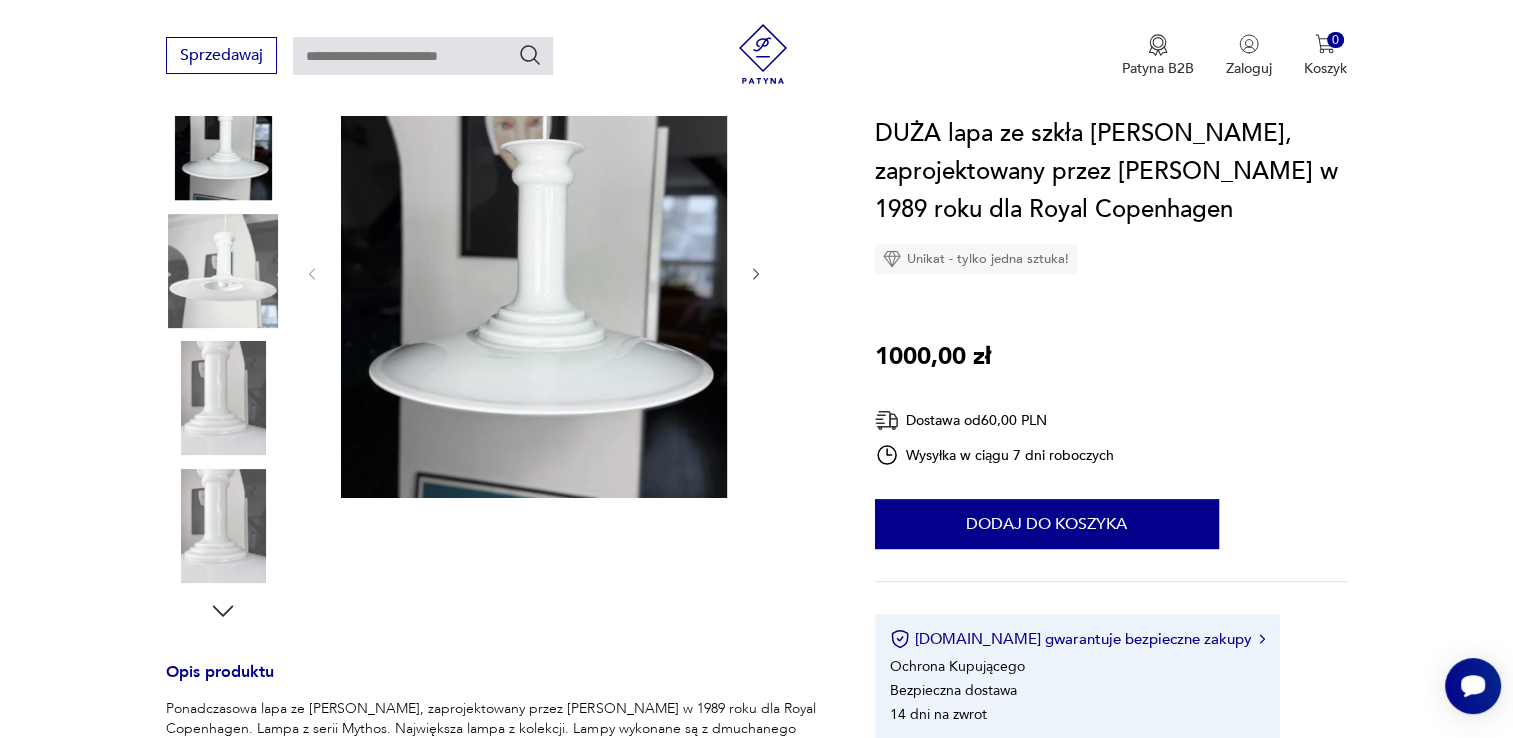 click at bounding box center [223, 526] 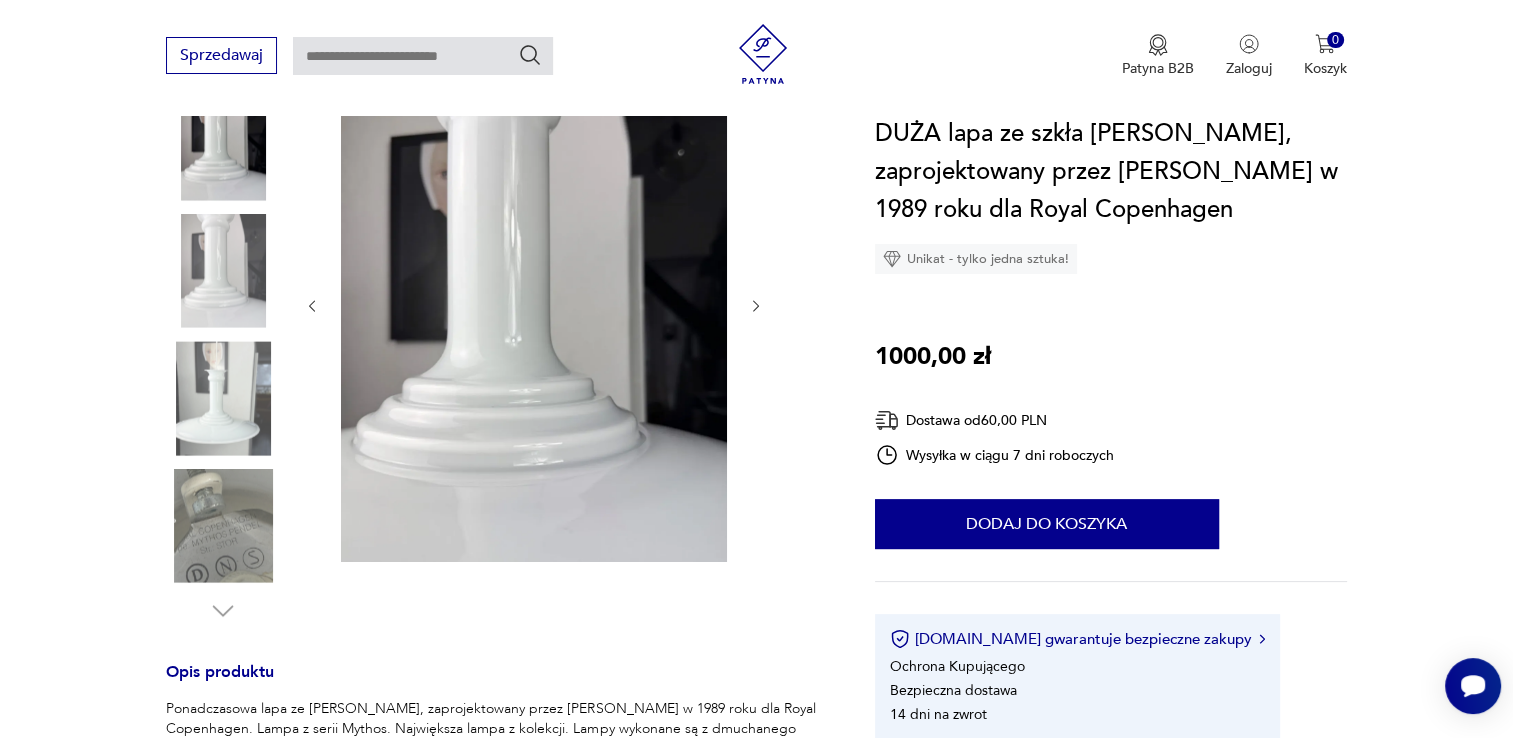click at bounding box center [223, 398] 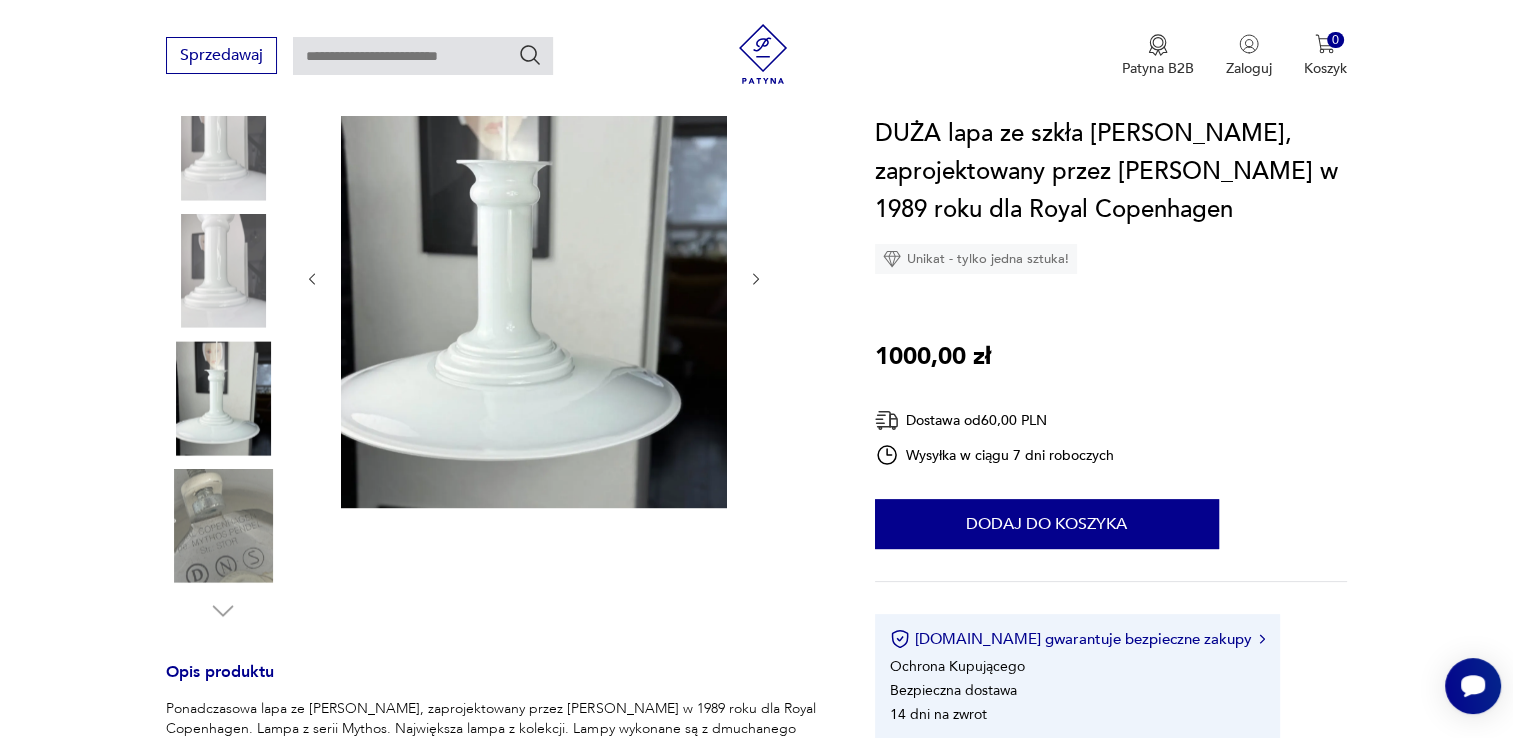click at bounding box center (223, 271) 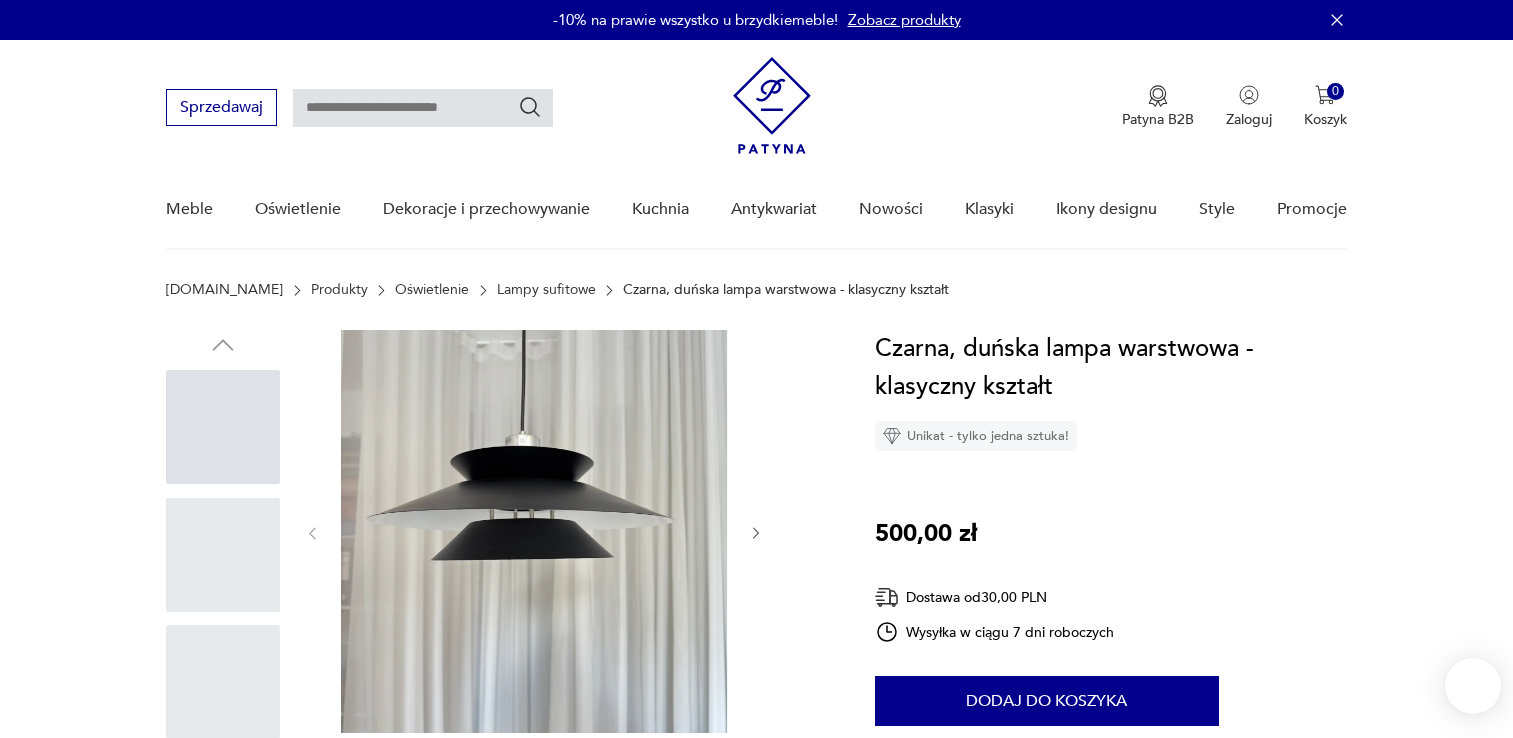 scroll, scrollTop: 0, scrollLeft: 0, axis: both 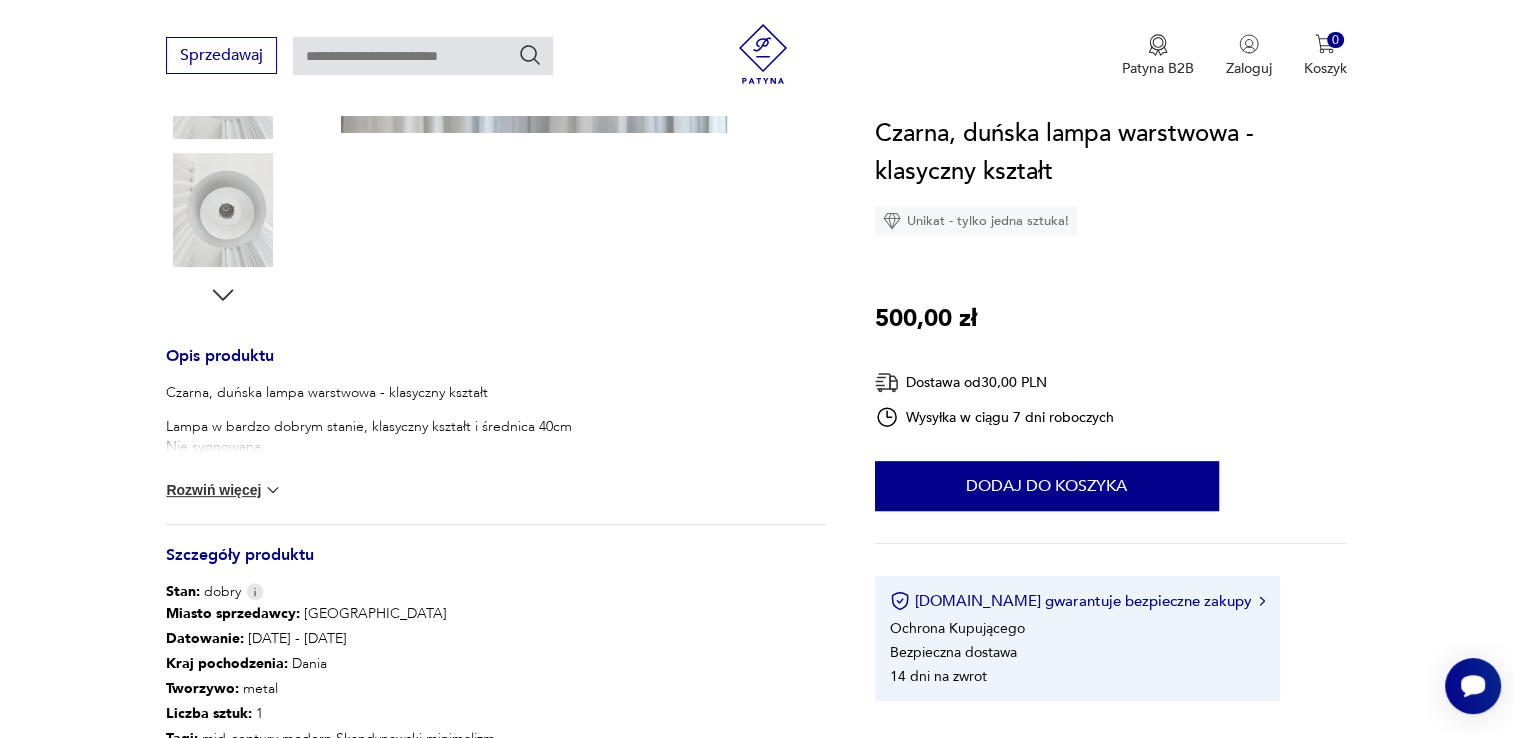 click on "Rozwiń więcej" at bounding box center (224, 490) 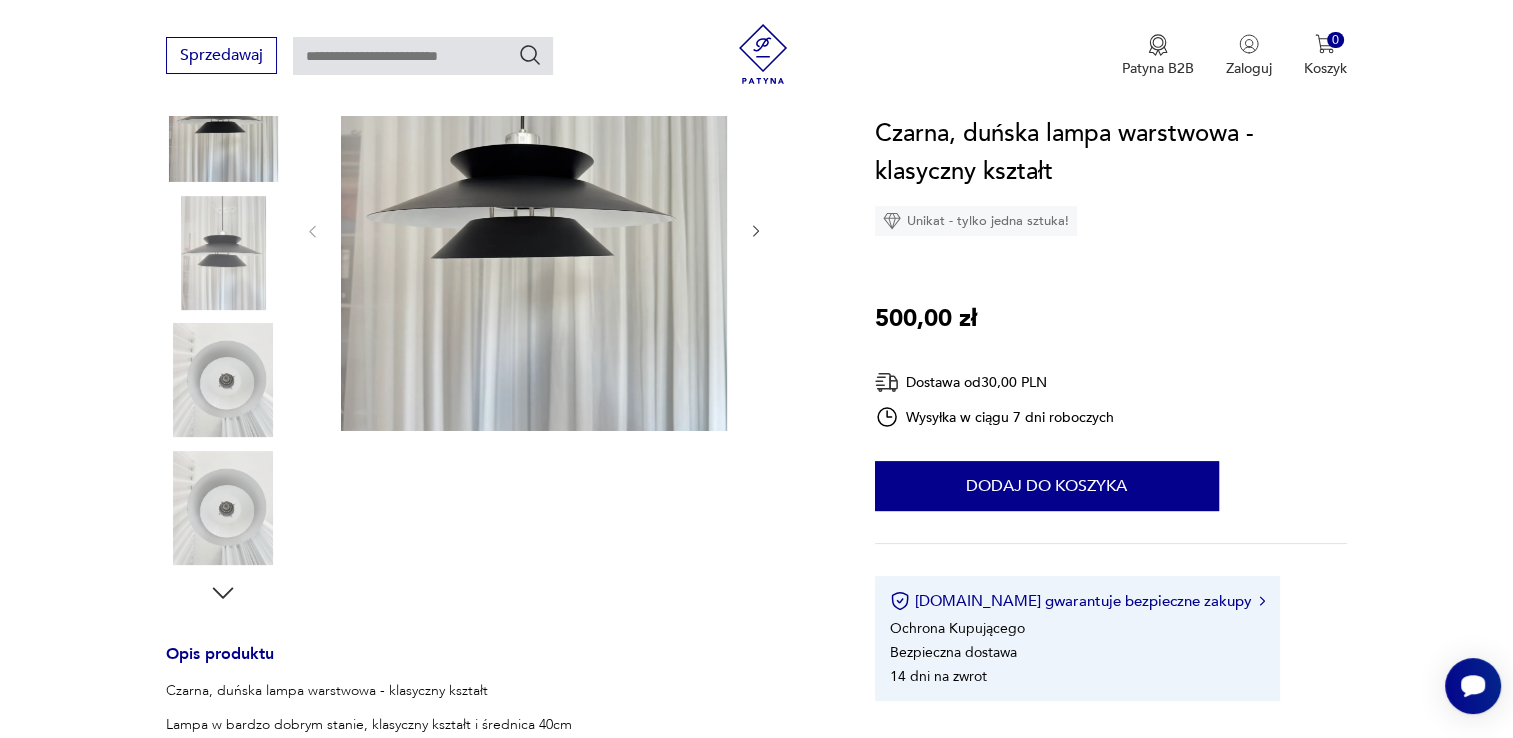 scroll, scrollTop: 200, scrollLeft: 0, axis: vertical 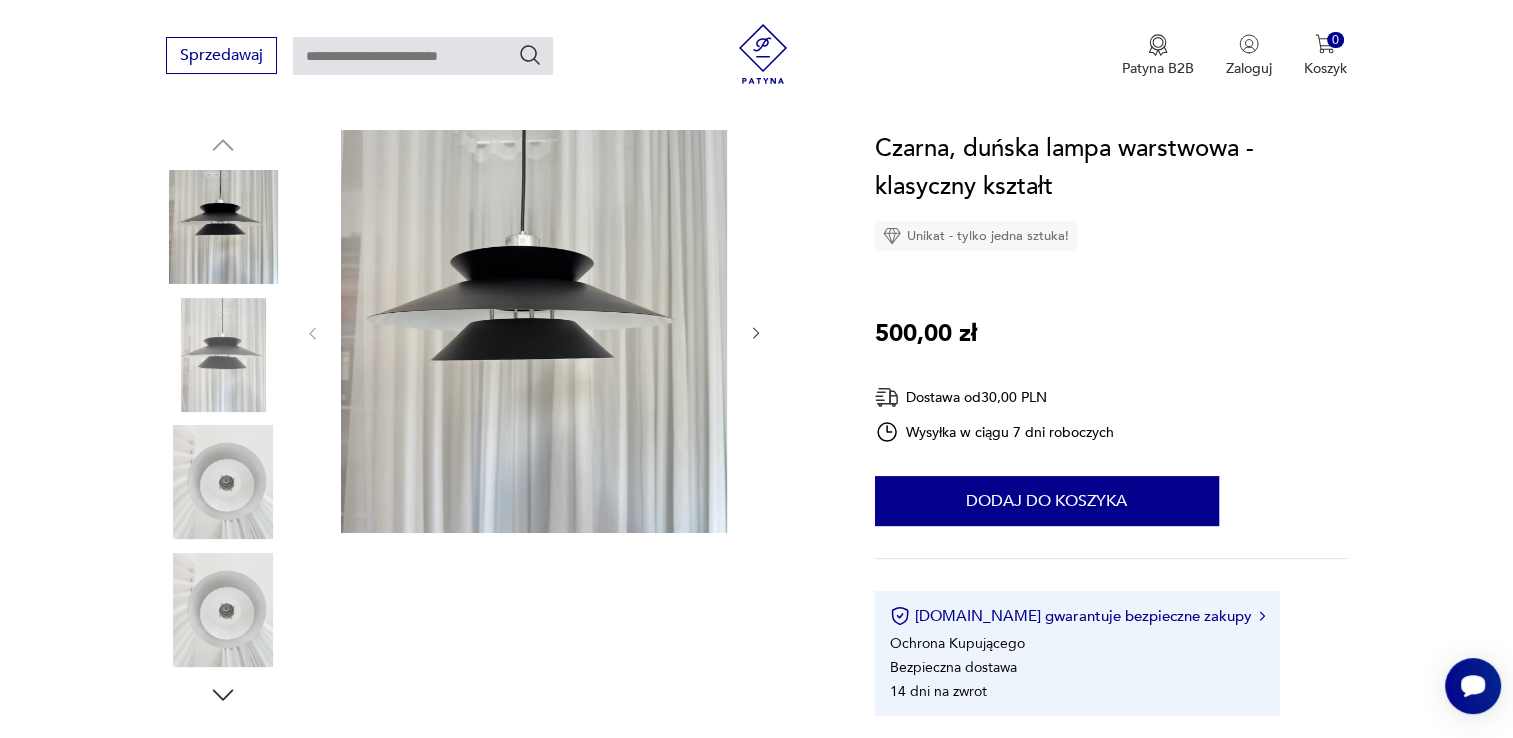 click at bounding box center (223, 227) 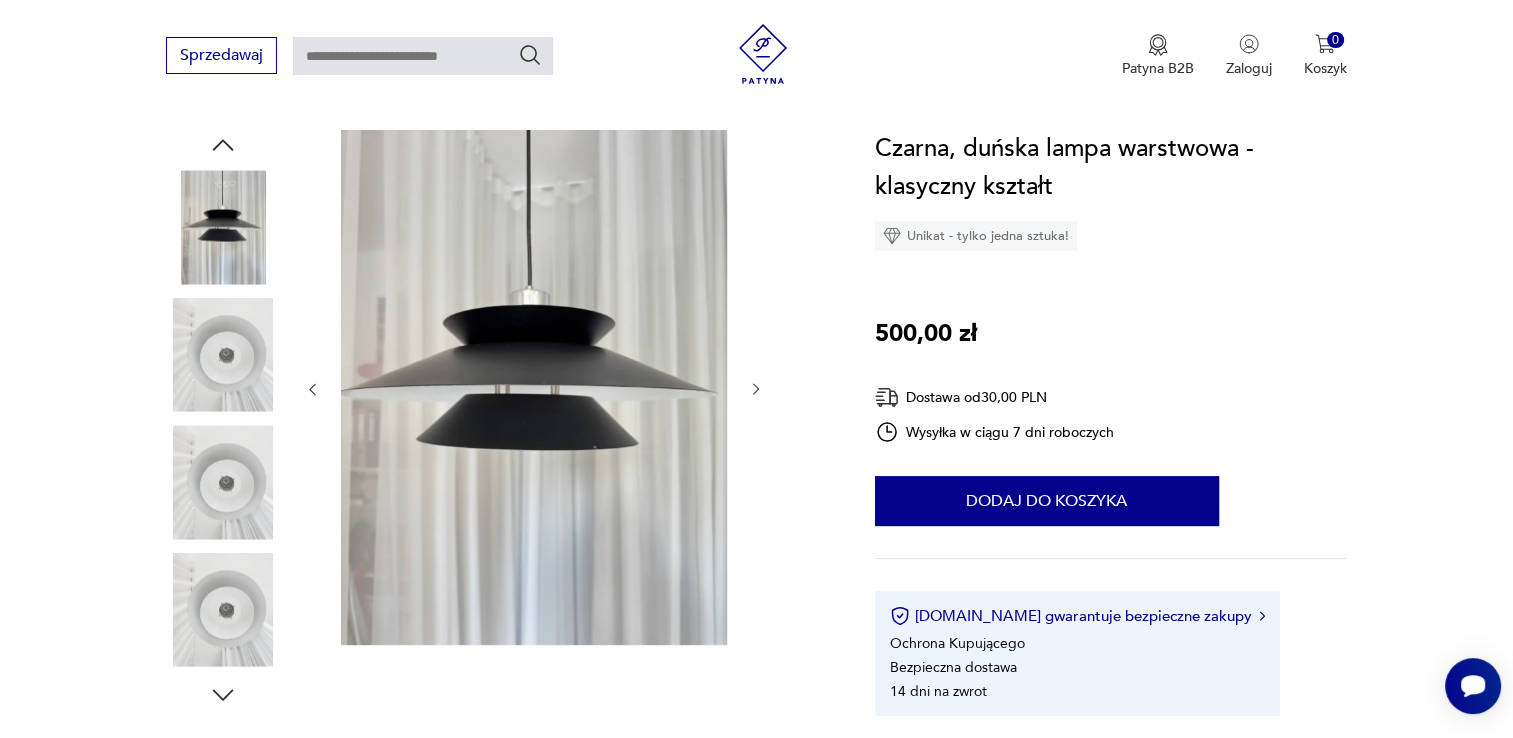 click at bounding box center [223, 482] 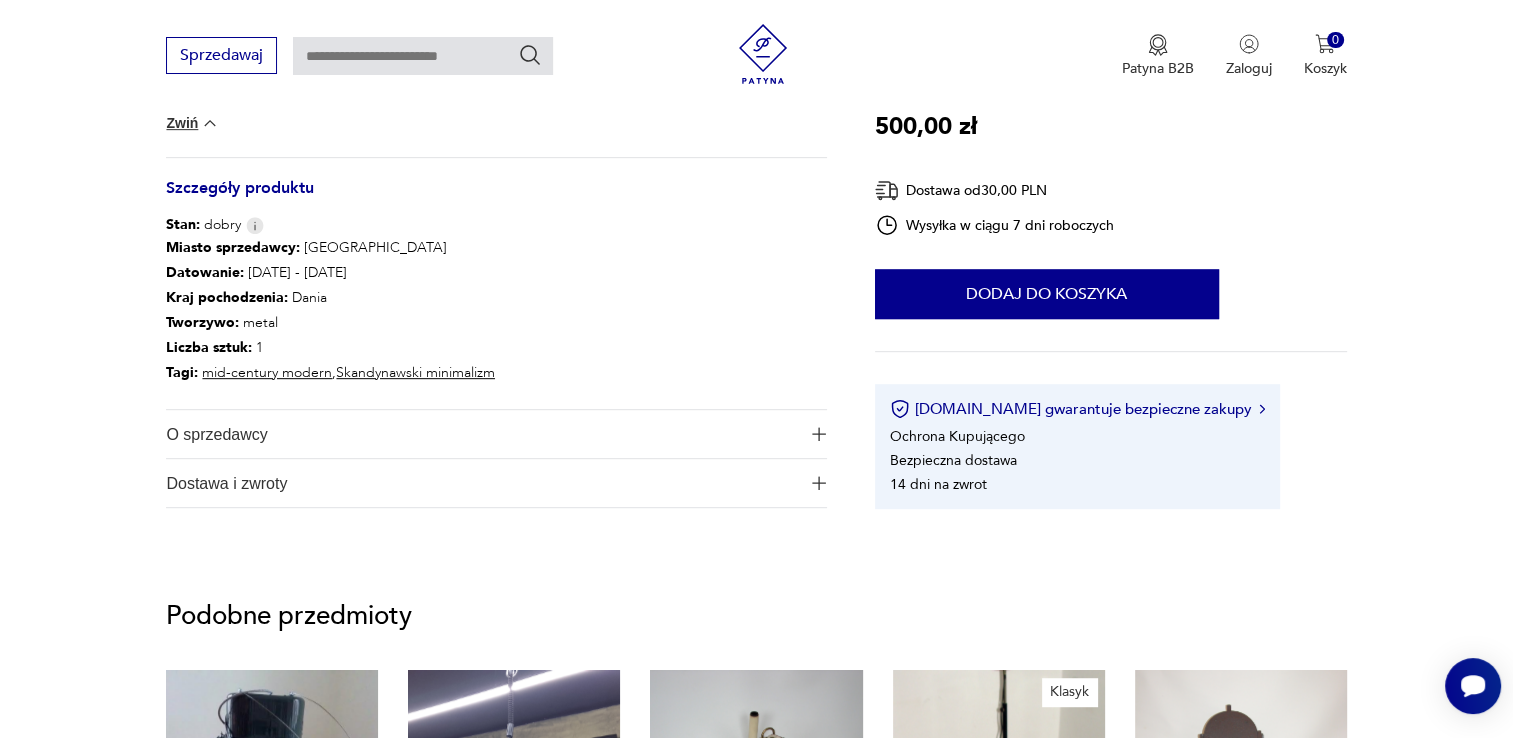 scroll, scrollTop: 1000, scrollLeft: 0, axis: vertical 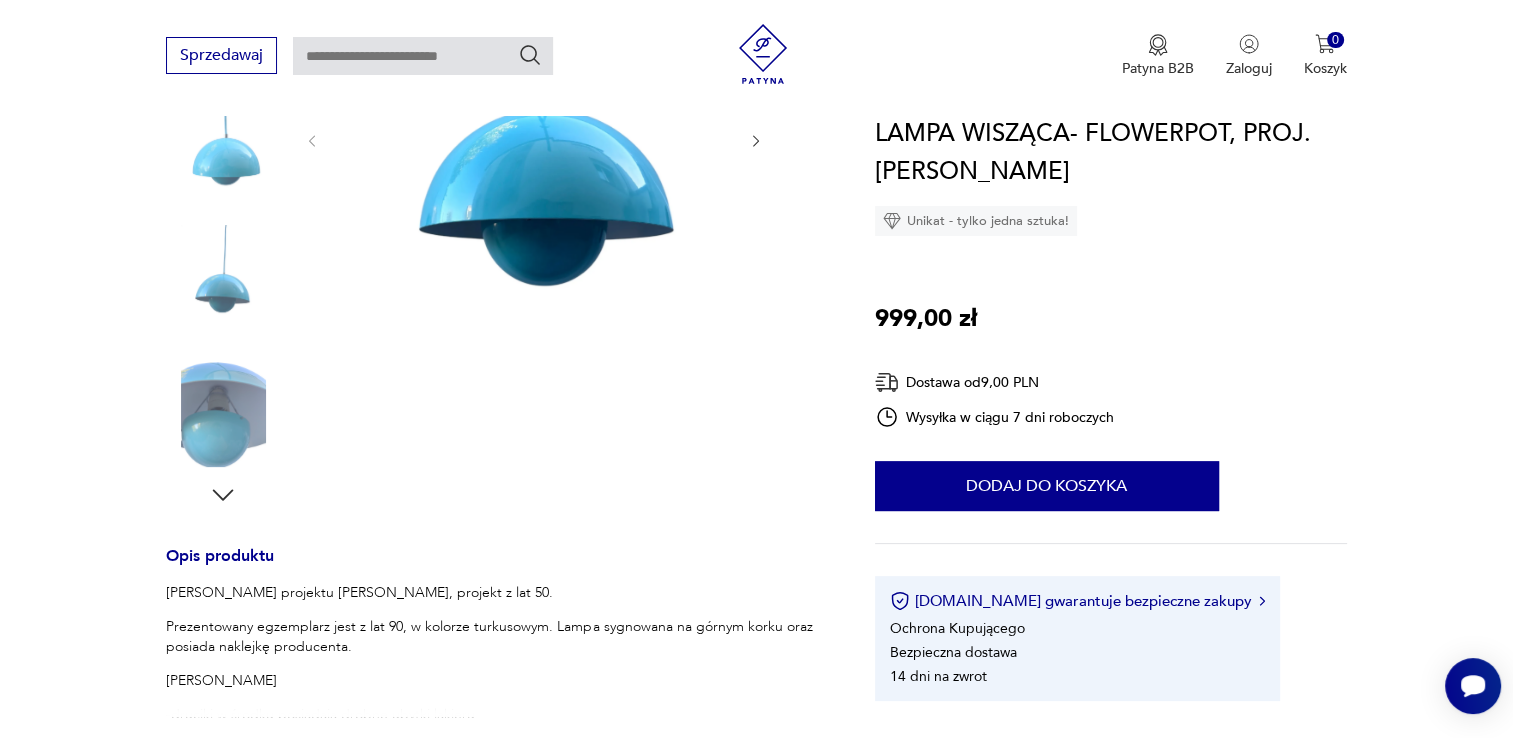 click at bounding box center [223, 410] 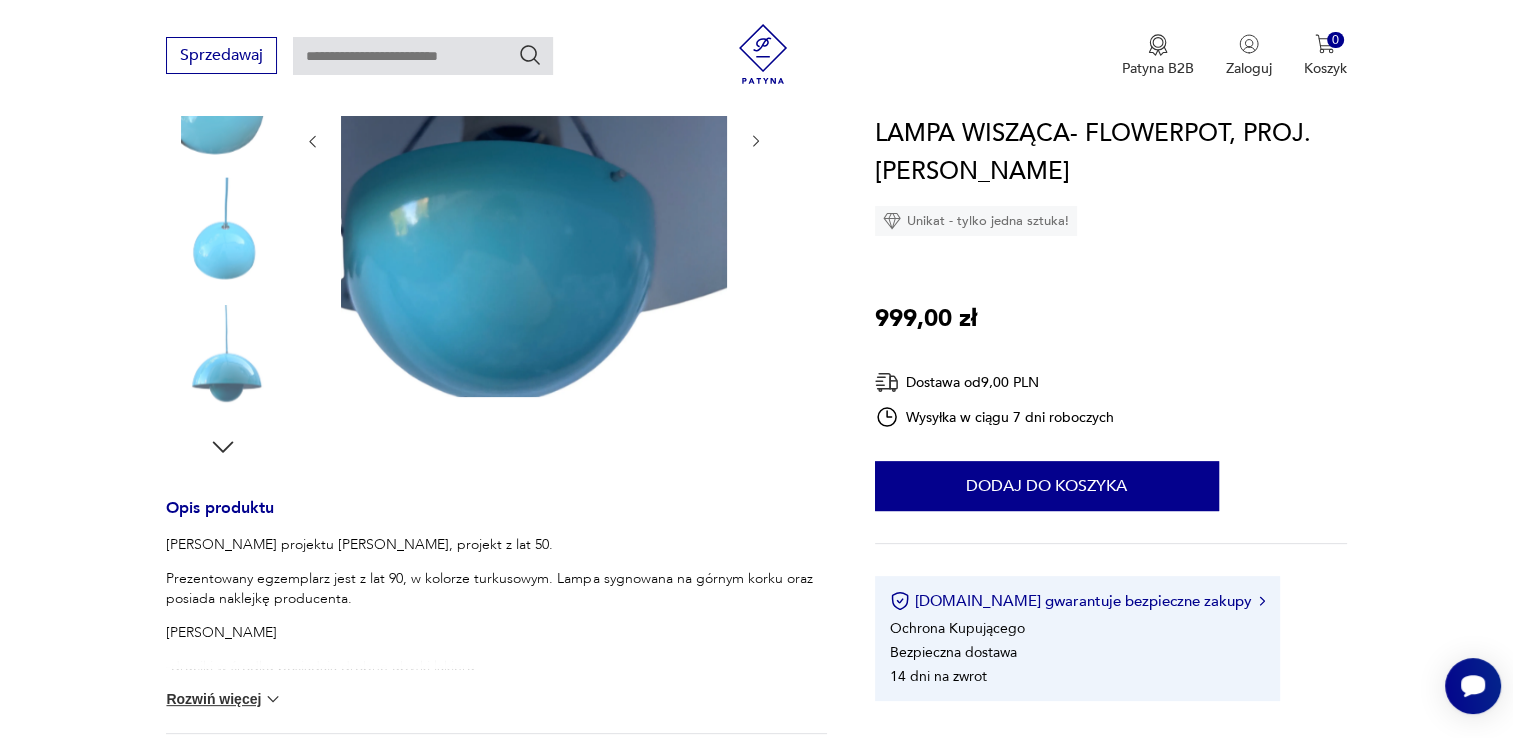 scroll, scrollTop: 448, scrollLeft: 0, axis: vertical 